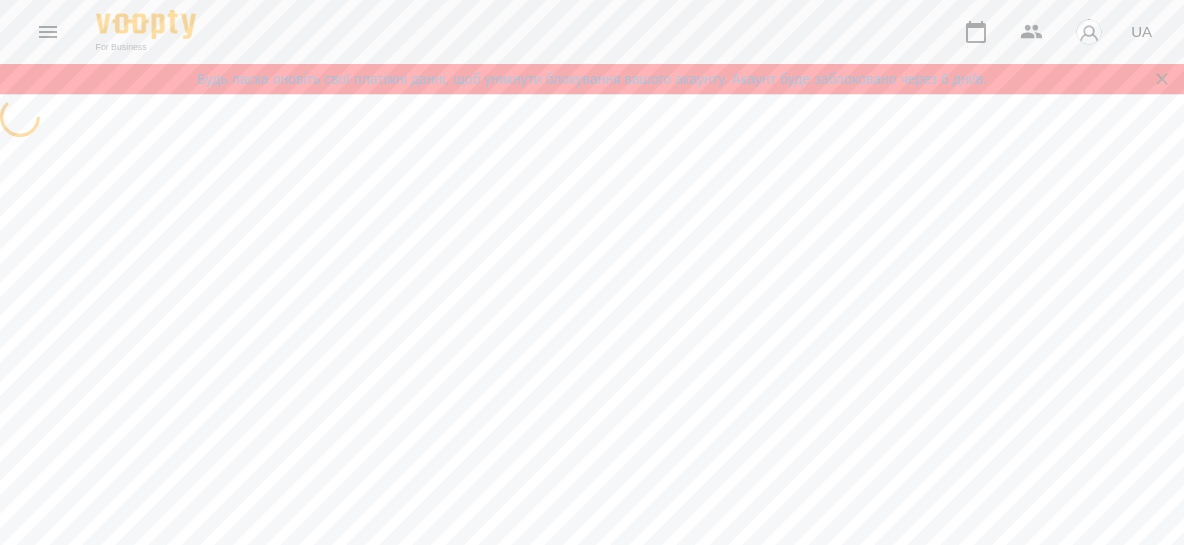 scroll, scrollTop: 0, scrollLeft: 0, axis: both 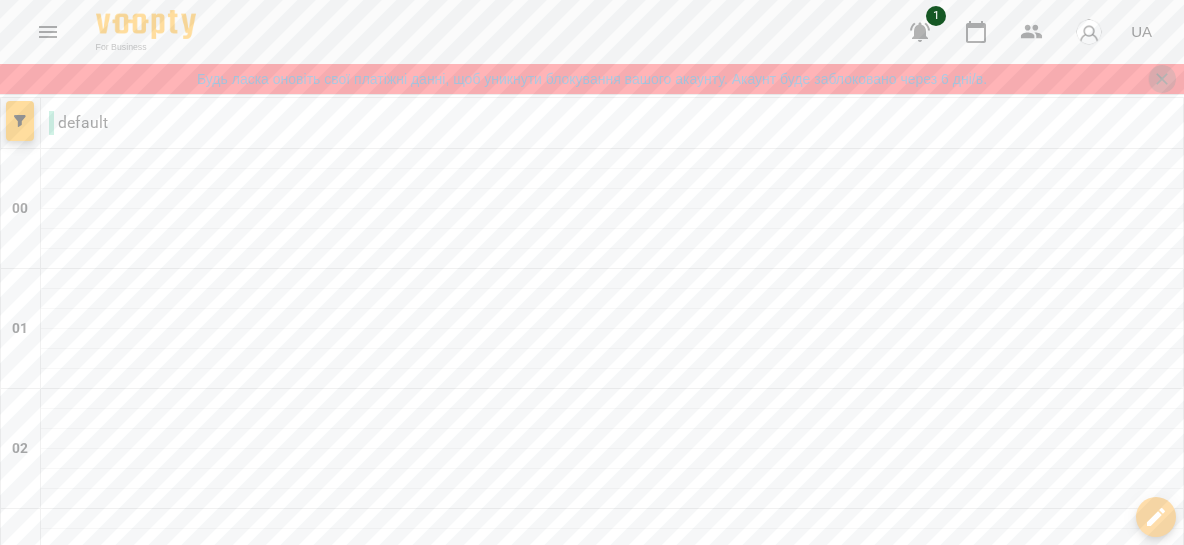 click 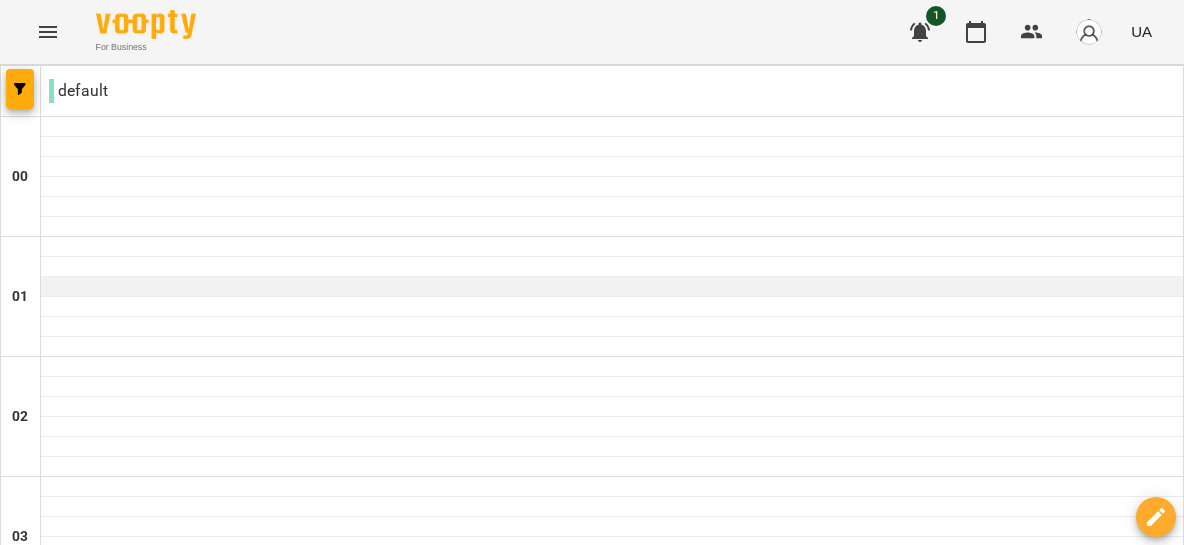 scroll, scrollTop: 0, scrollLeft: 0, axis: both 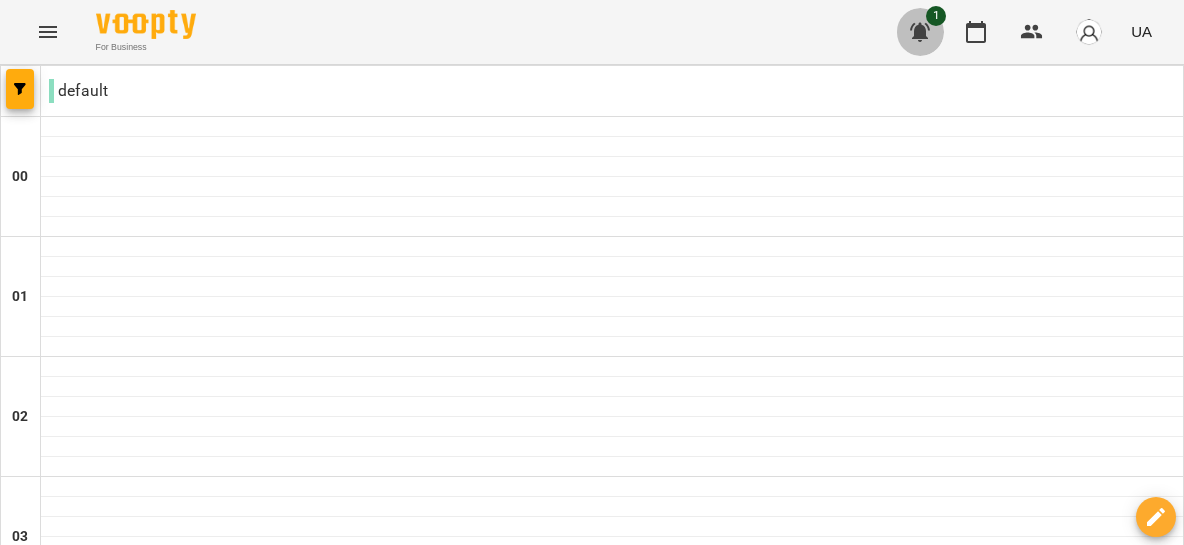 click at bounding box center [920, 32] 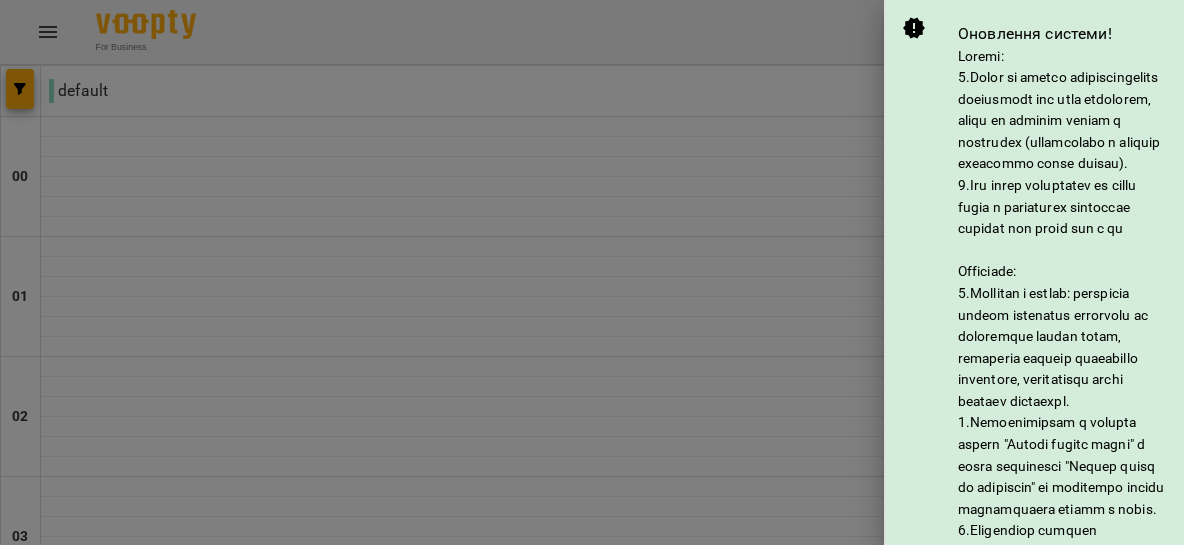 click at bounding box center [592, 272] 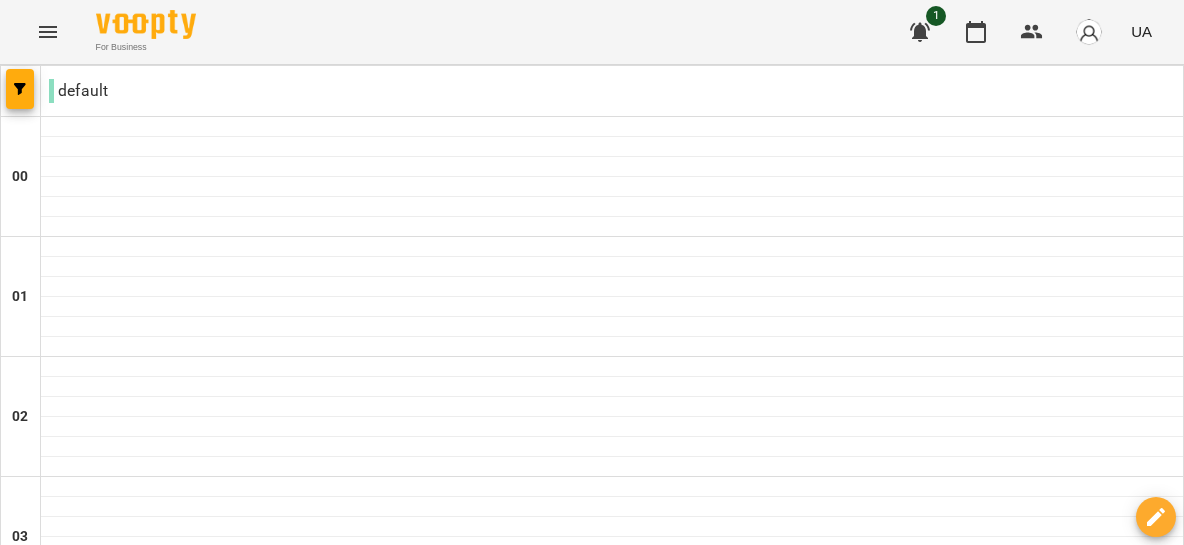 click at bounding box center (711, 3088) 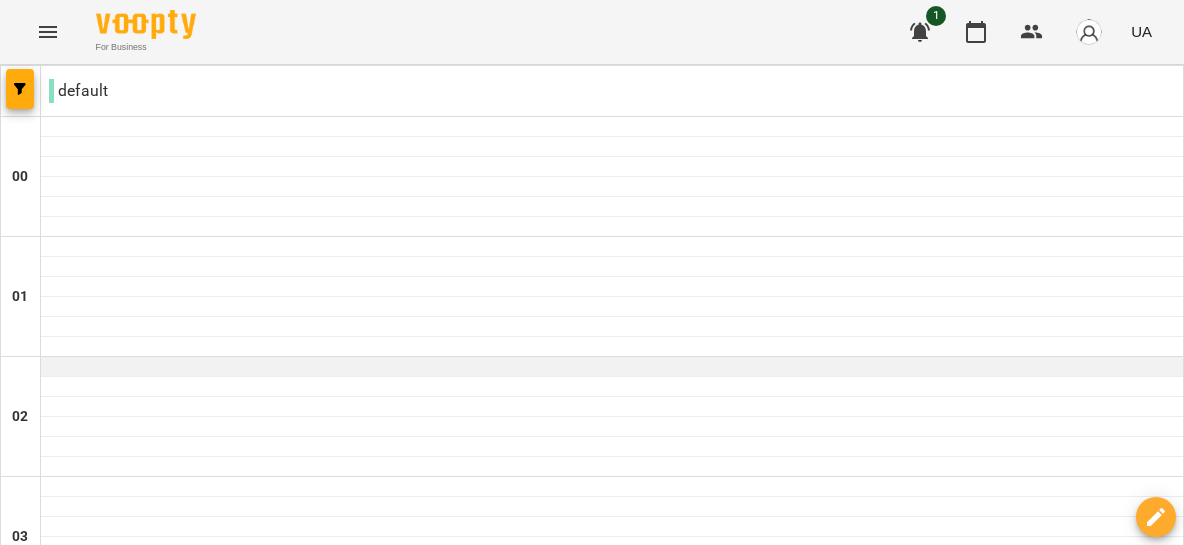 scroll, scrollTop: 0, scrollLeft: 0, axis: both 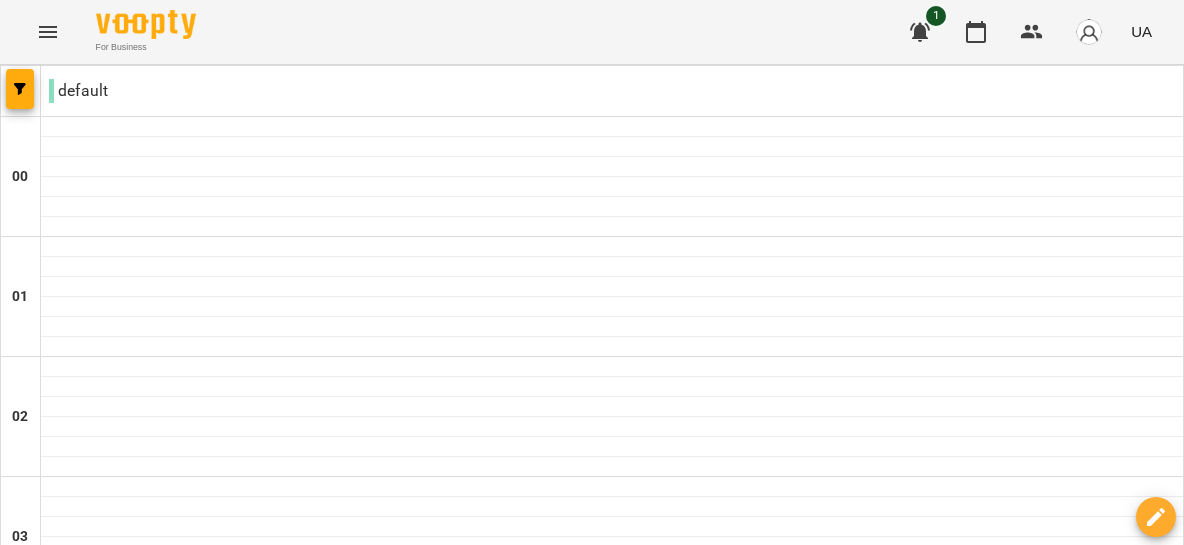 click on "ср" at bounding box center (522, 3023) 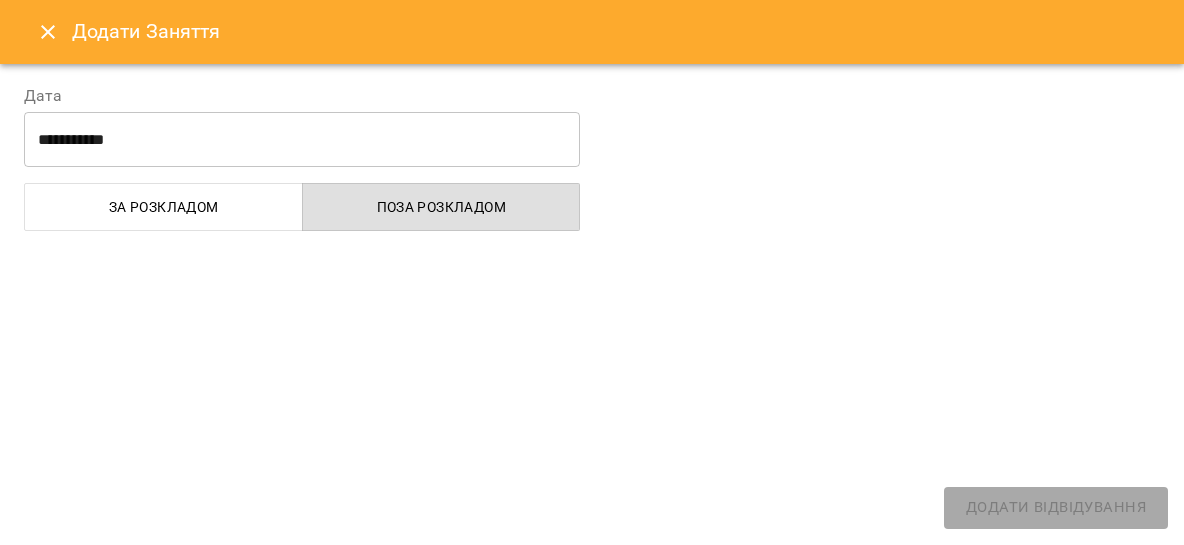 select on "**********" 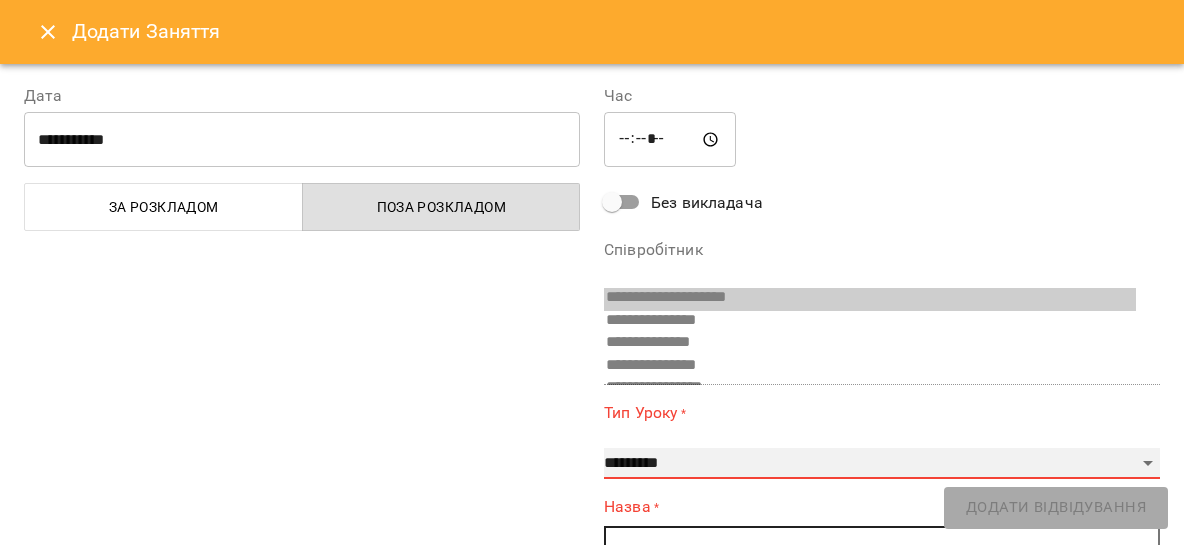click on "**********" at bounding box center [882, 464] 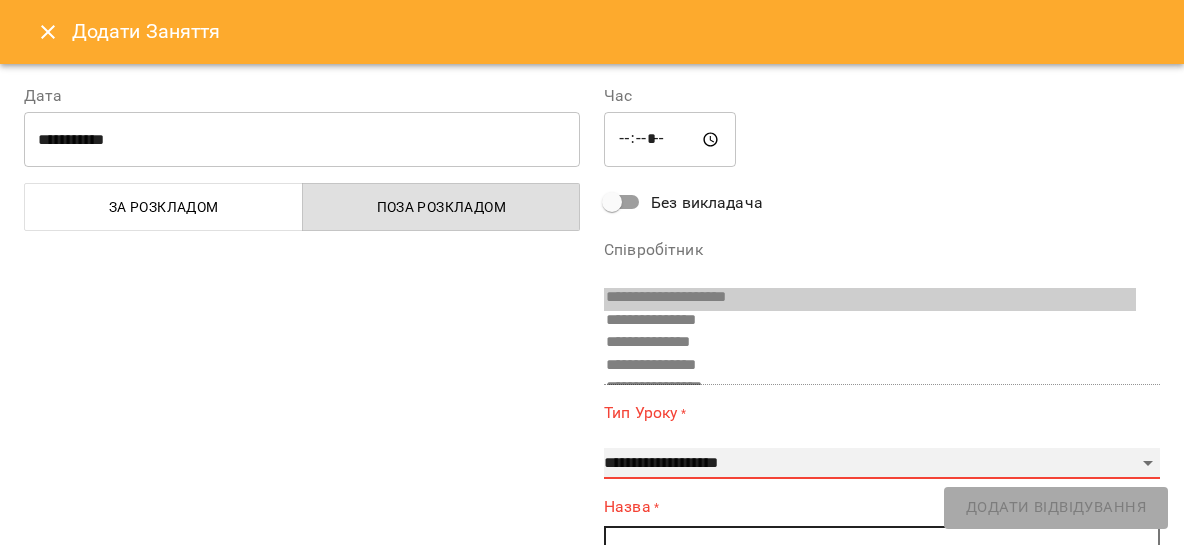 click on "**********" at bounding box center [0, 0] 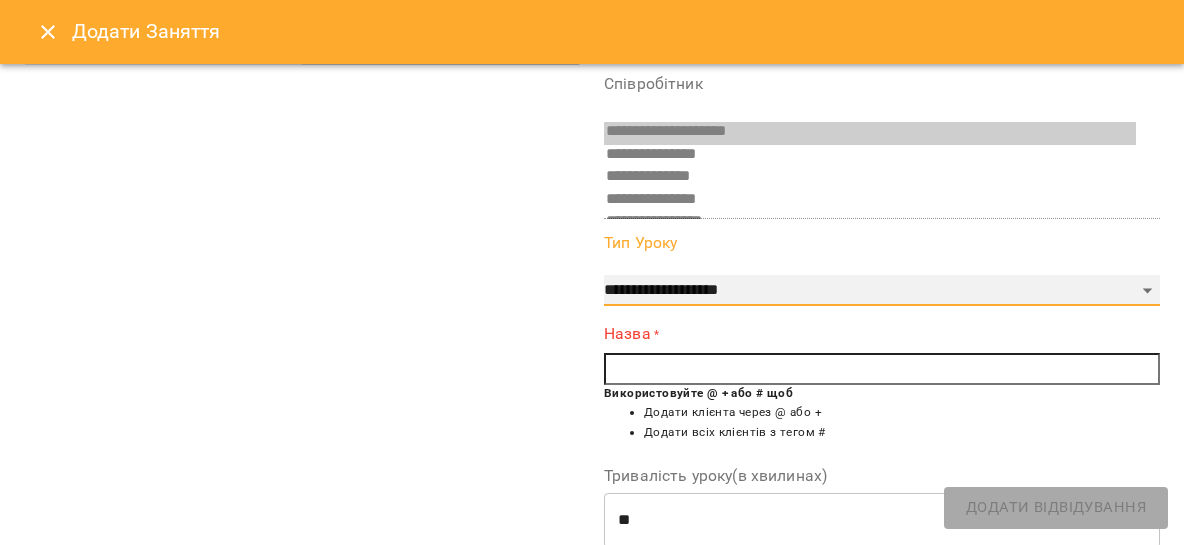 scroll, scrollTop: 230, scrollLeft: 0, axis: vertical 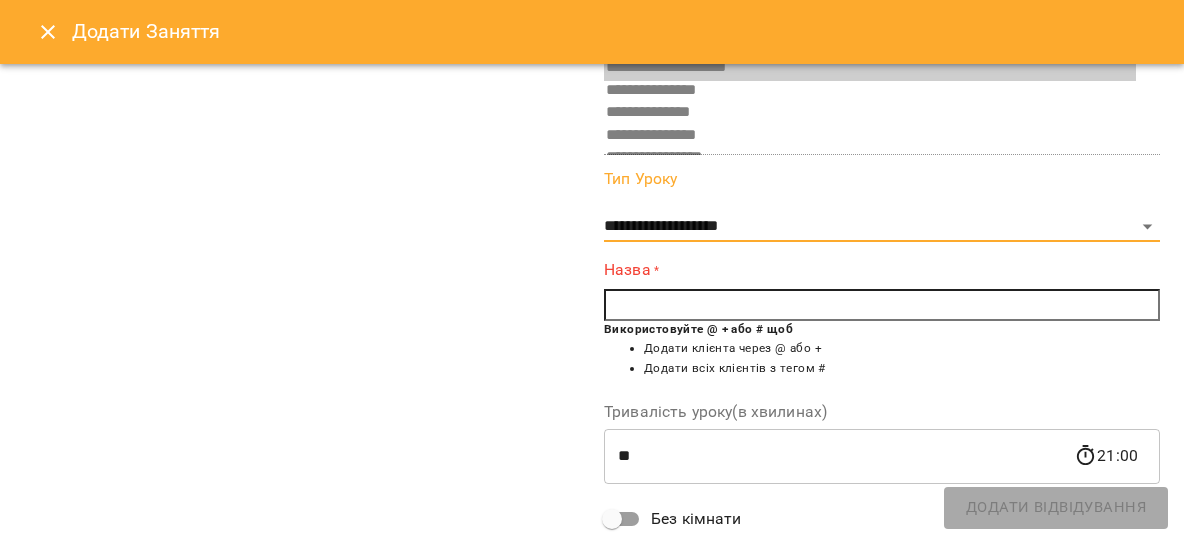 click at bounding box center [882, 305] 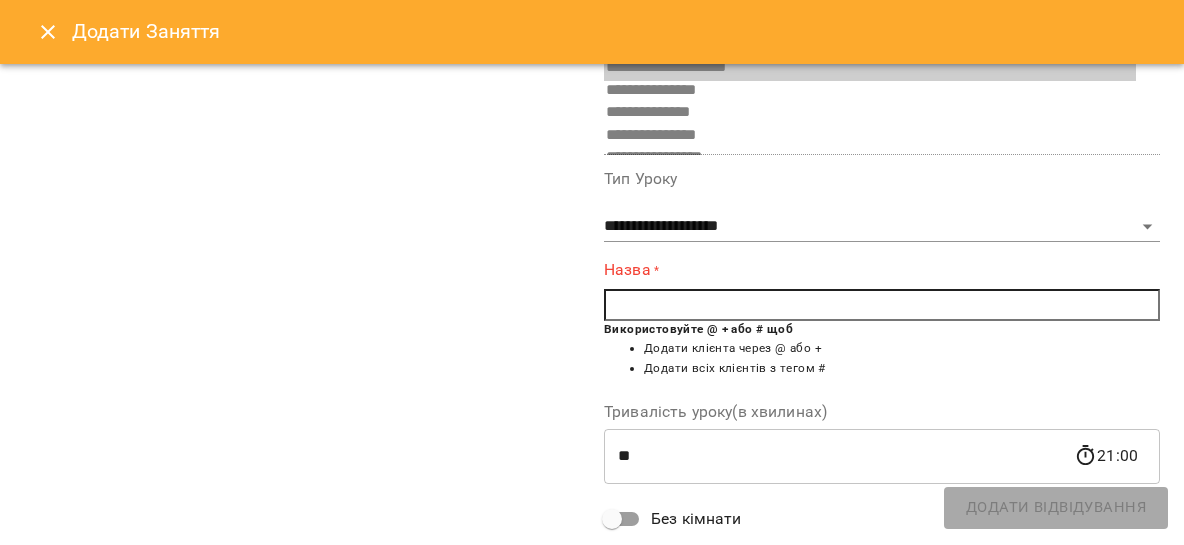 type on "*" 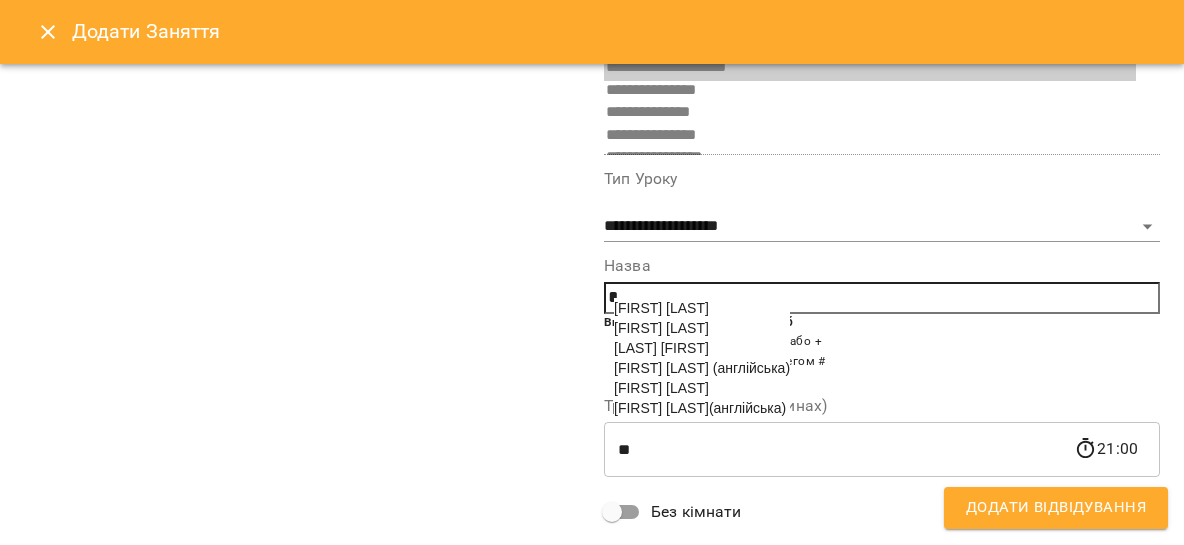 click on "[FIRST] [LAST]" at bounding box center (661, 308) 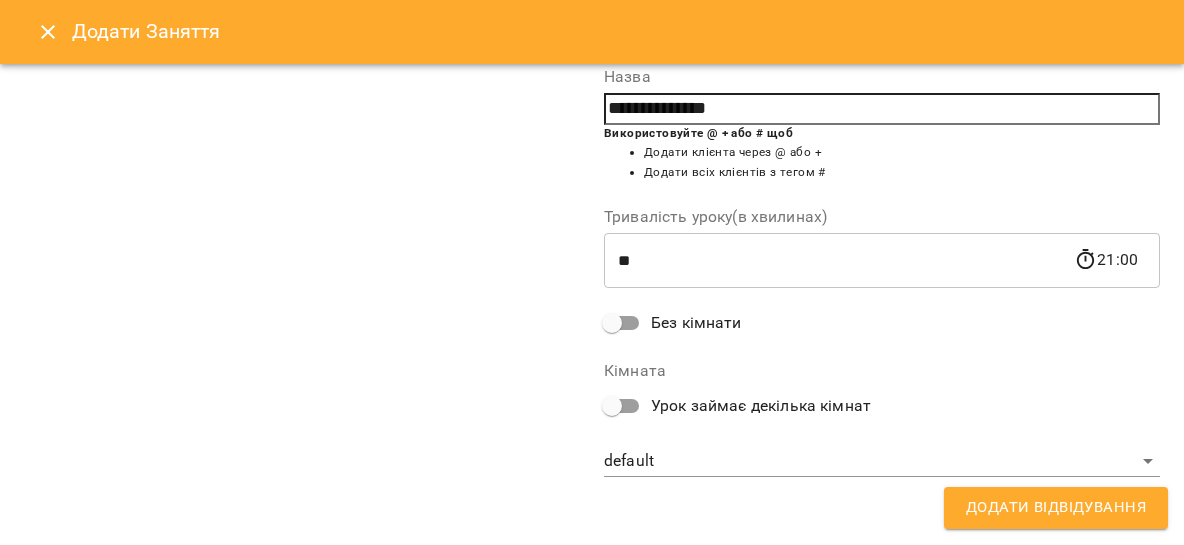 scroll, scrollTop: 420, scrollLeft: 0, axis: vertical 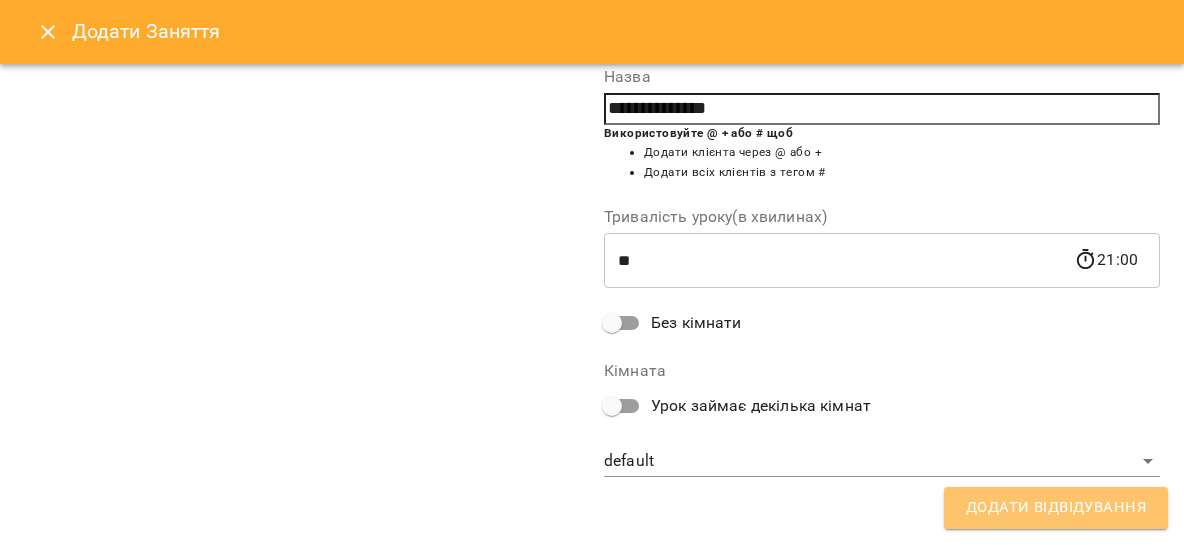click on "Додати Відвідування" at bounding box center (1056, 508) 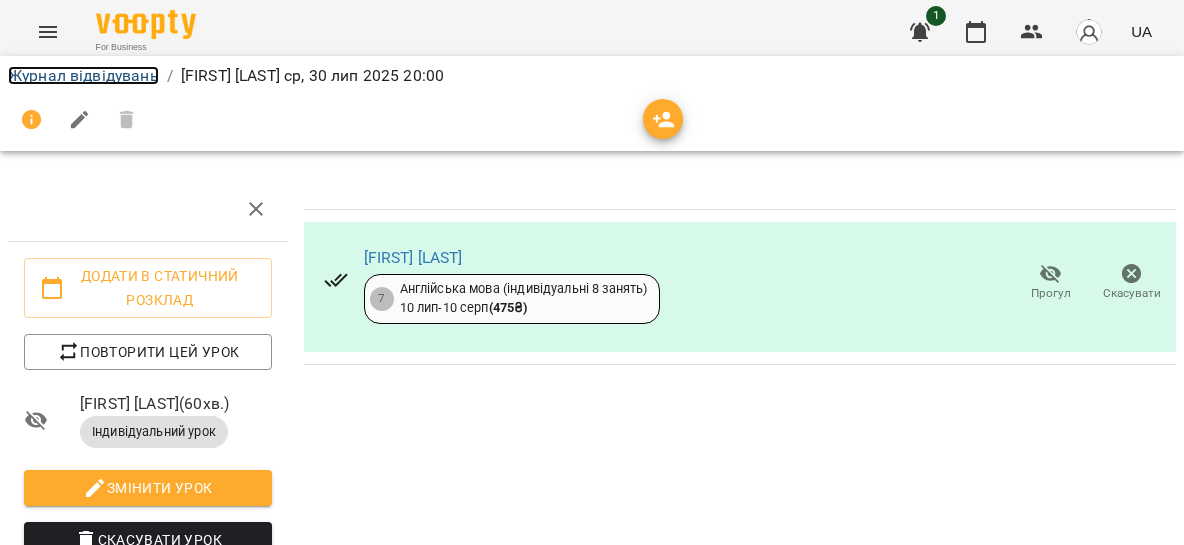 click on "Журнал відвідувань" at bounding box center (83, 75) 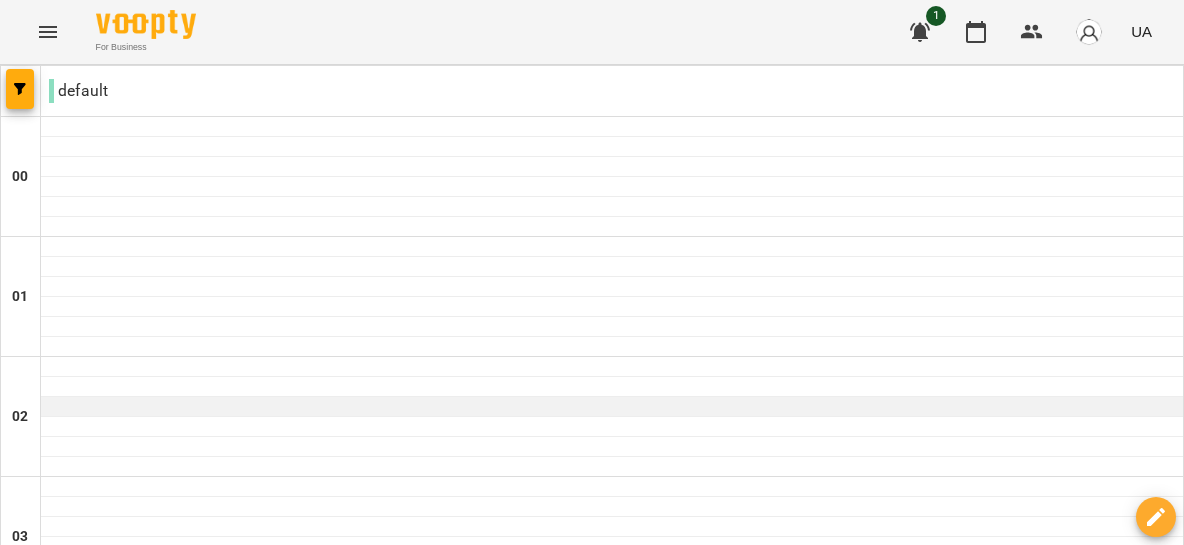 scroll, scrollTop: 2424, scrollLeft: 0, axis: vertical 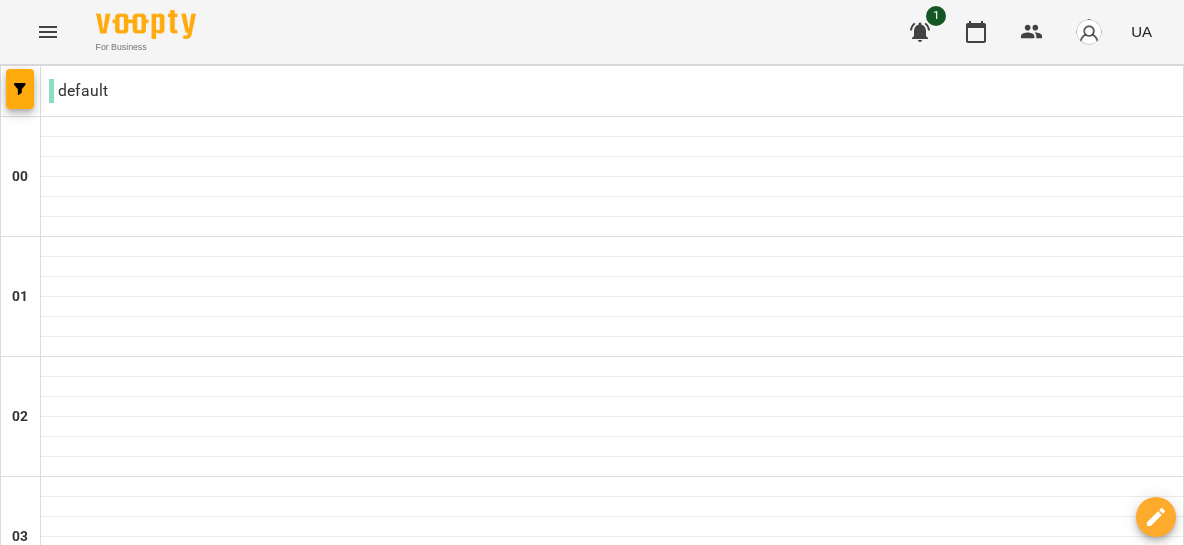 click on "пн 28 лип вт 29 лип ср 30 лип чт 31 лип пт 01 серп сб 02 серп нд 03 серп" at bounding box center (592, 3029) 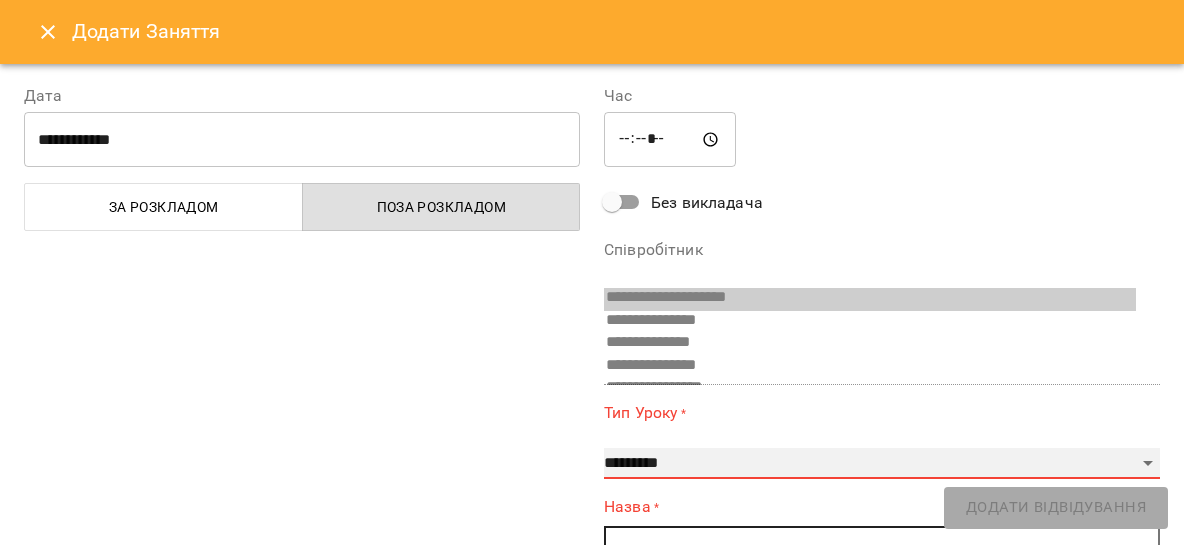 click on "**********" at bounding box center [882, 464] 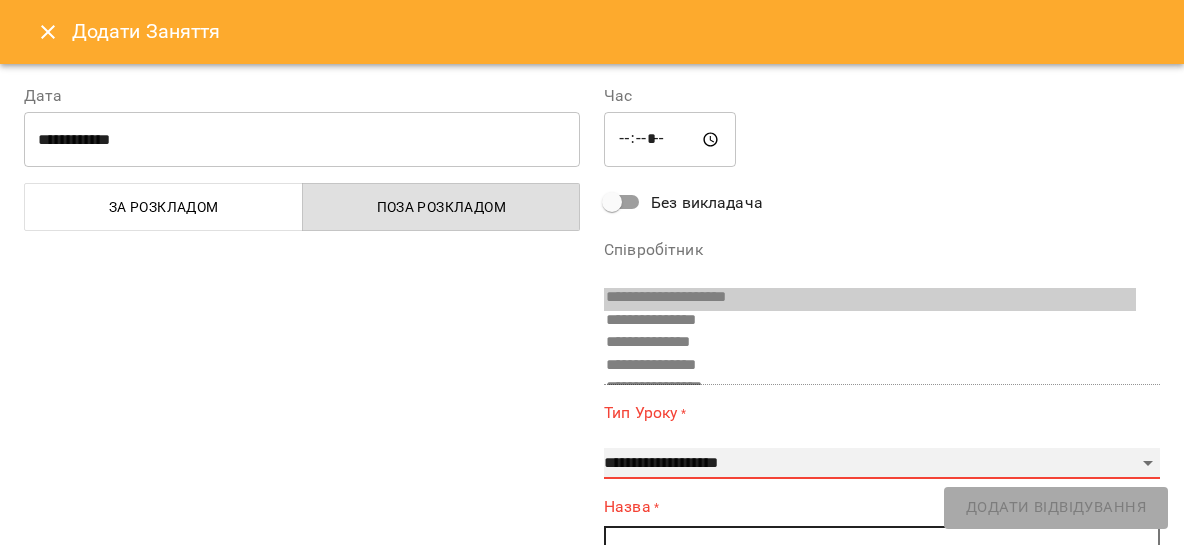 click on "**********" at bounding box center [0, 0] 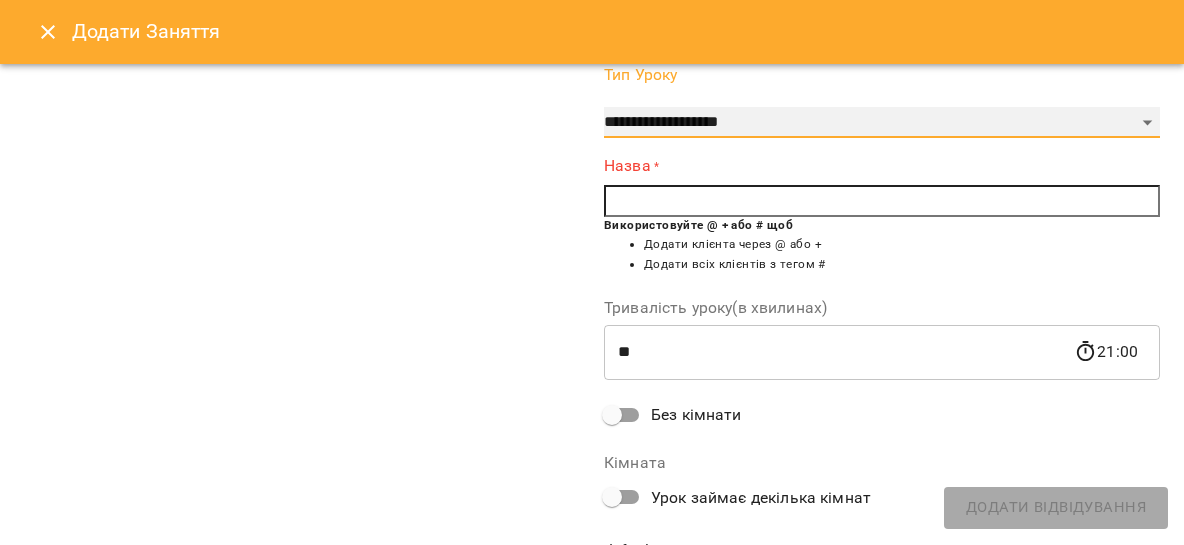 scroll, scrollTop: 334, scrollLeft: 0, axis: vertical 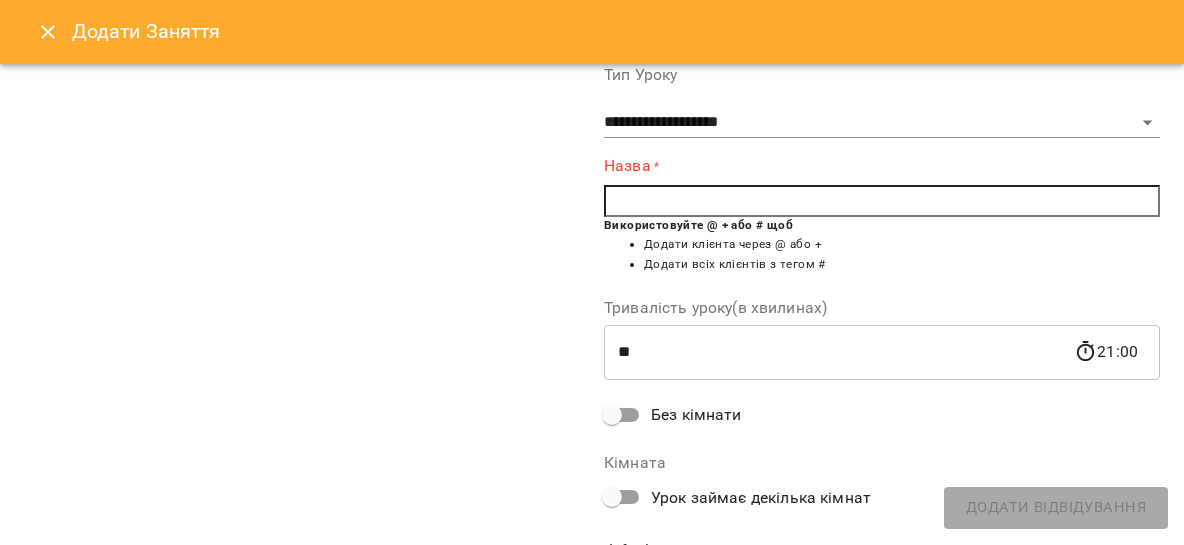 click at bounding box center [882, 201] 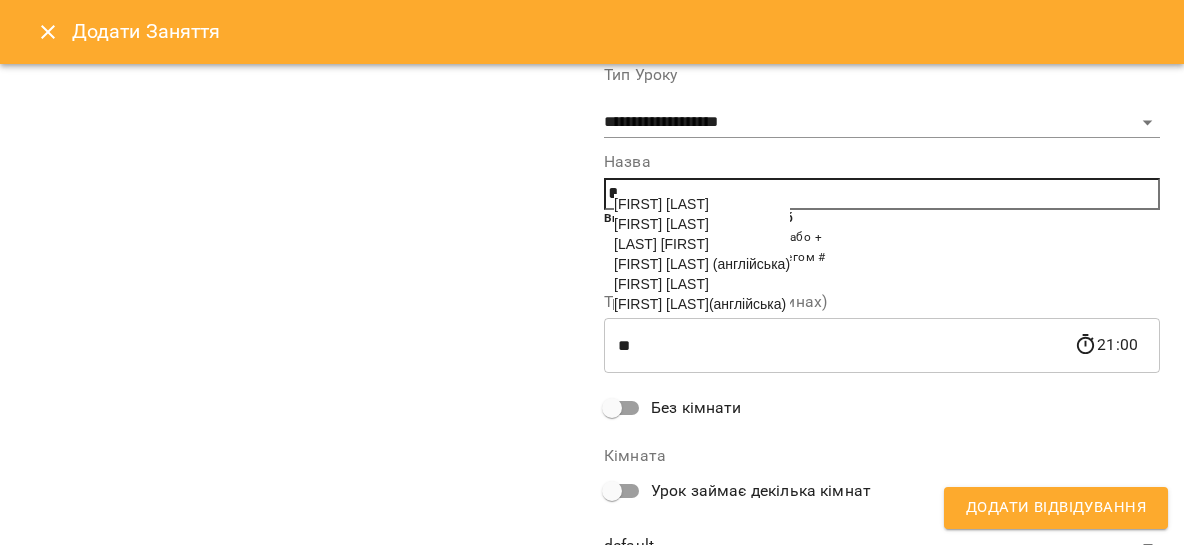 click on "[FIRST] [LAST]" at bounding box center (661, 204) 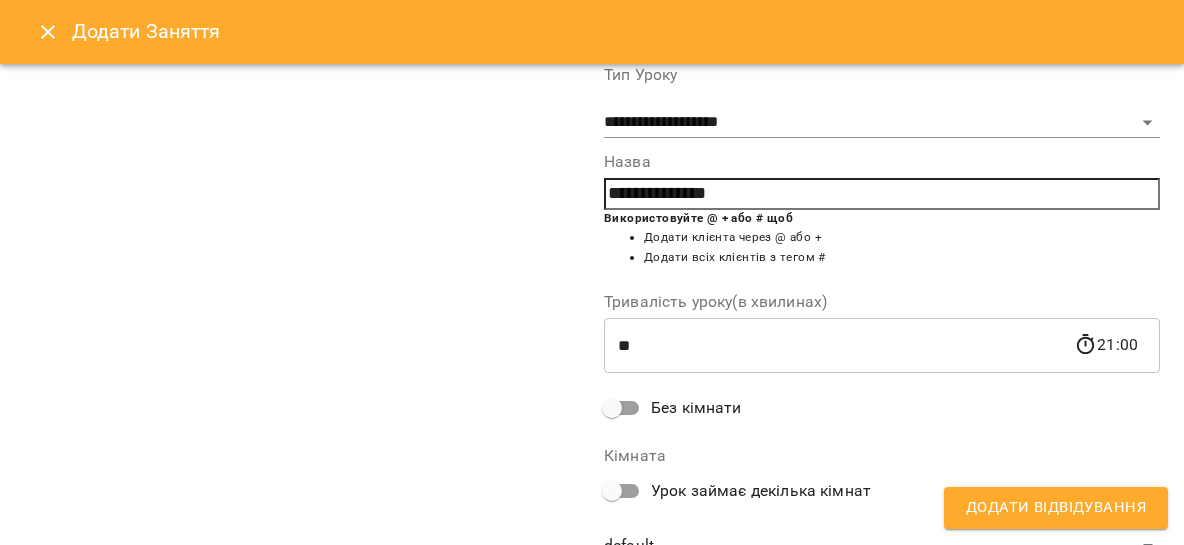 click on "Додати Відвідування" at bounding box center [1056, 508] 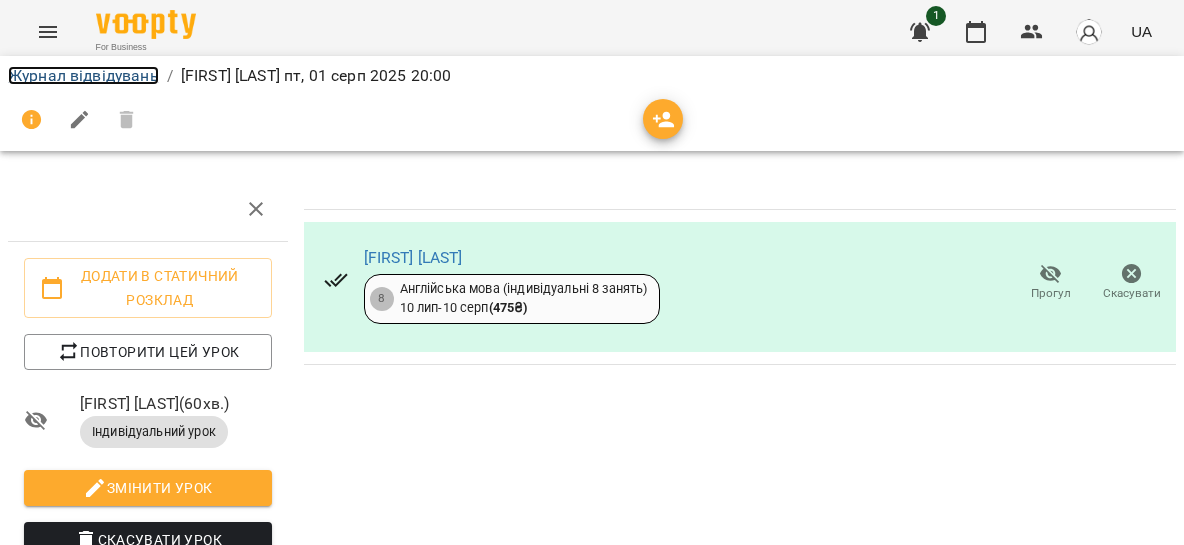 click on "Журнал відвідувань" at bounding box center [83, 75] 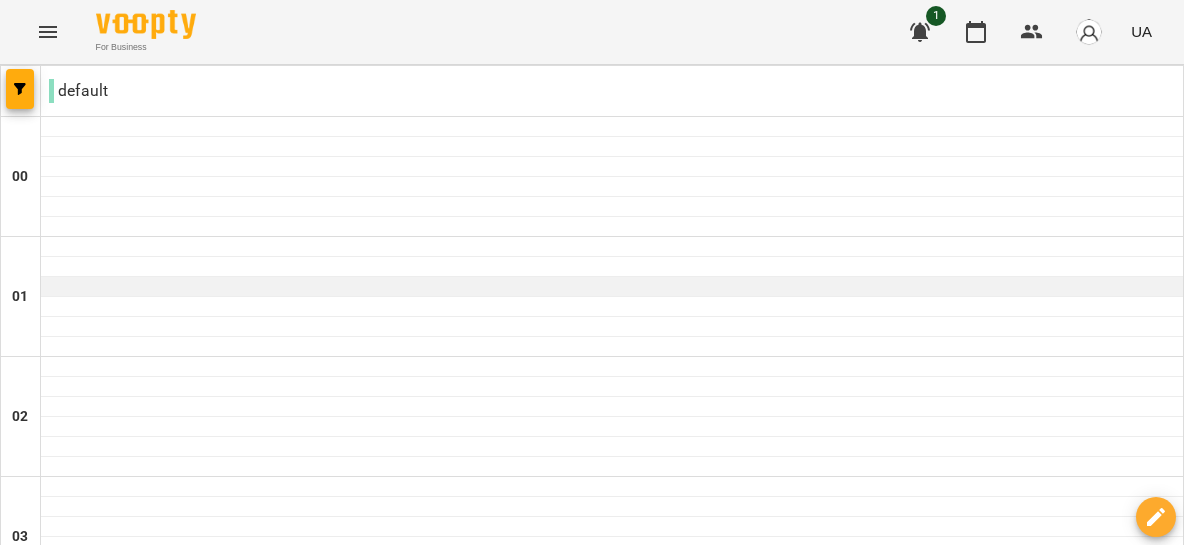 scroll, scrollTop: 1952, scrollLeft: 0, axis: vertical 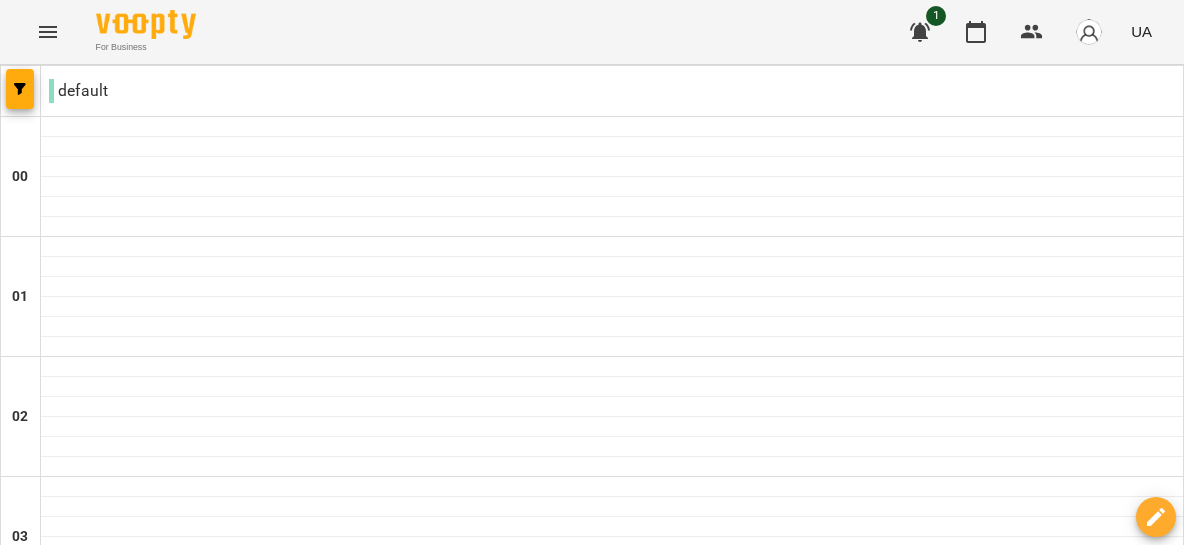 click on "пн 28 лип" at bounding box center (38, 3029) 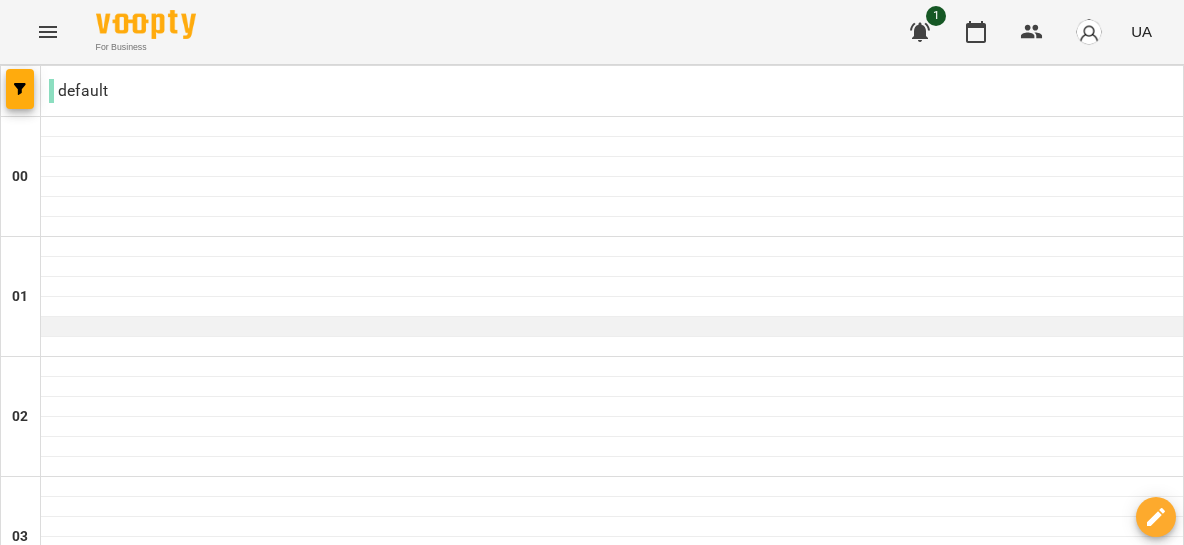 scroll, scrollTop: 1024, scrollLeft: 0, axis: vertical 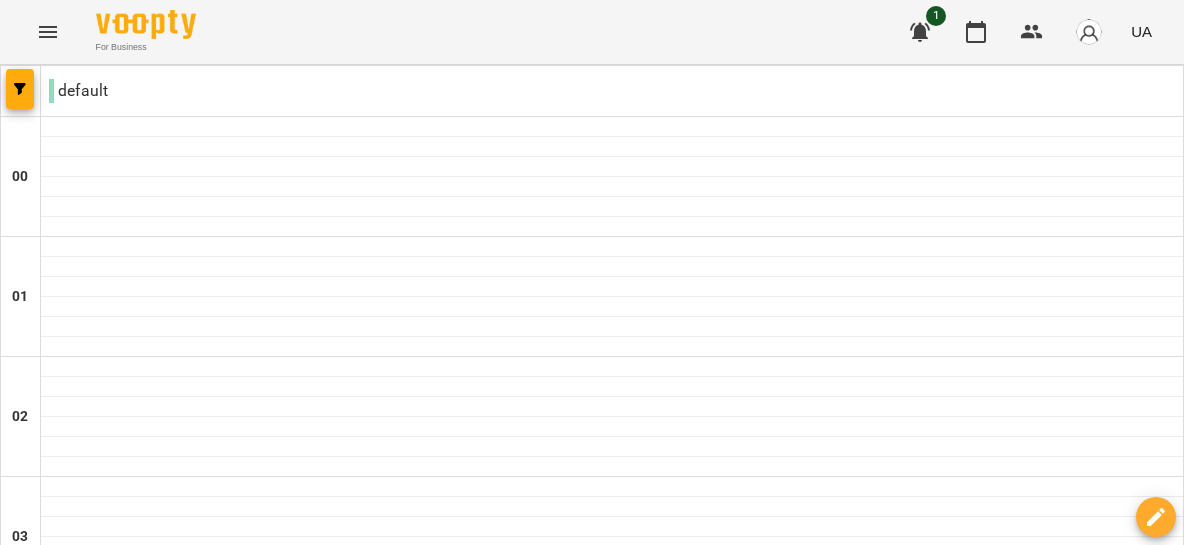 click at bounding box center (612, 1207) 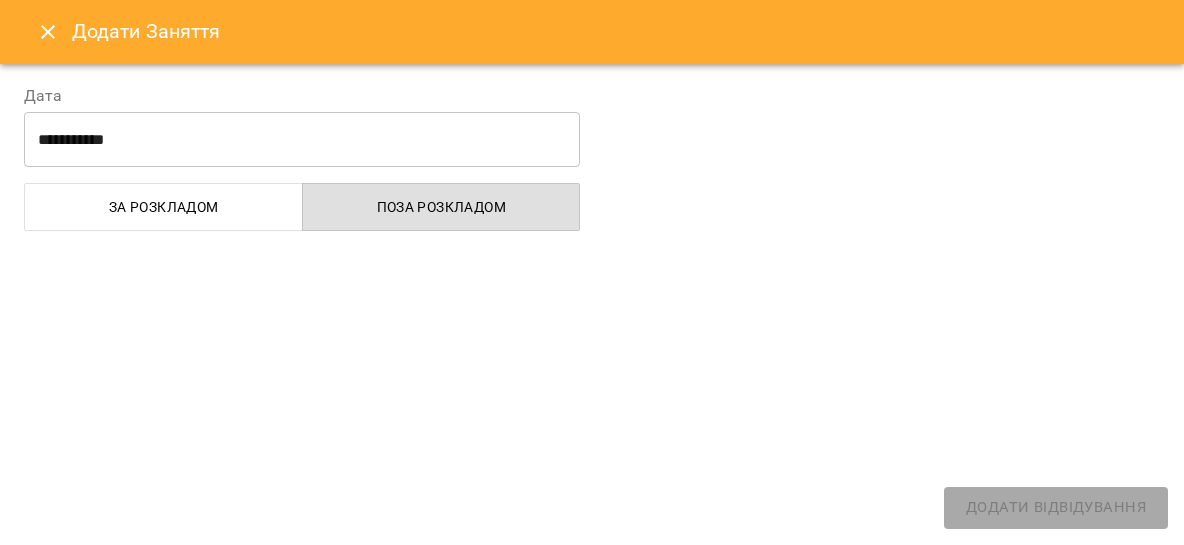 select on "**********" 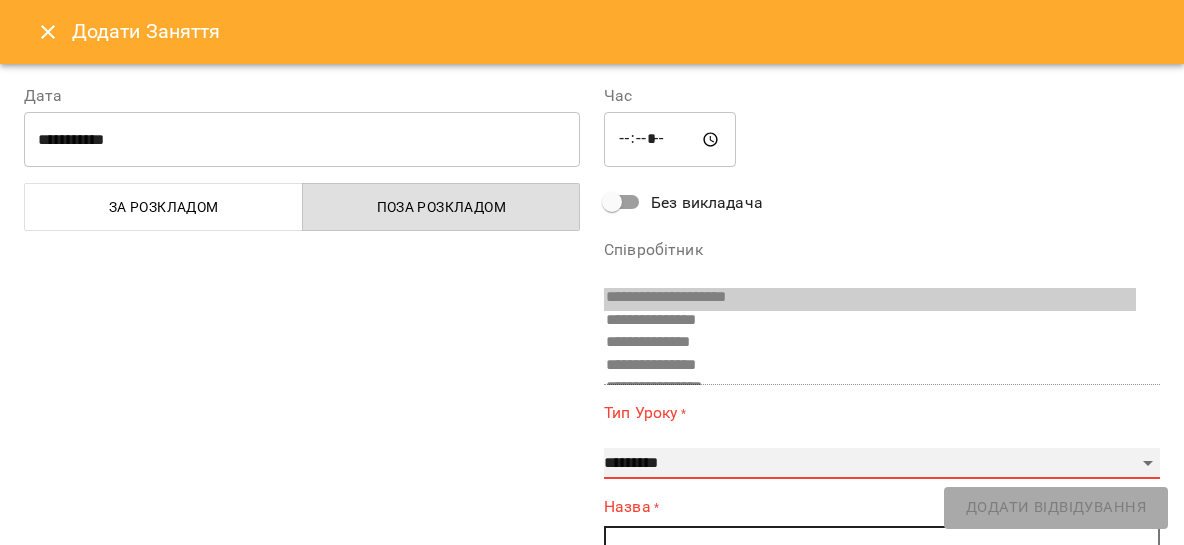 click on "**********" at bounding box center [882, 464] 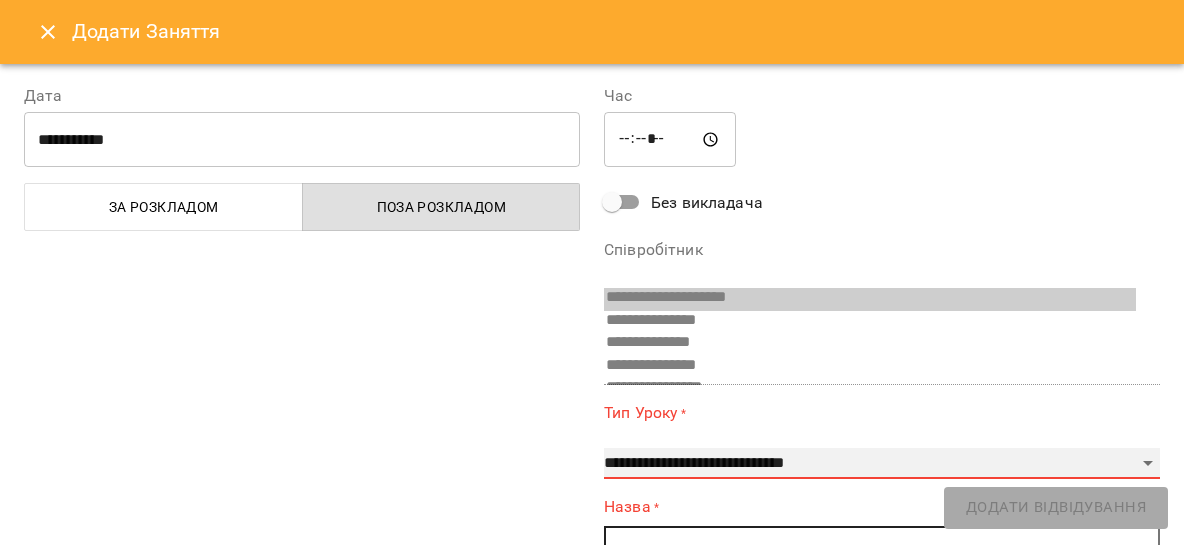 click on "**********" at bounding box center (0, 0) 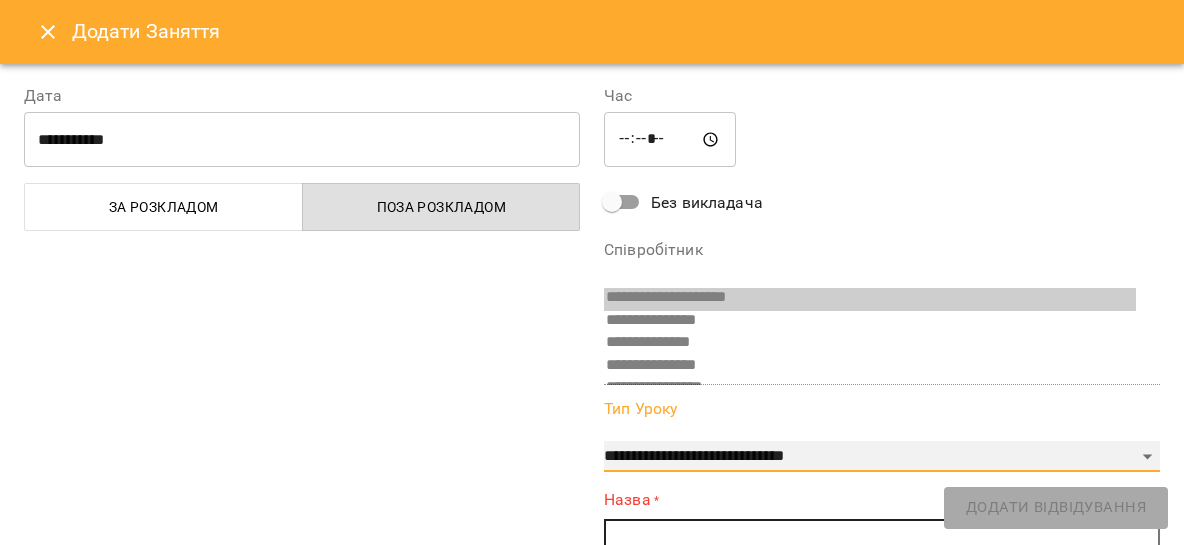 click on "**********" at bounding box center (882, 457) 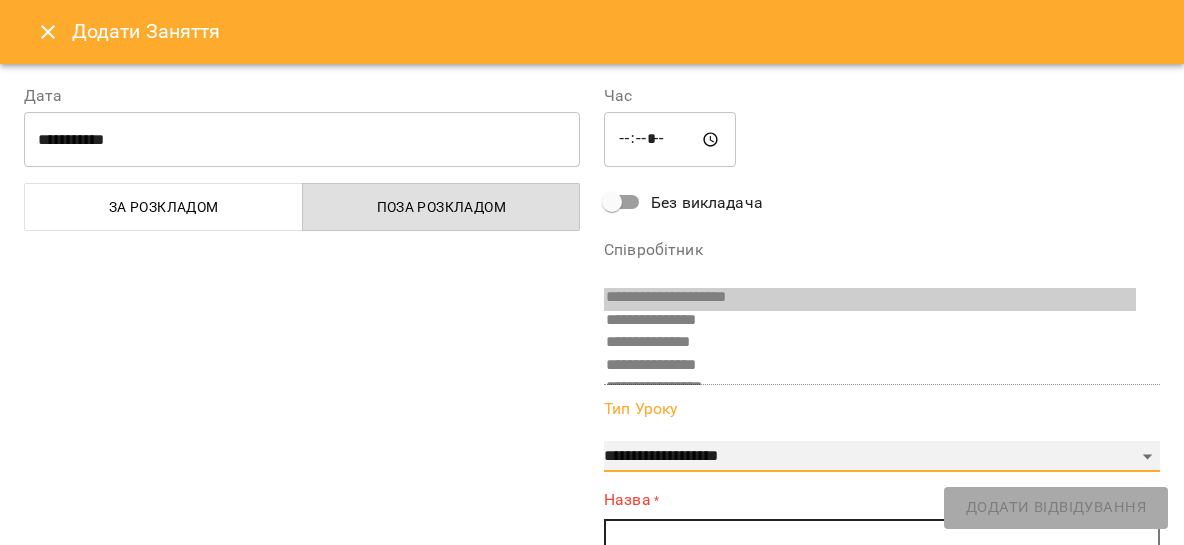 click on "**********" at bounding box center (0, 0) 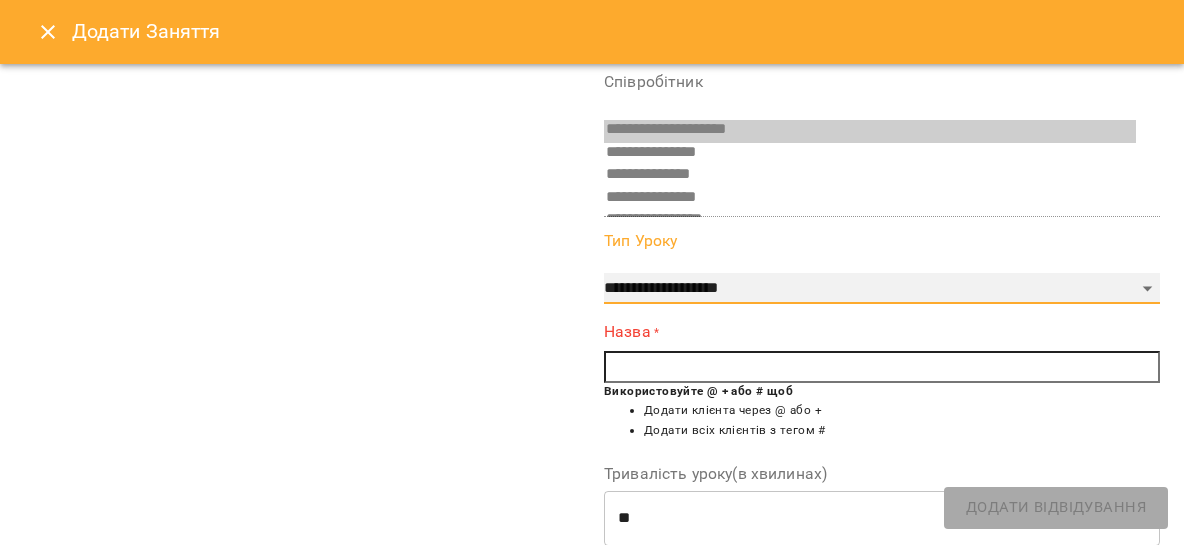 scroll, scrollTop: 170, scrollLeft: 0, axis: vertical 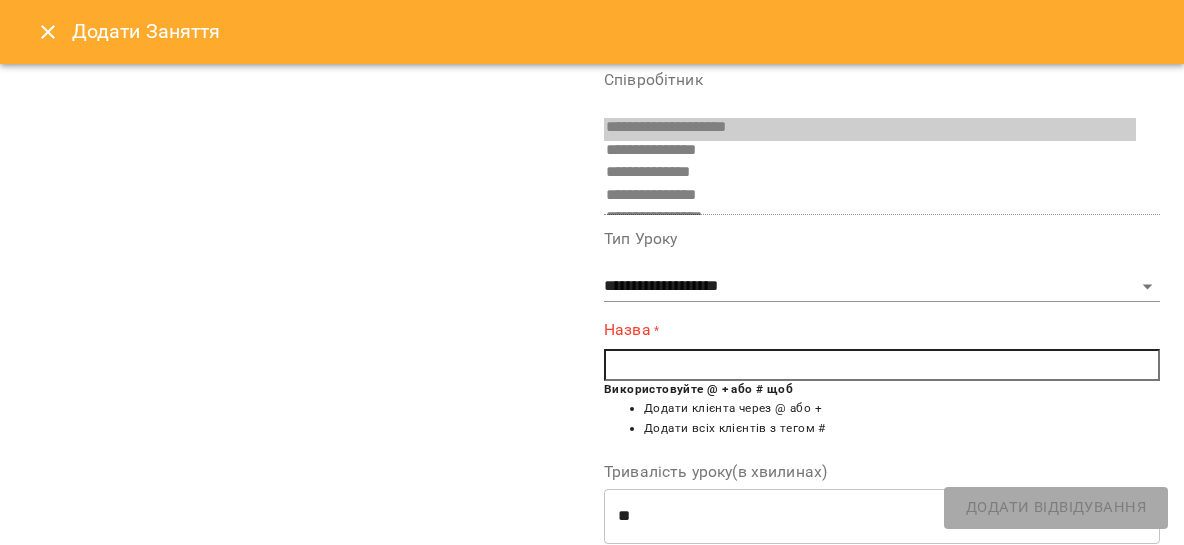 drag, startPoint x: 602, startPoint y: 369, endPoint x: 622, endPoint y: 365, distance: 20.396078 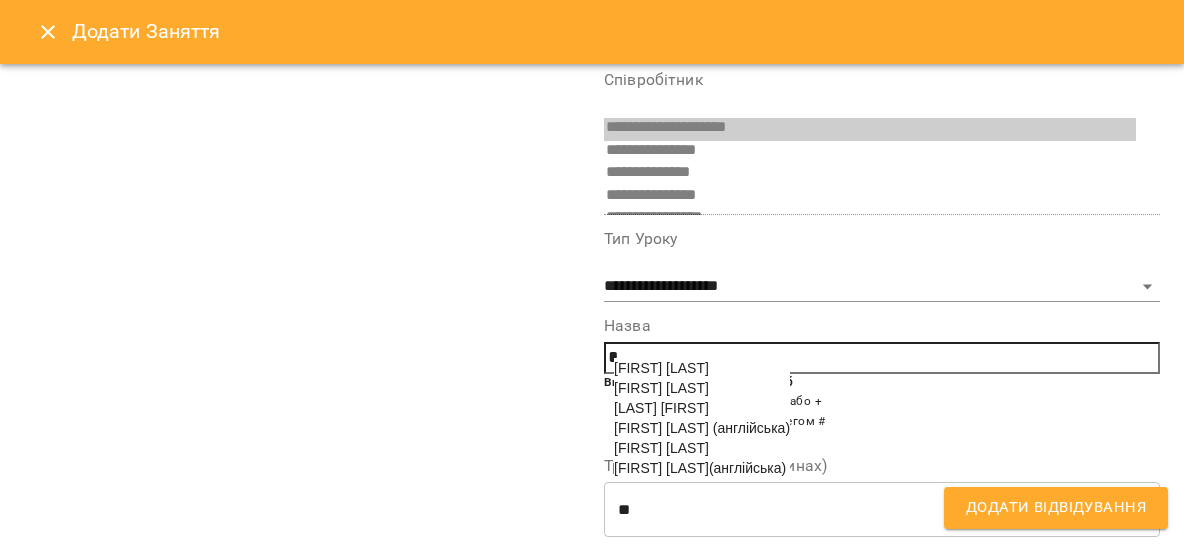 click on "[FIRST] [LAST](англійська)" at bounding box center [700, 468] 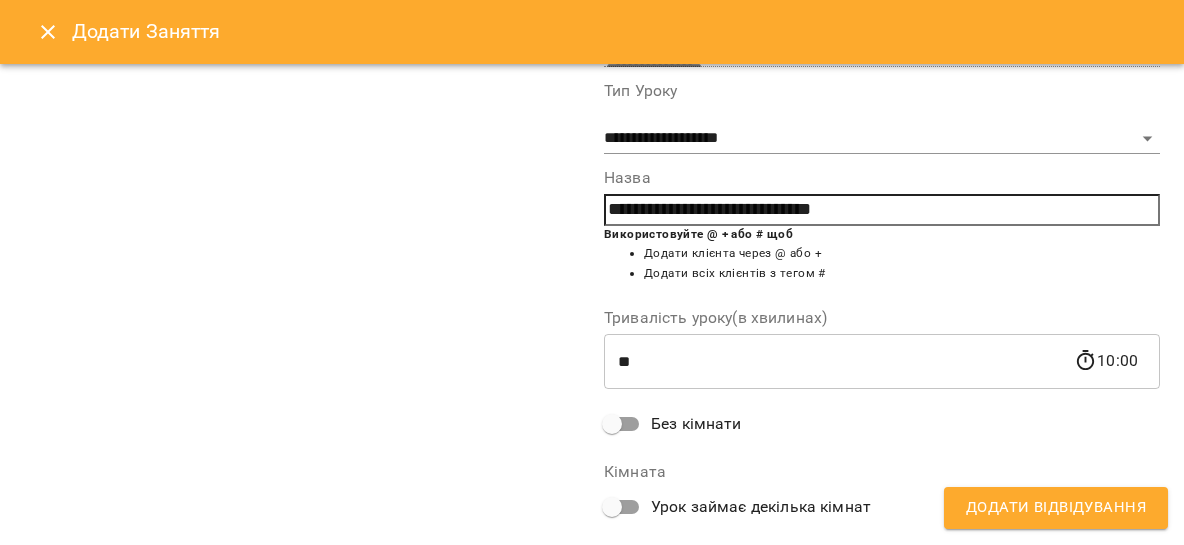 scroll, scrollTop: 319, scrollLeft: 0, axis: vertical 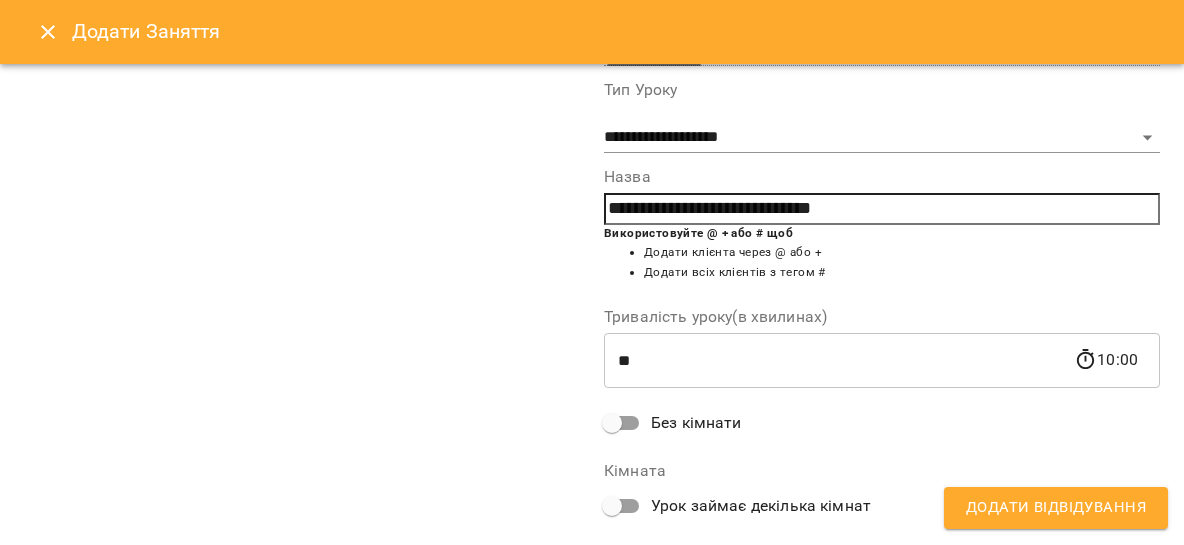 click on "Додати Відвідування" at bounding box center (1056, 508) 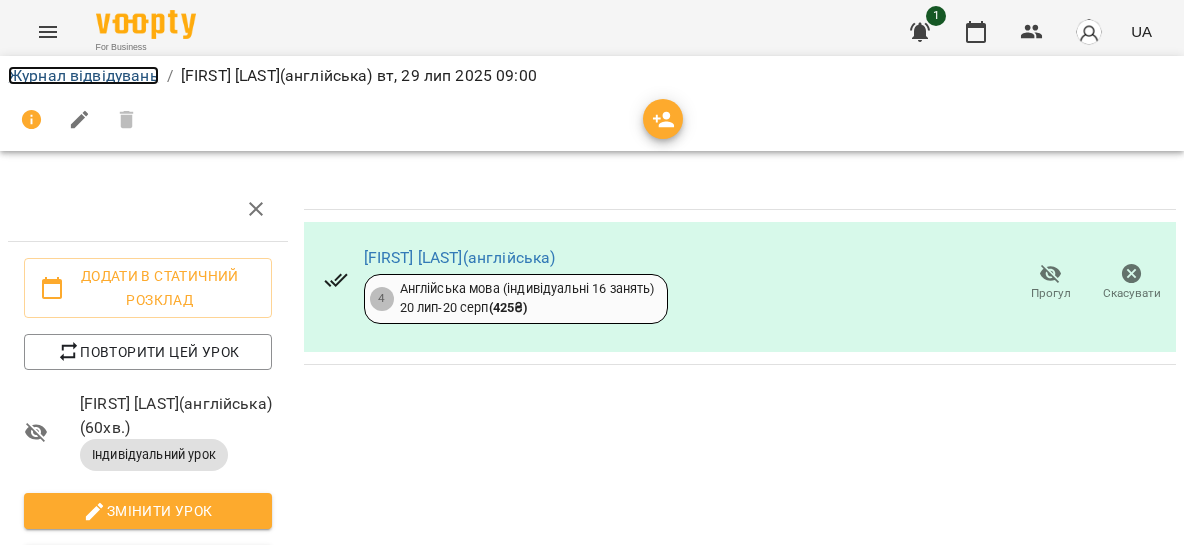 click on "Журнал відвідувань" at bounding box center [83, 75] 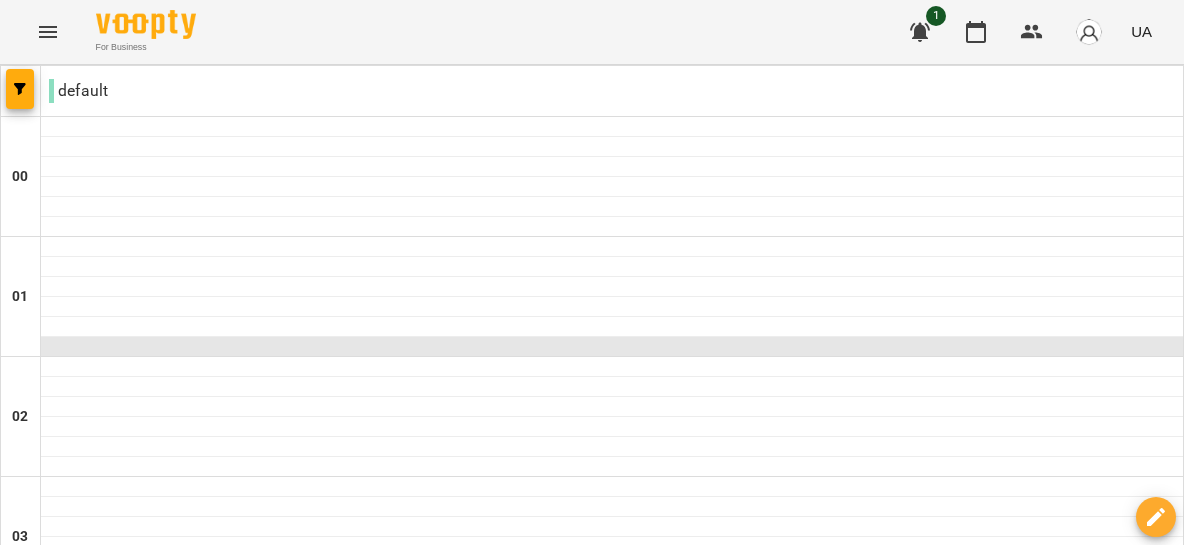 scroll, scrollTop: 1010, scrollLeft: 0, axis: vertical 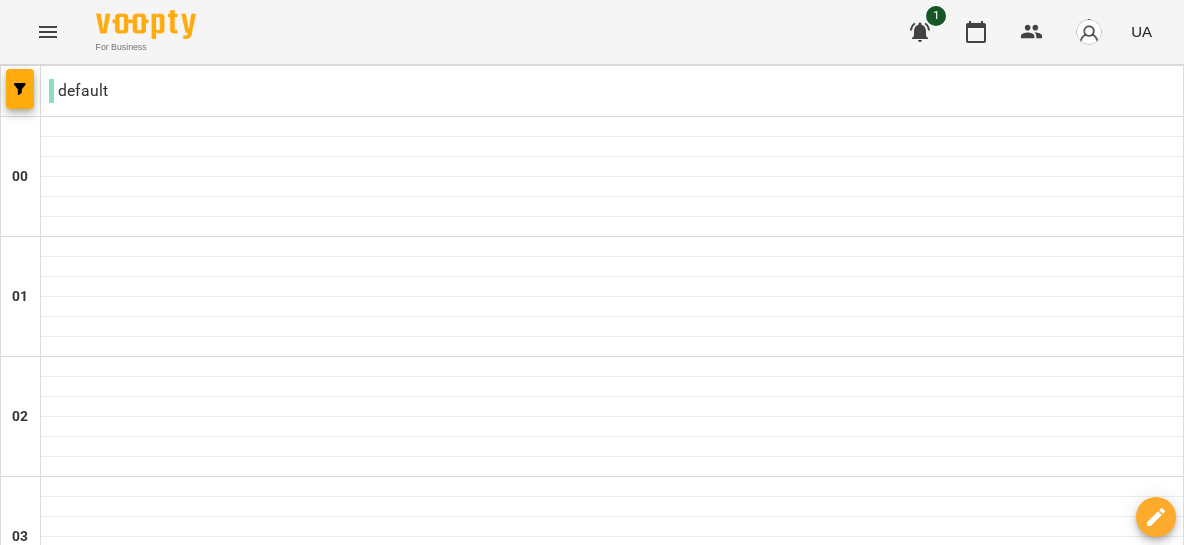 click on "чт" at bounding box center [675, 3023] 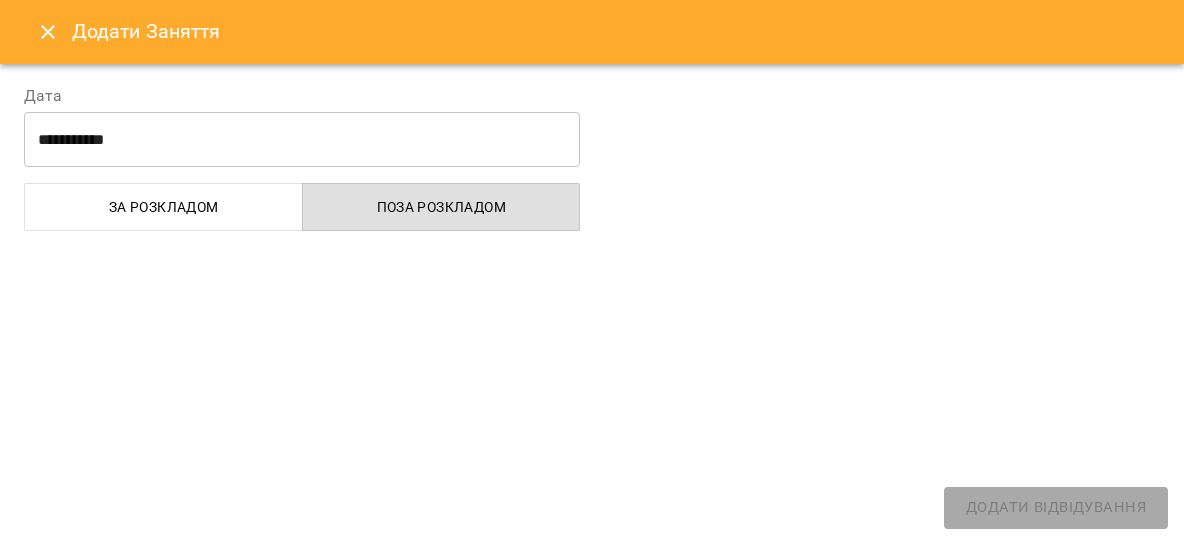 select on "**********" 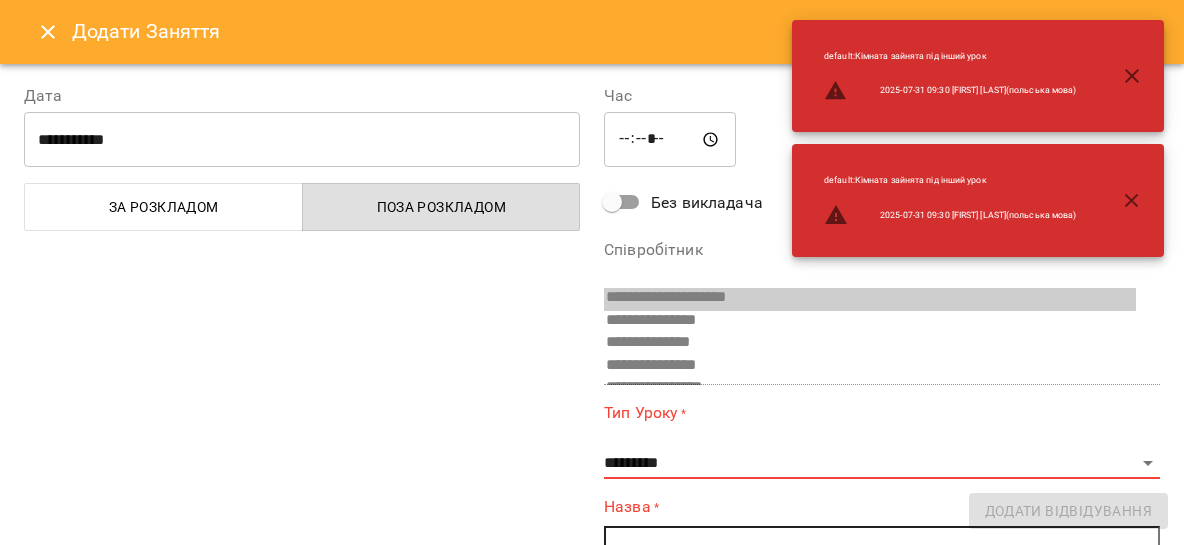 click on "**********" at bounding box center (882, 440) 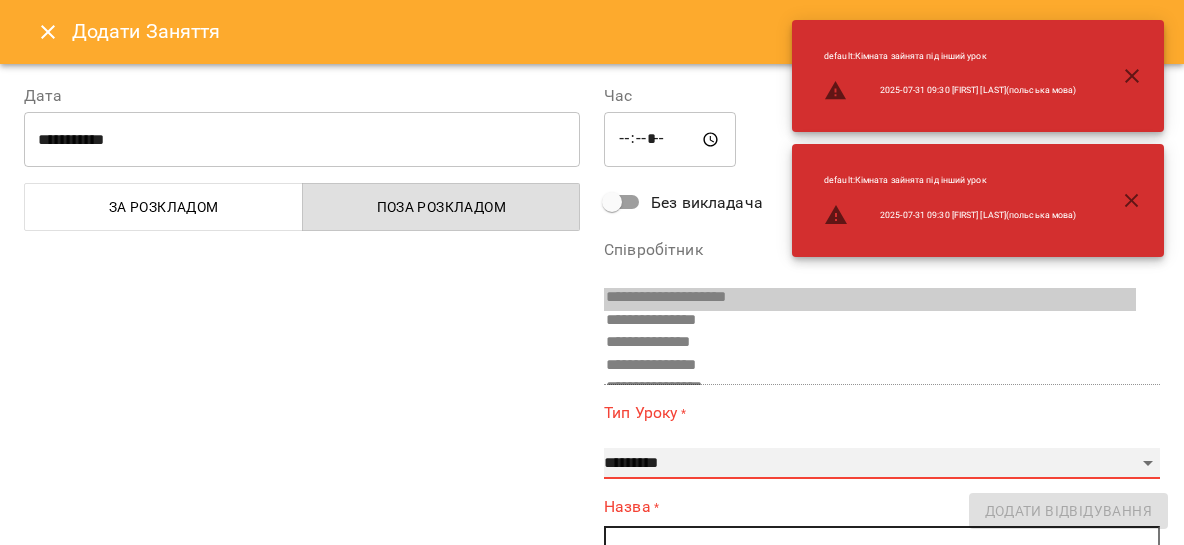 click on "**********" at bounding box center (882, 464) 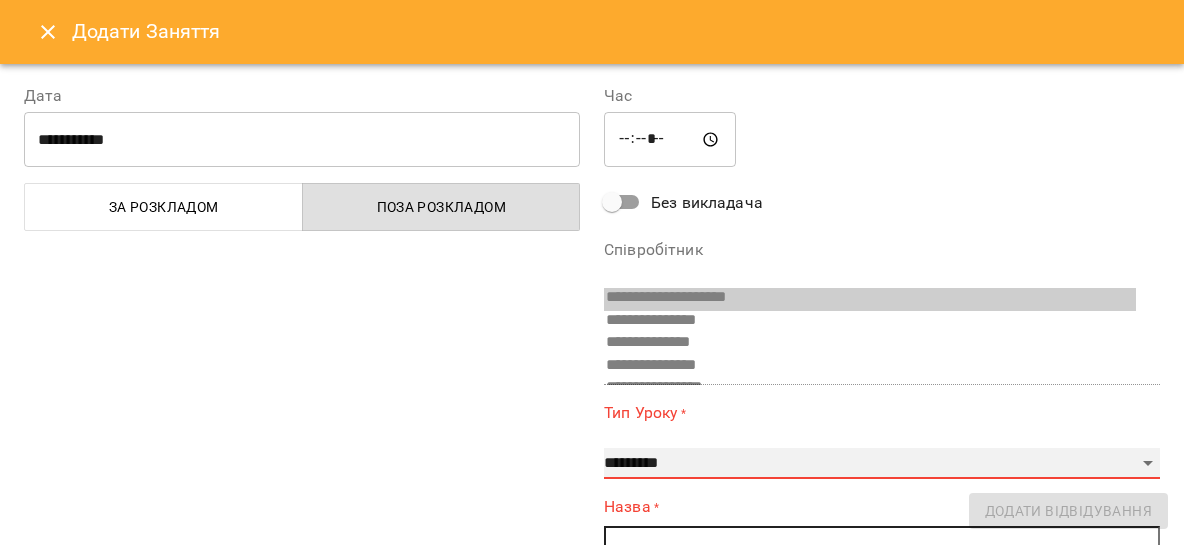 select on "**********" 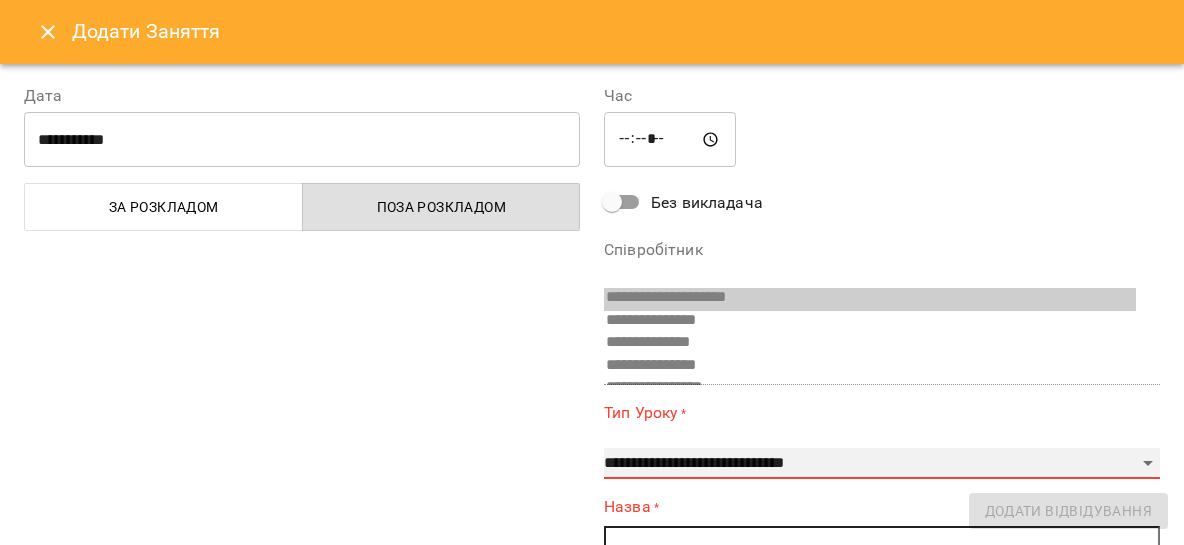 click on "**********" at bounding box center [0, 0] 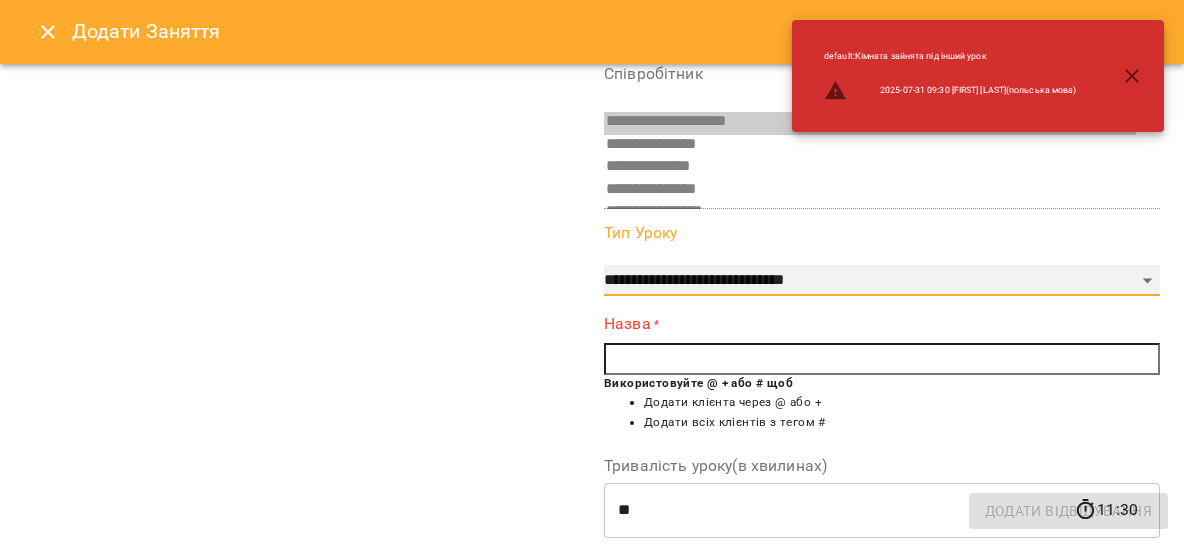 scroll, scrollTop: 177, scrollLeft: 0, axis: vertical 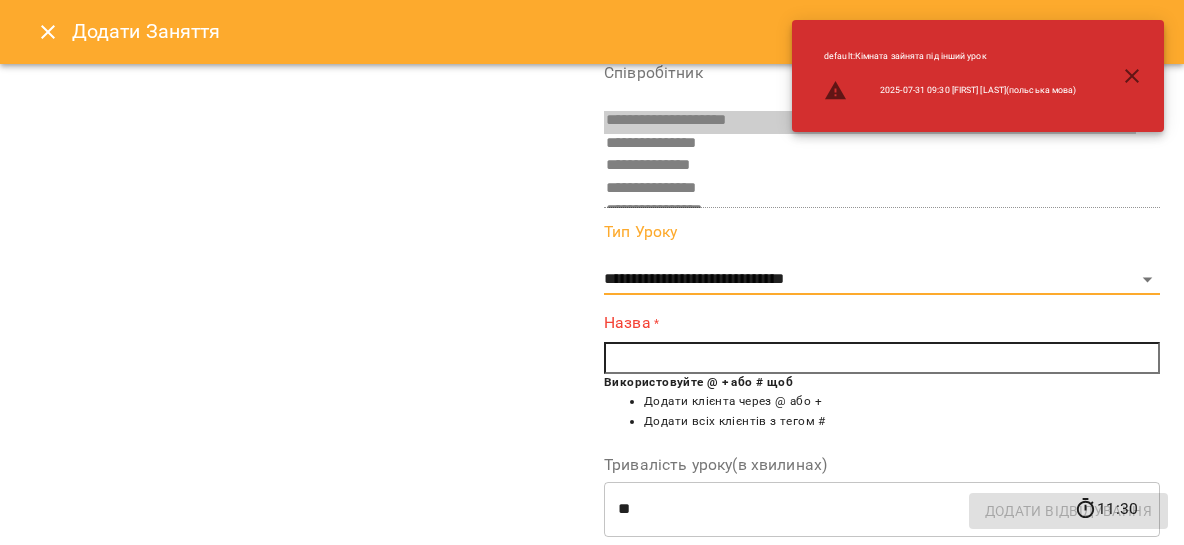 click at bounding box center (882, 358) 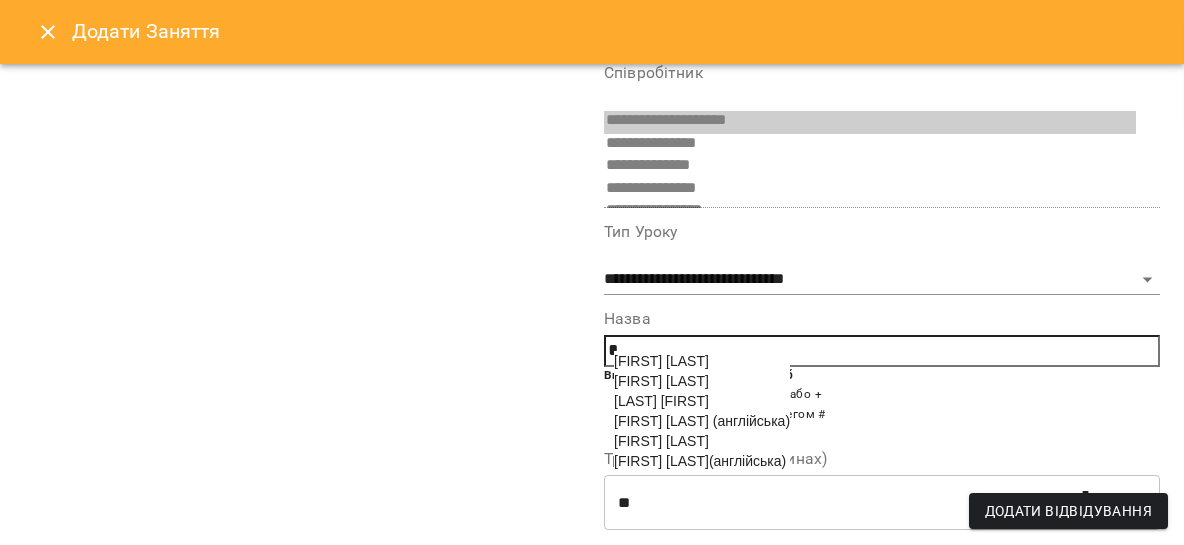 click on "[FIRST] [LAST](англійська)" at bounding box center (700, 461) 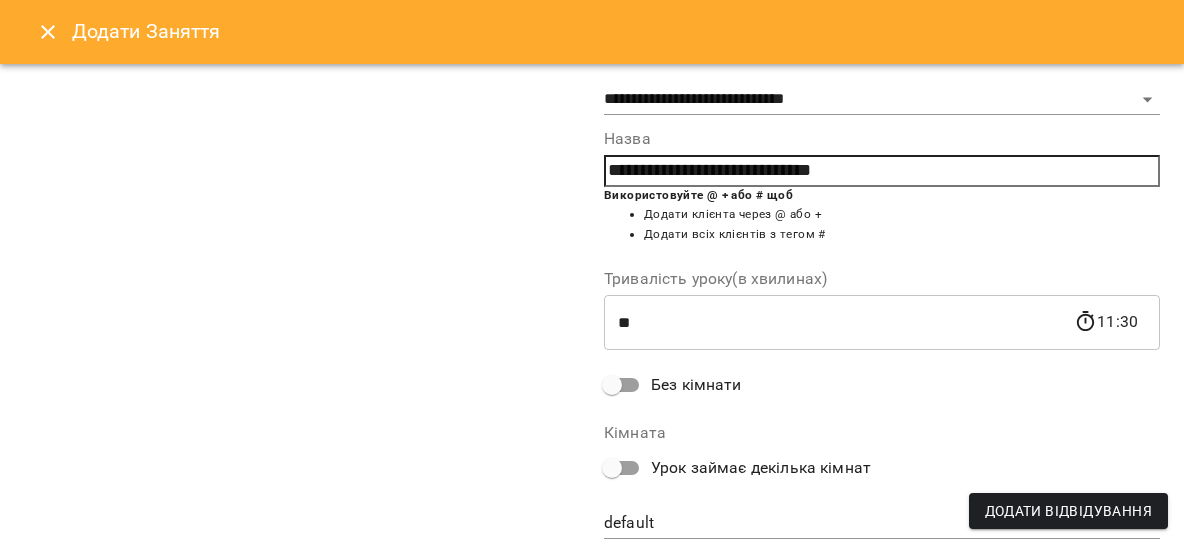 scroll, scrollTop: 420, scrollLeft: 0, axis: vertical 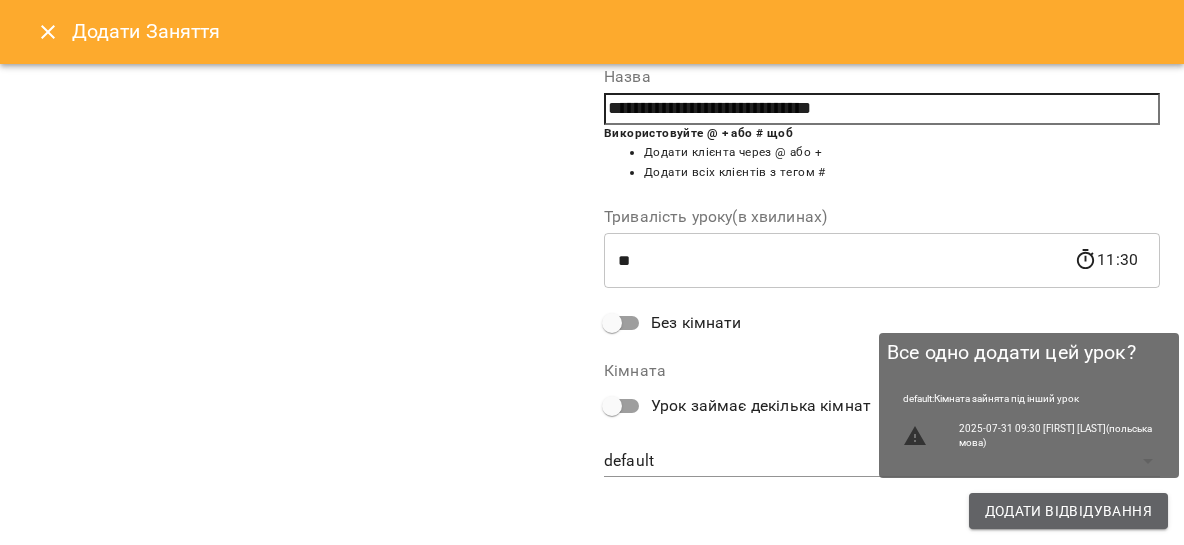 click on "Додати Відвідування" at bounding box center (1068, 511) 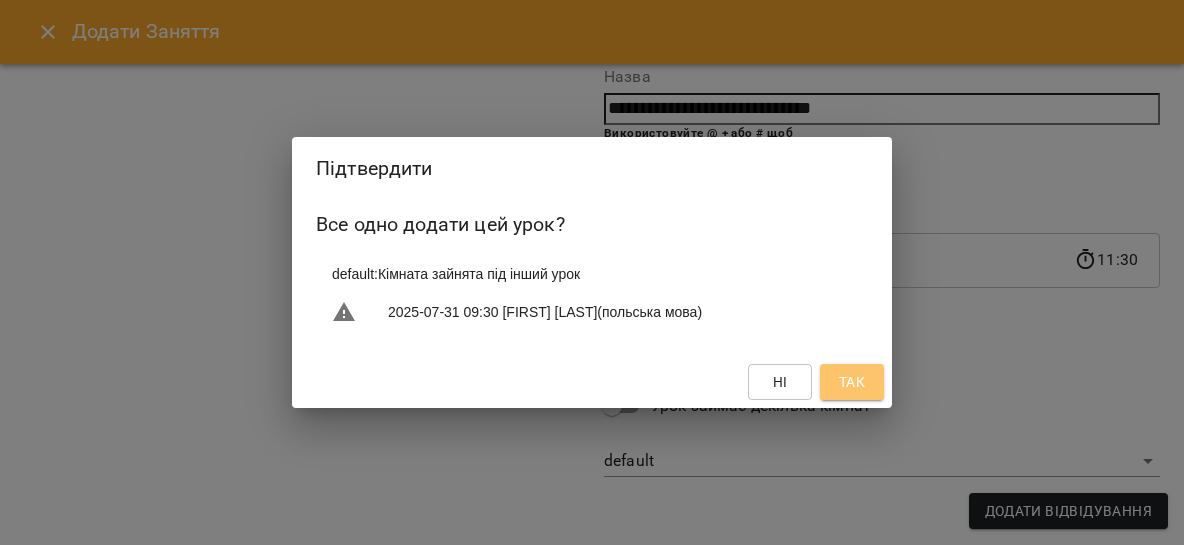 click on "Так" at bounding box center (852, 382) 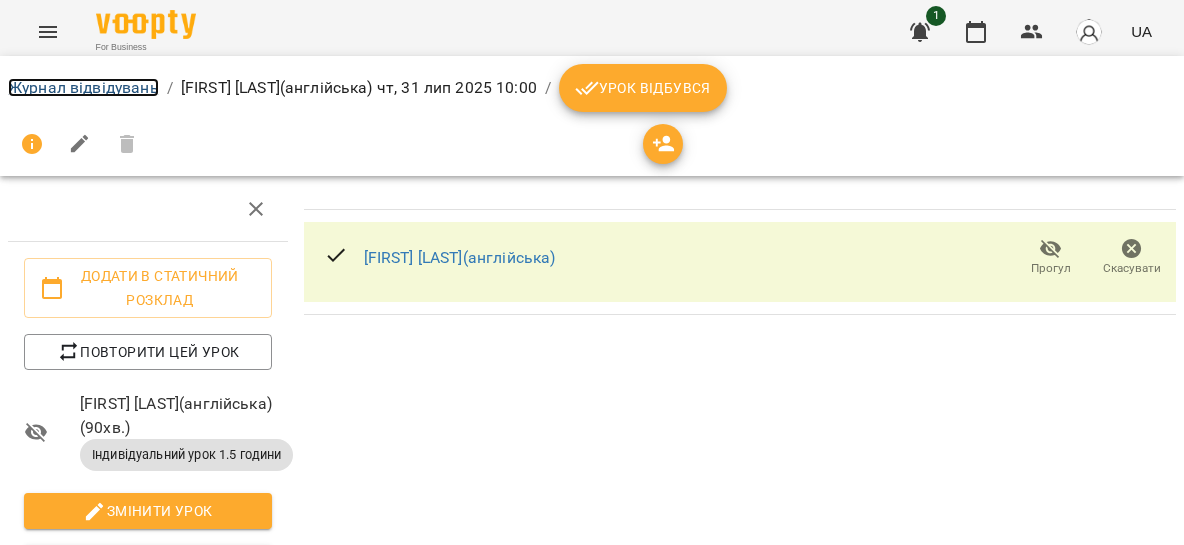 click on "Журнал відвідувань" at bounding box center (83, 87) 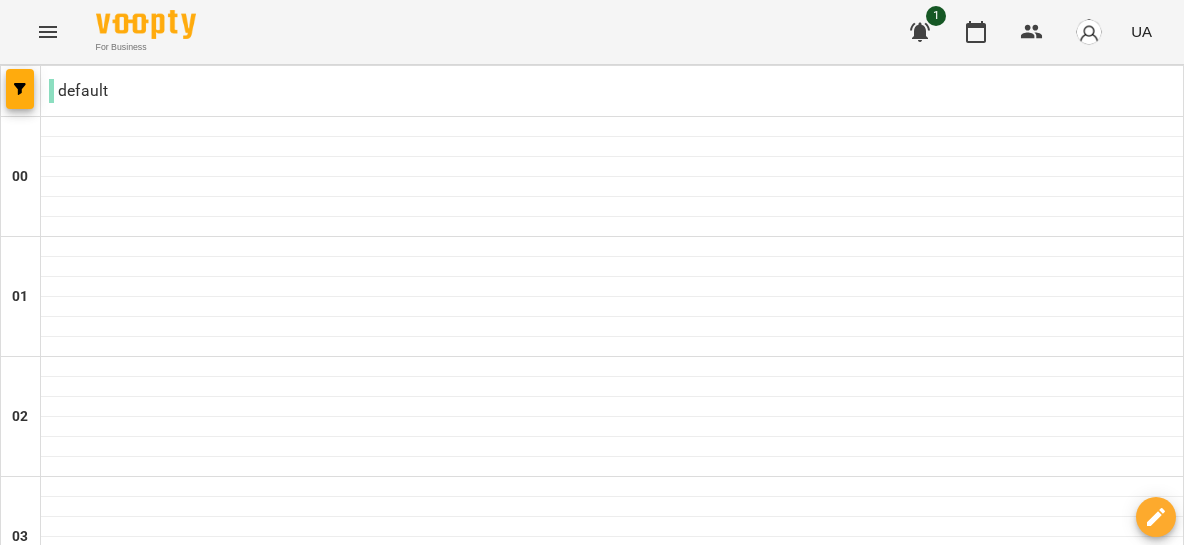 click on "01 серп" at bounding box center (829, 3042) 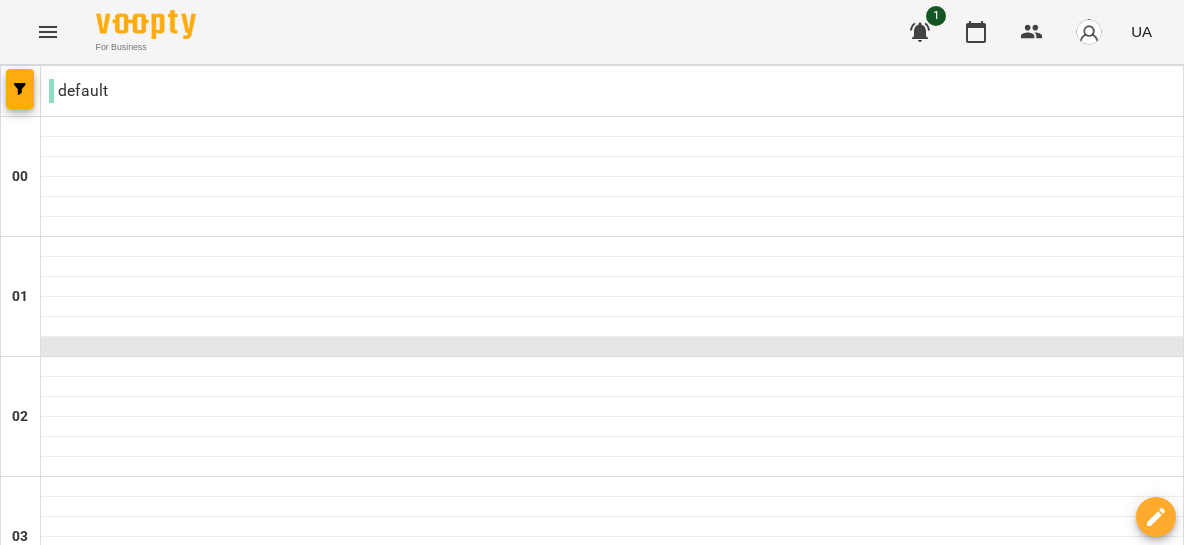 scroll, scrollTop: 1110, scrollLeft: 0, axis: vertical 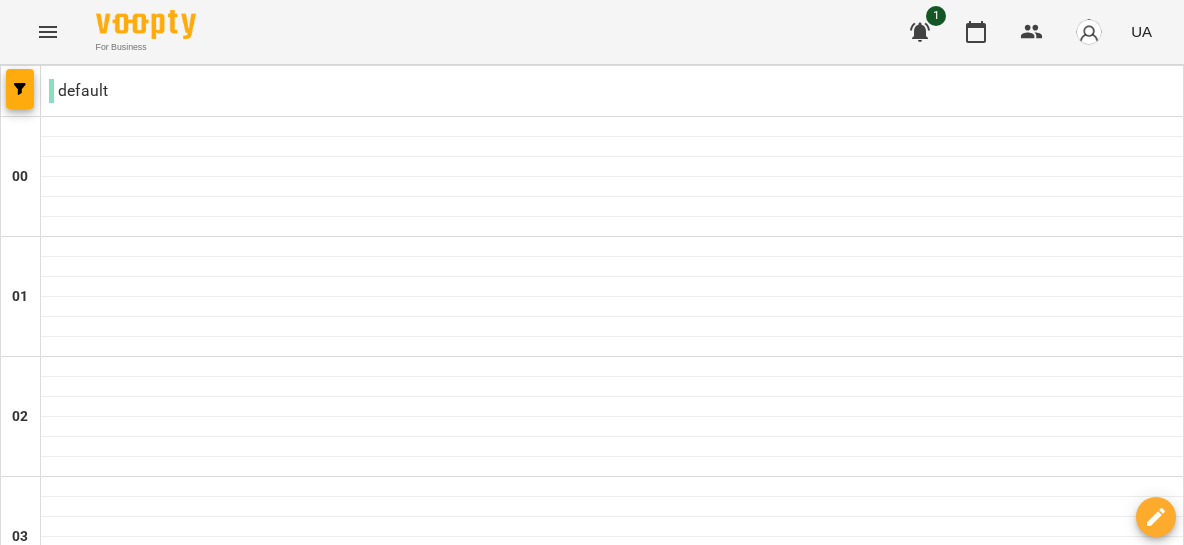 click at bounding box center [612, 1327] 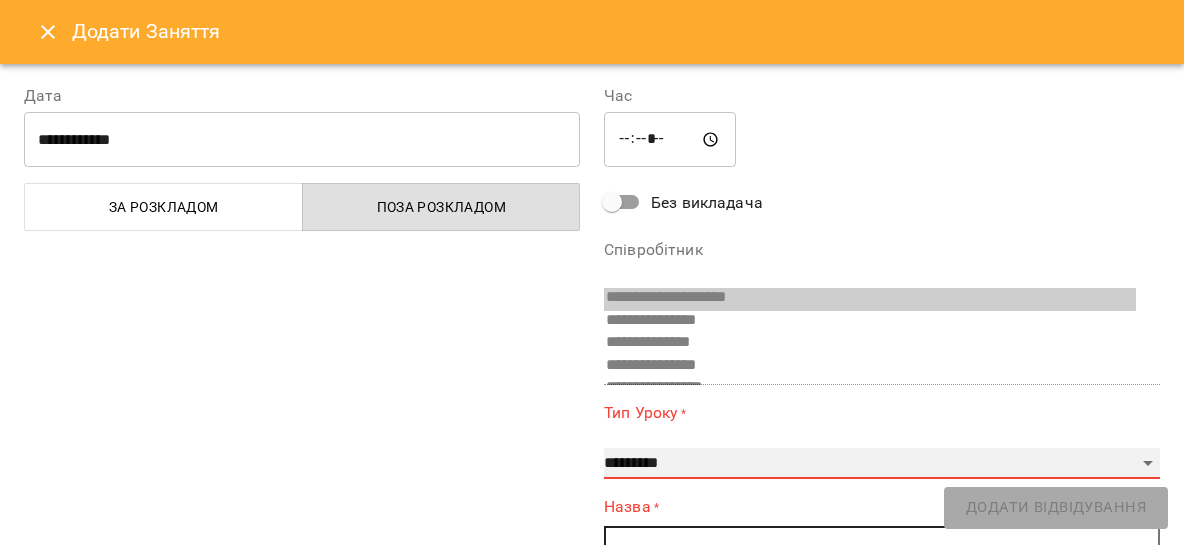 click on "**********" at bounding box center [882, 464] 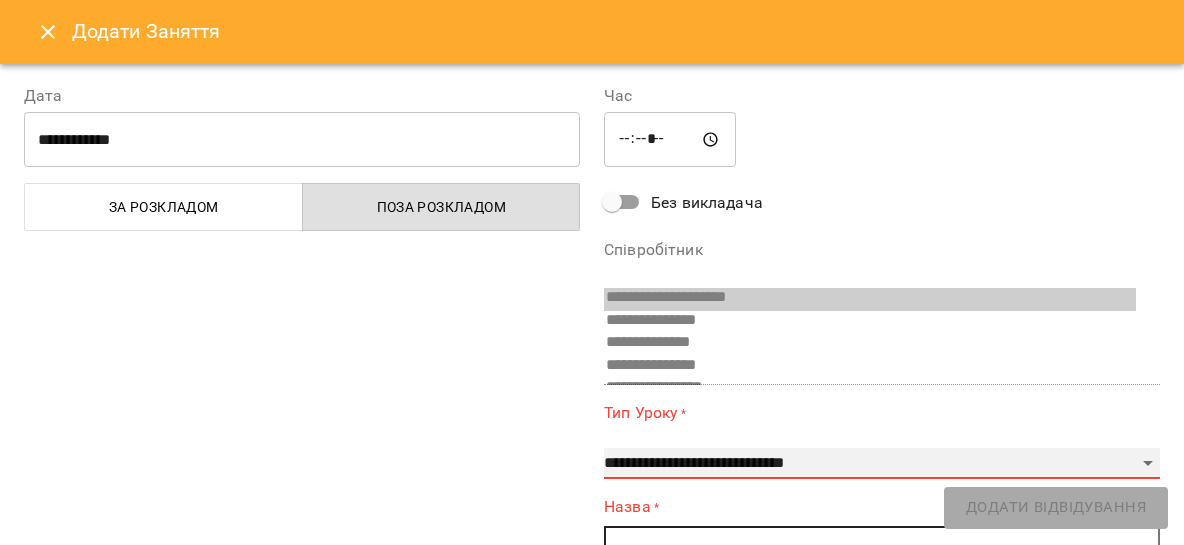 click on "**********" at bounding box center [0, 0] 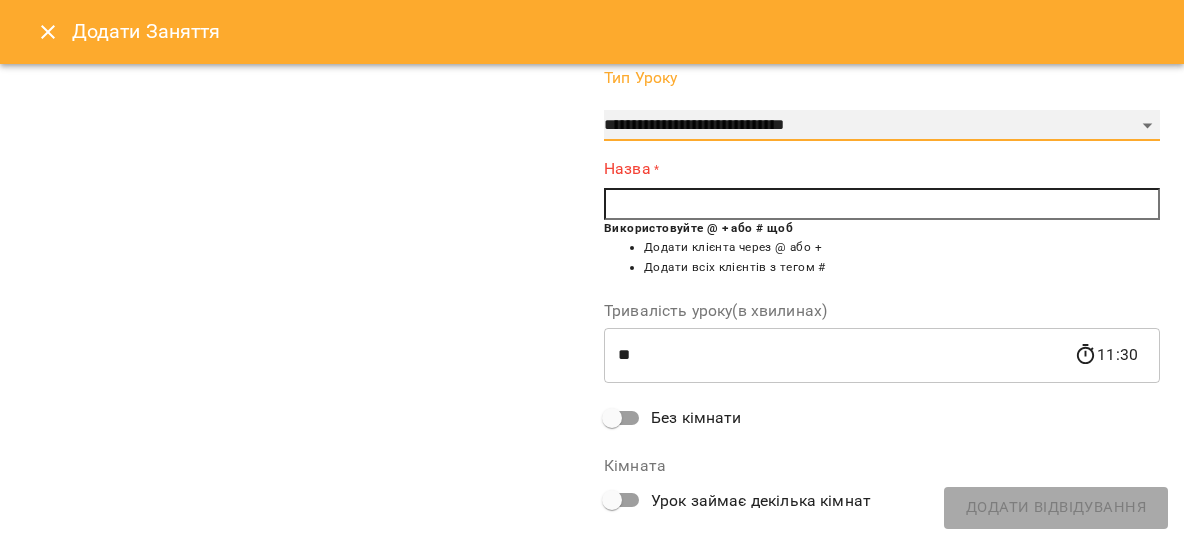 scroll, scrollTop: 333, scrollLeft: 0, axis: vertical 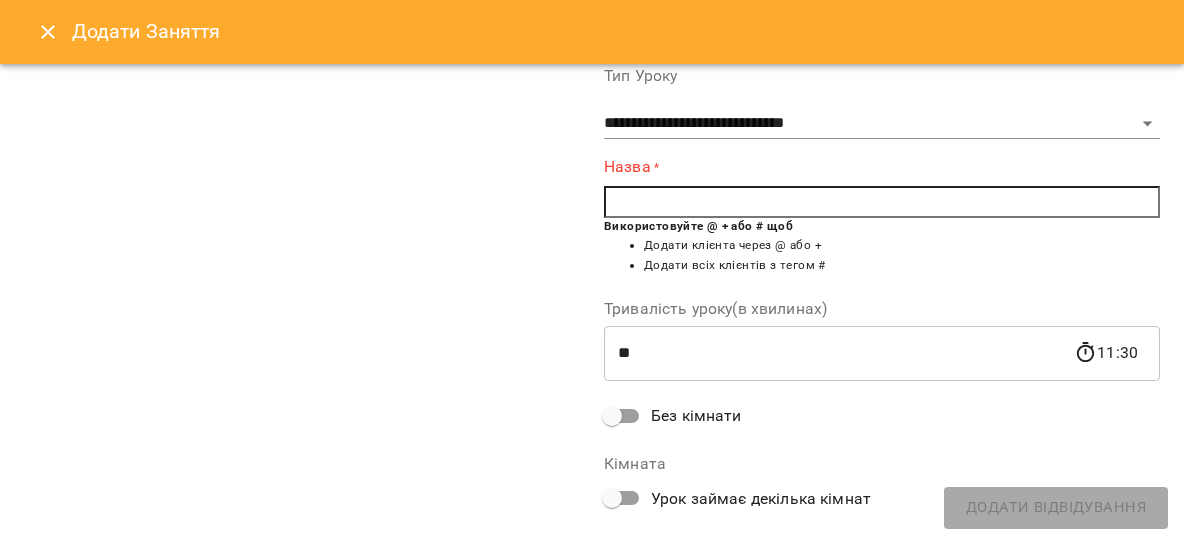 click at bounding box center (882, 202) 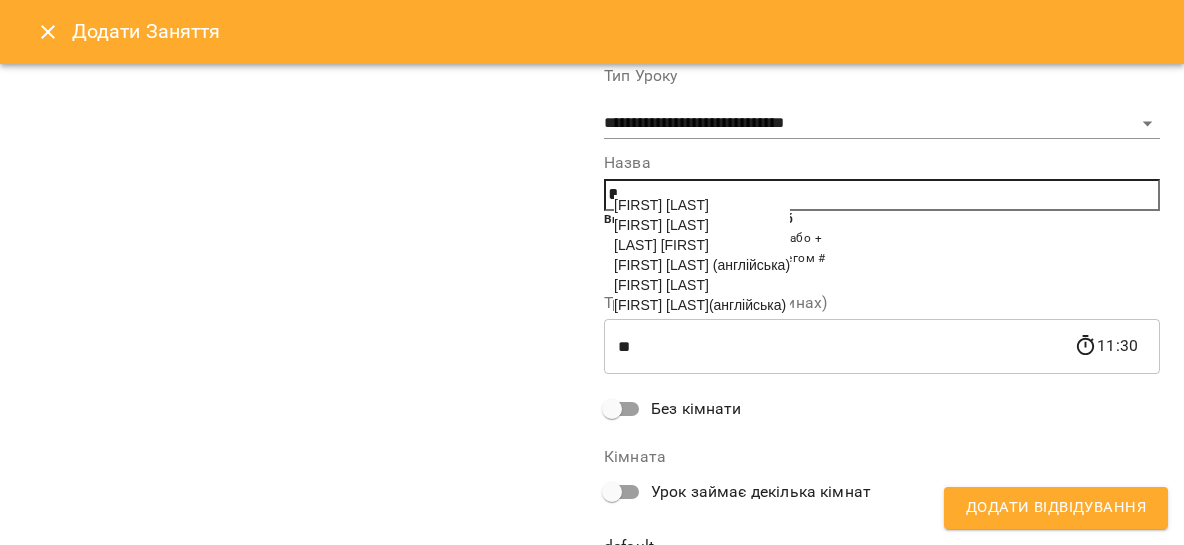 click on "[FIRST] [LAST](англійська)" at bounding box center (700, 305) 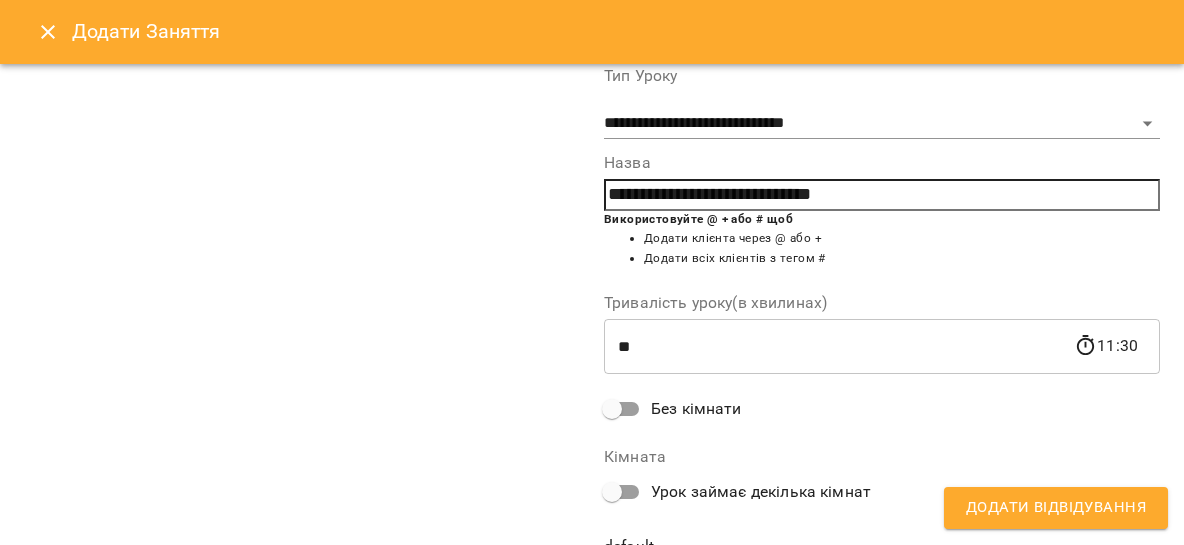 scroll, scrollTop: 420, scrollLeft: 0, axis: vertical 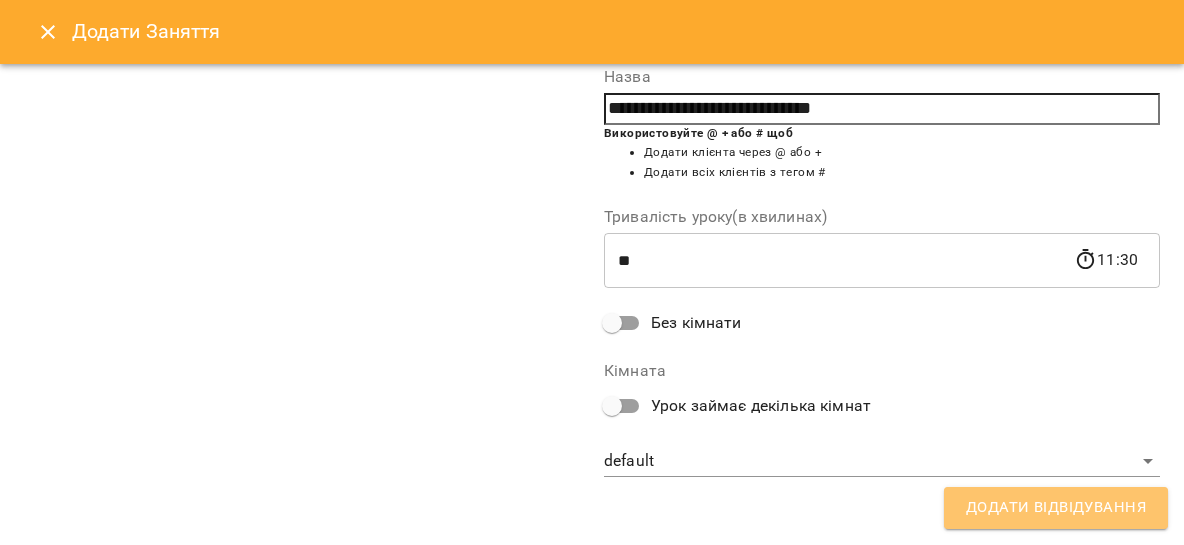 click on "Додати Відвідування" at bounding box center [1056, 508] 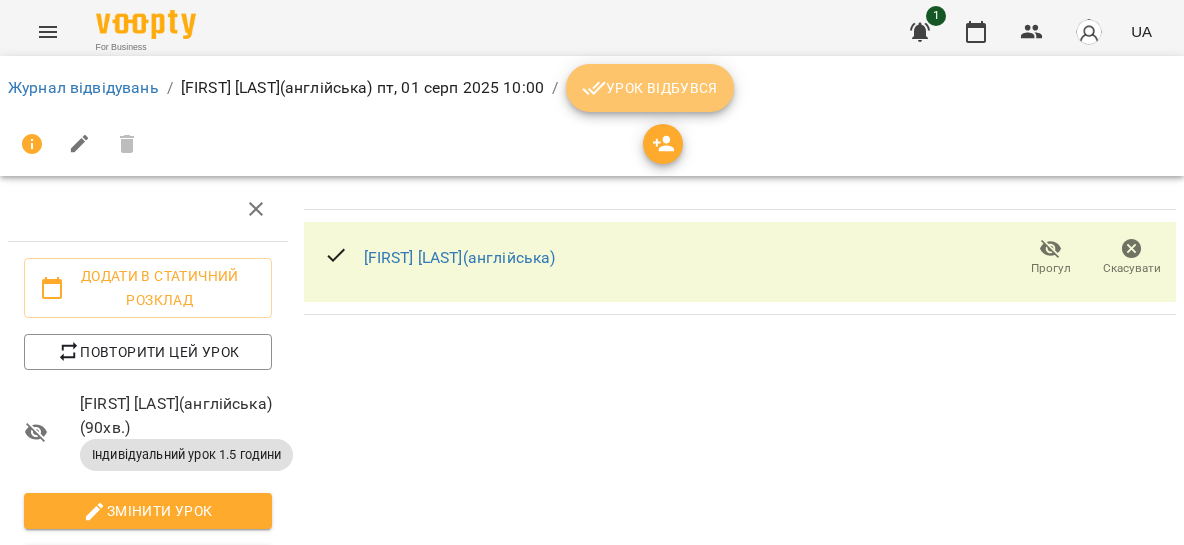 click on "Урок відбувся" at bounding box center (650, 88) 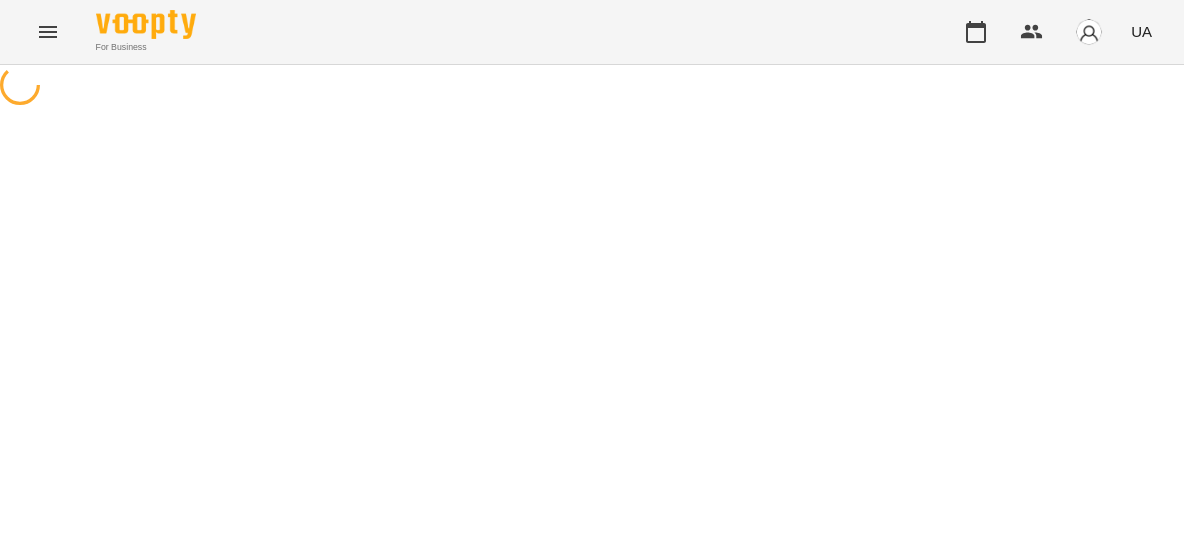 scroll, scrollTop: 0, scrollLeft: 0, axis: both 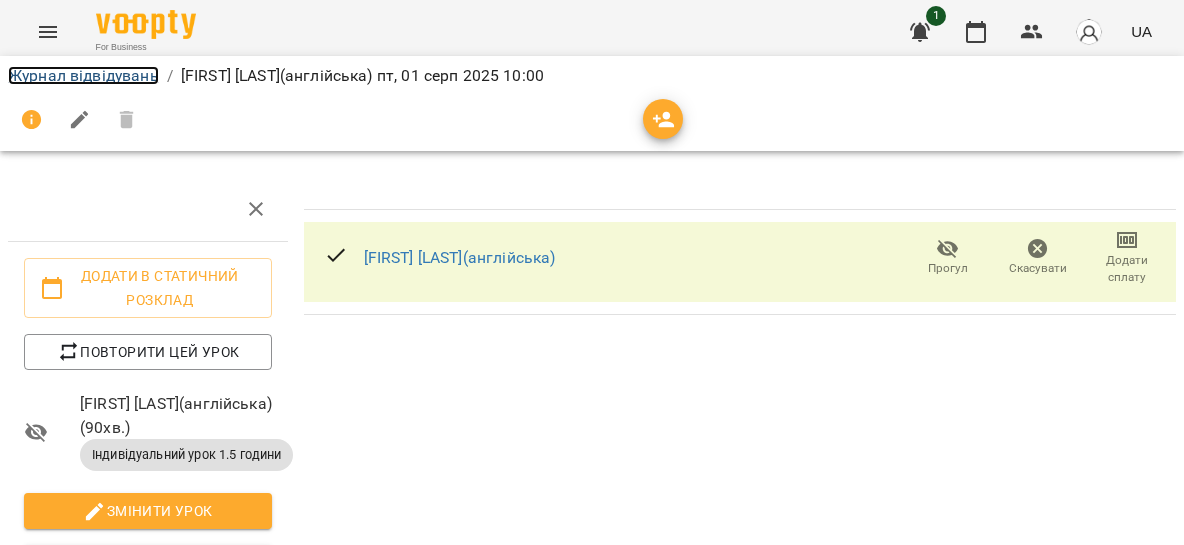 click on "Журнал відвідувань" at bounding box center [83, 75] 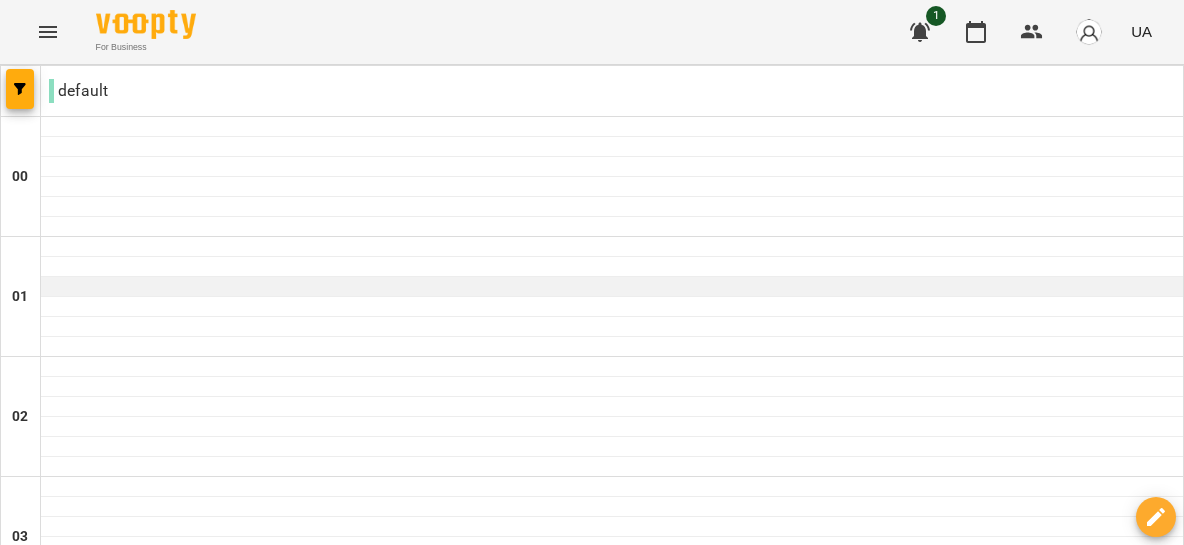 scroll, scrollTop: 1177, scrollLeft: 0, axis: vertical 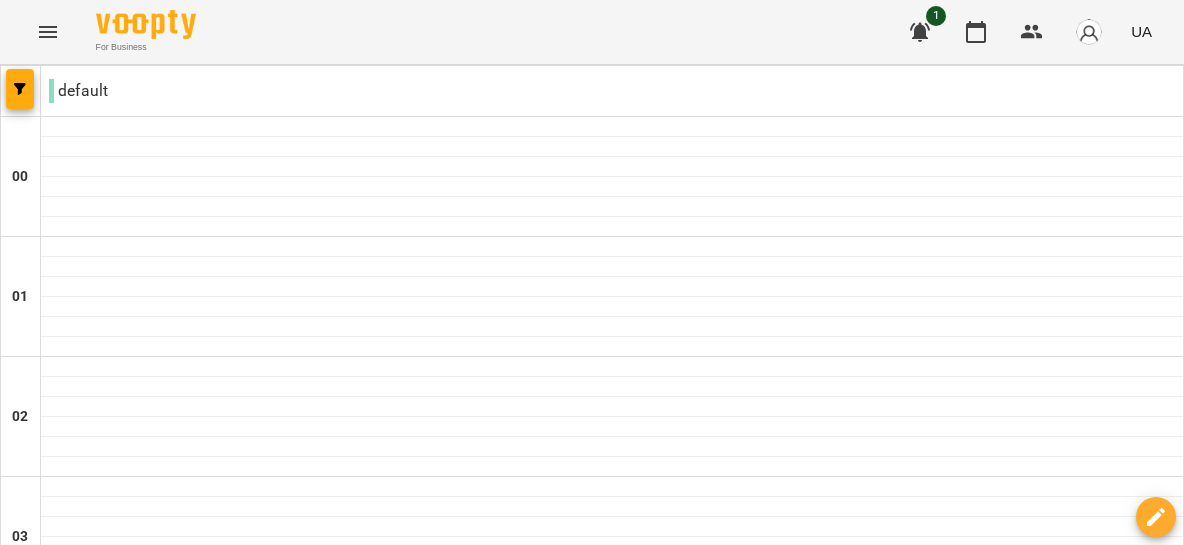 click on "чт" at bounding box center (494, 3023) 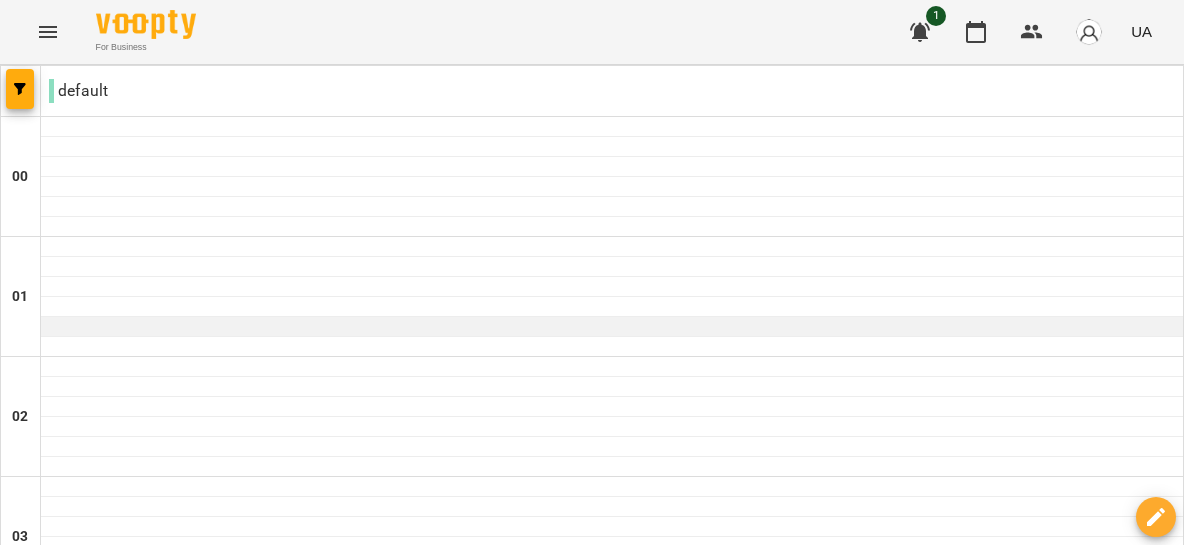 scroll, scrollTop: 2585, scrollLeft: 0, axis: vertical 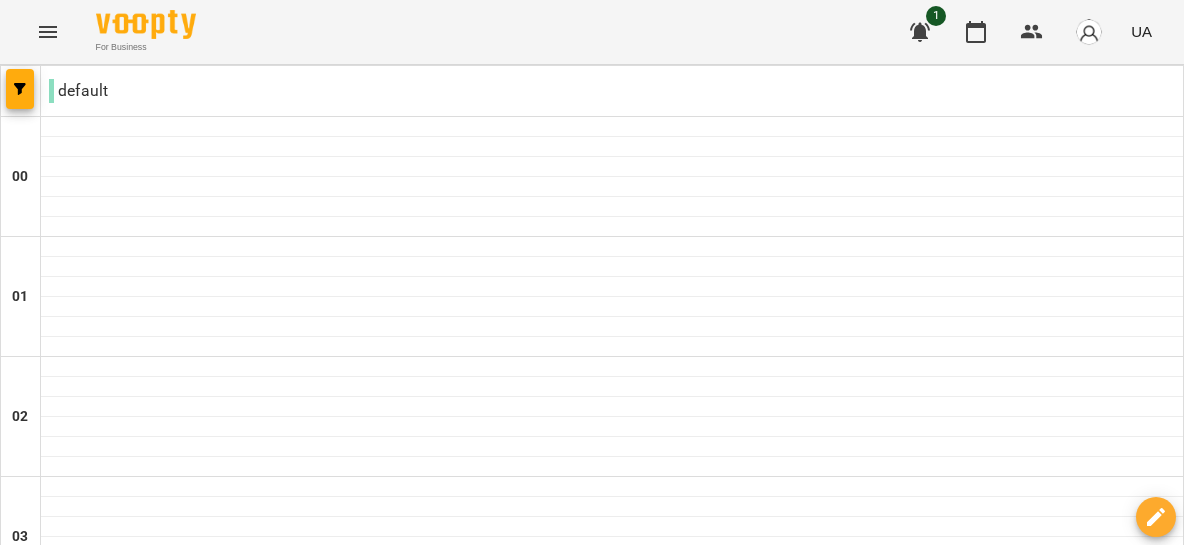 click on "30 лип" at bounding box center [524, 3042] 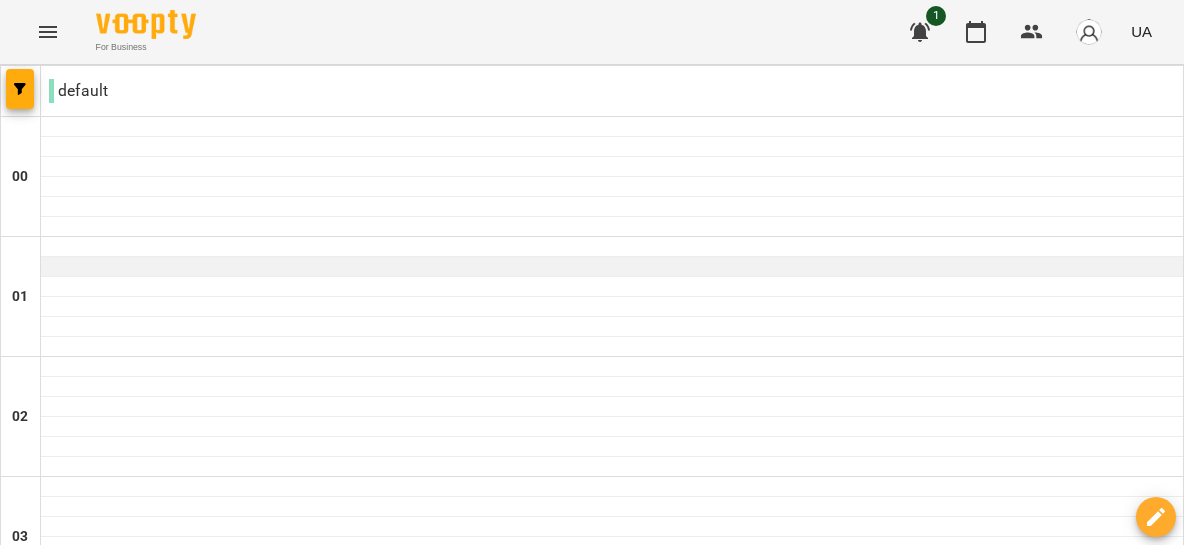 scroll, scrollTop: 2305, scrollLeft: 0, axis: vertical 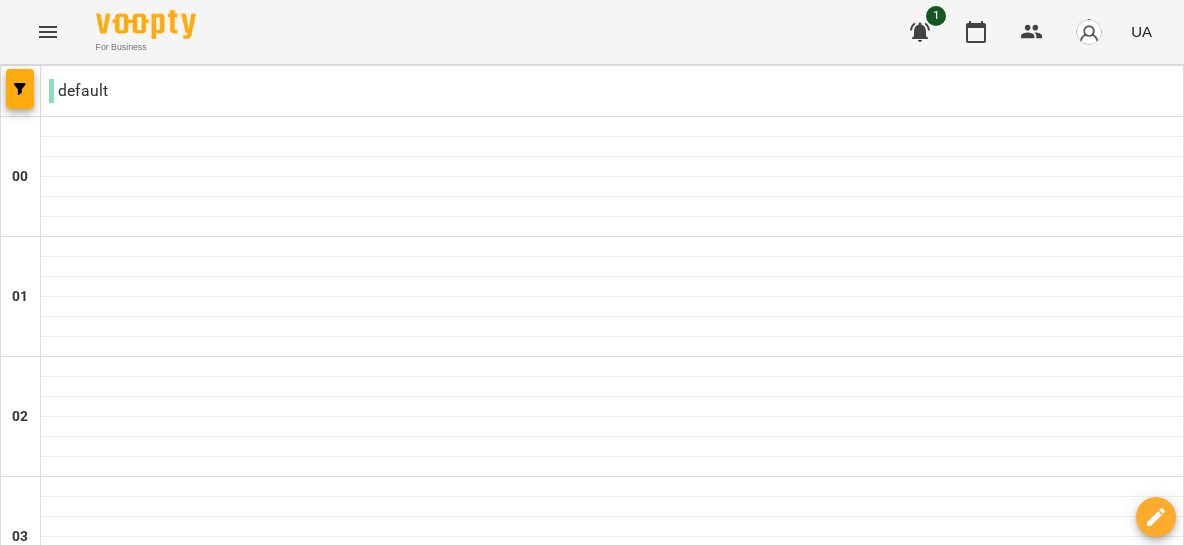 click on "20:00 Анжеліка Казюк" at bounding box center (612, 2545) 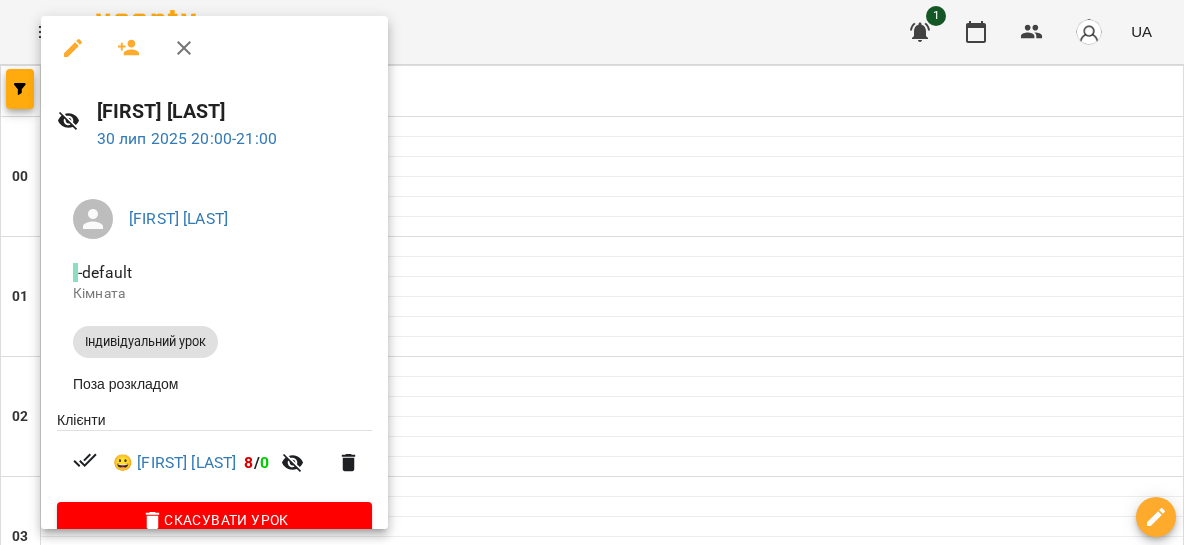 click at bounding box center [592, 272] 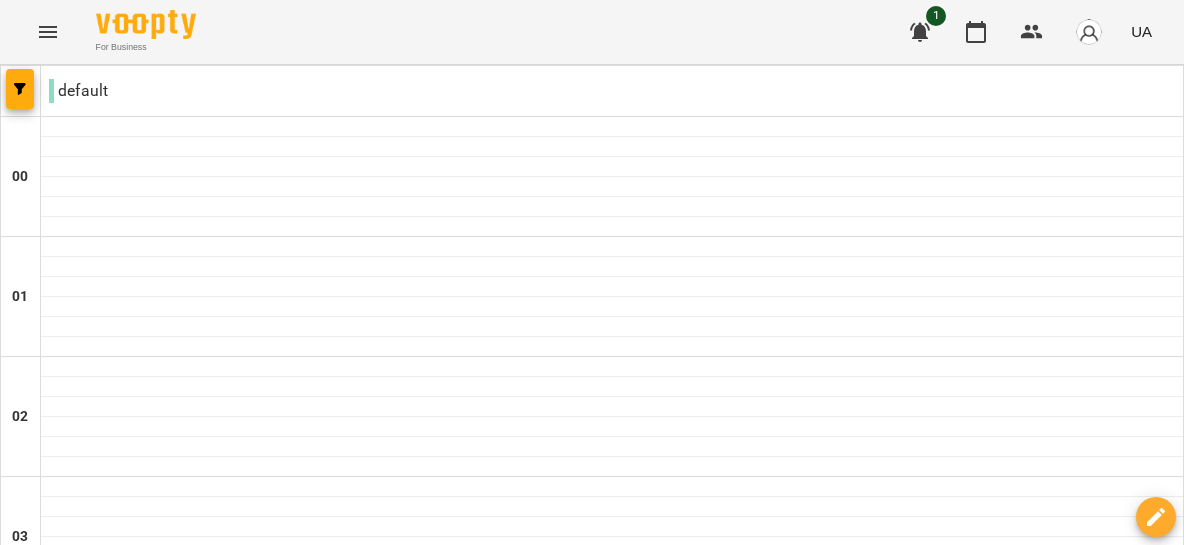 scroll, scrollTop: 2585, scrollLeft: 0, axis: vertical 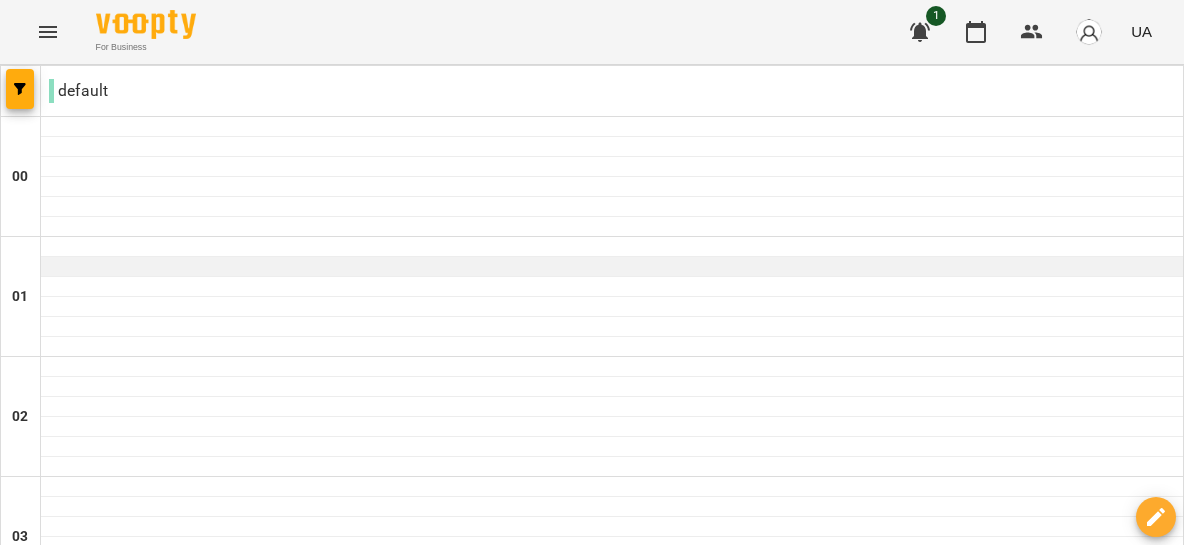 click on "Індивідуальний урок 1.5 години" at bounding box center [612, 1404] 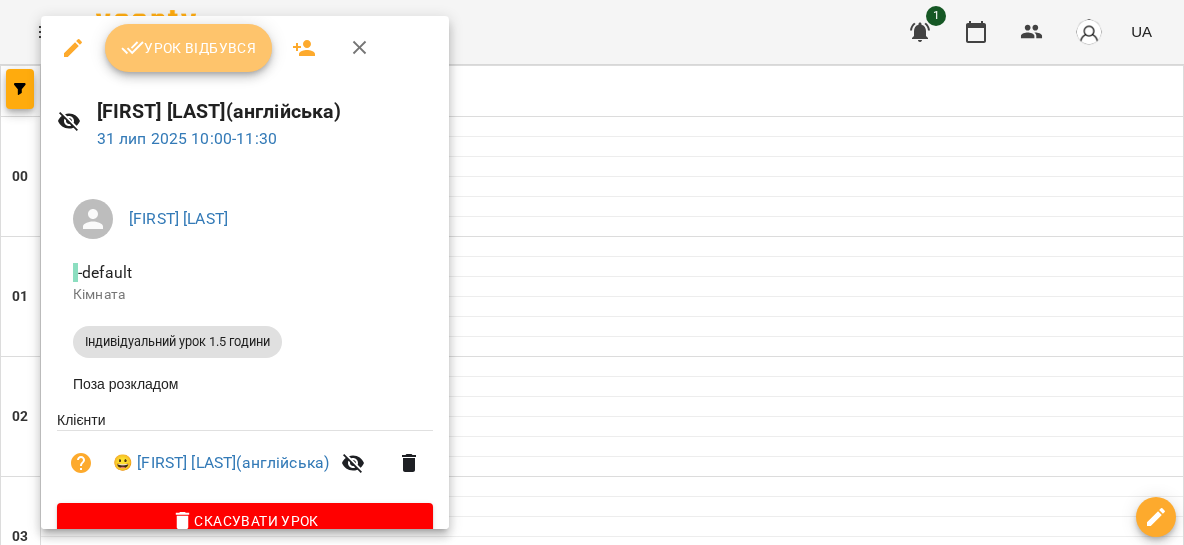 click on "Урок відбувся" at bounding box center [189, 48] 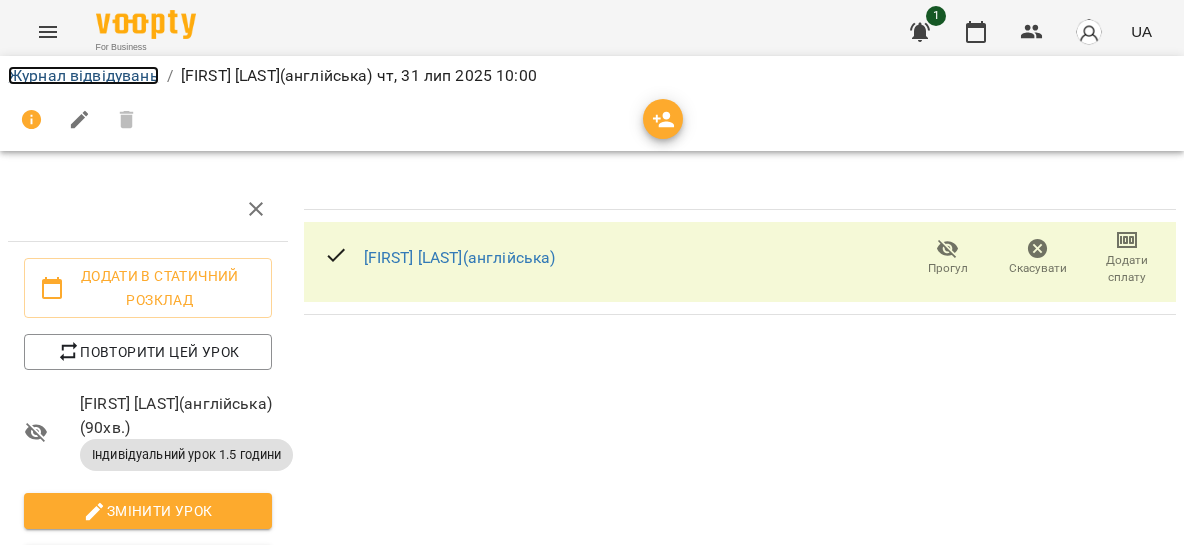click on "Журнал відвідувань" at bounding box center (83, 75) 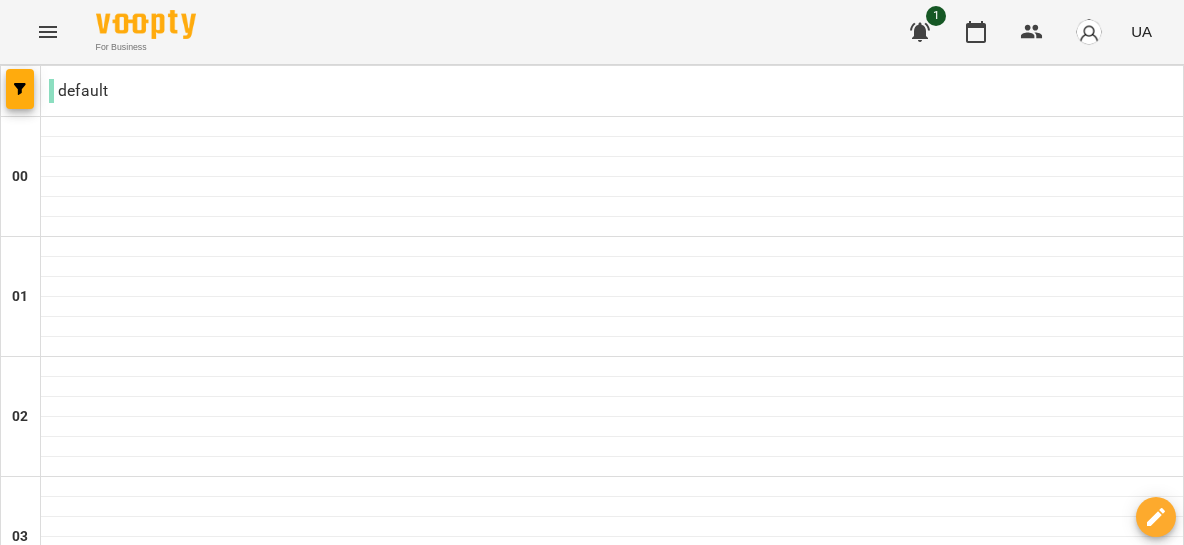 scroll, scrollTop: 1147, scrollLeft: 0, axis: vertical 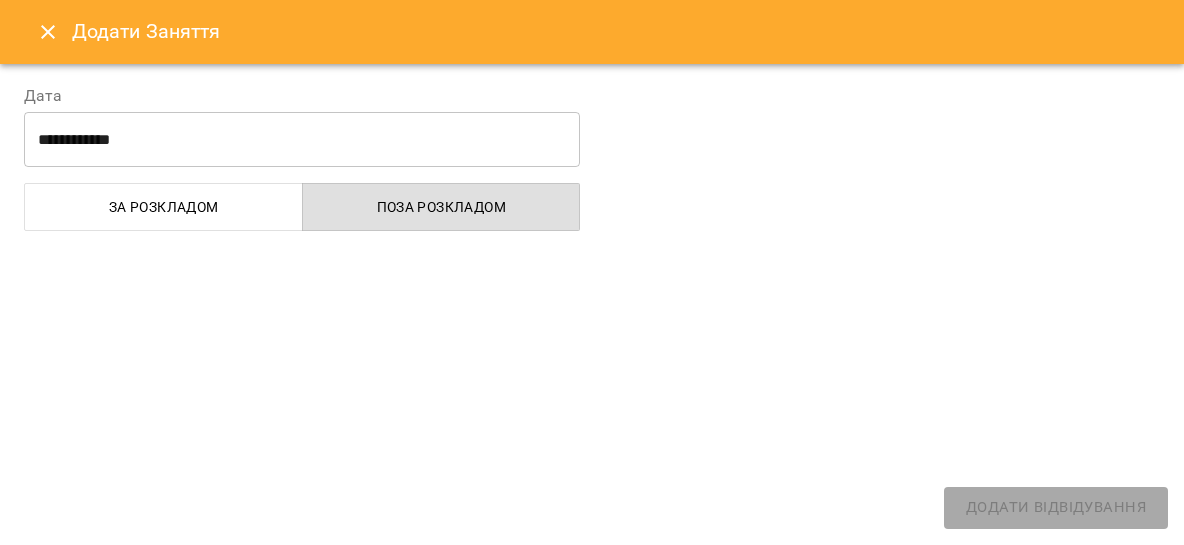 select on "**********" 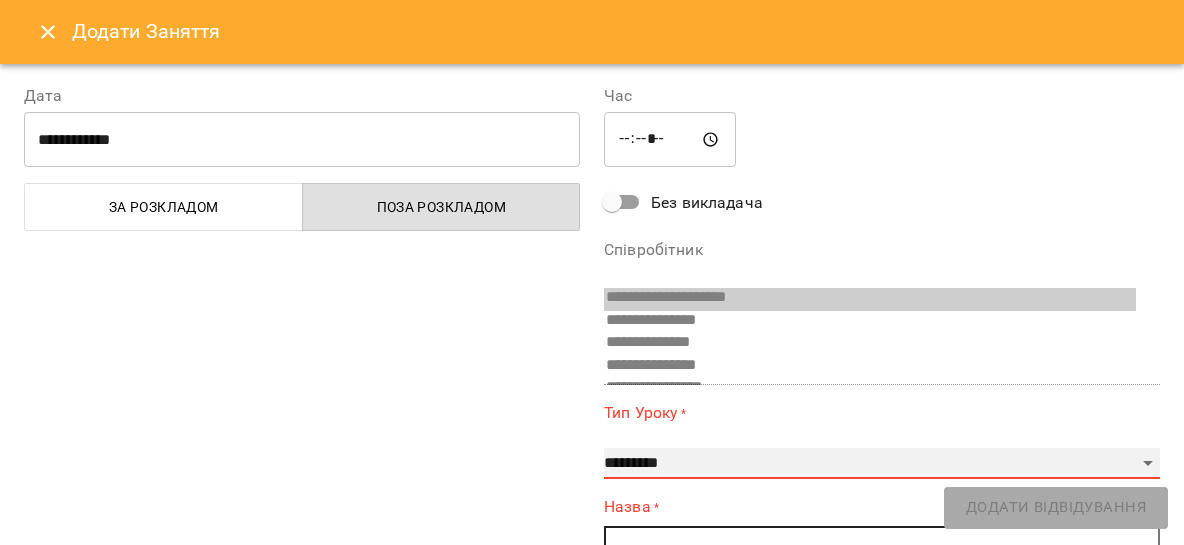 click on "**********" at bounding box center (882, 464) 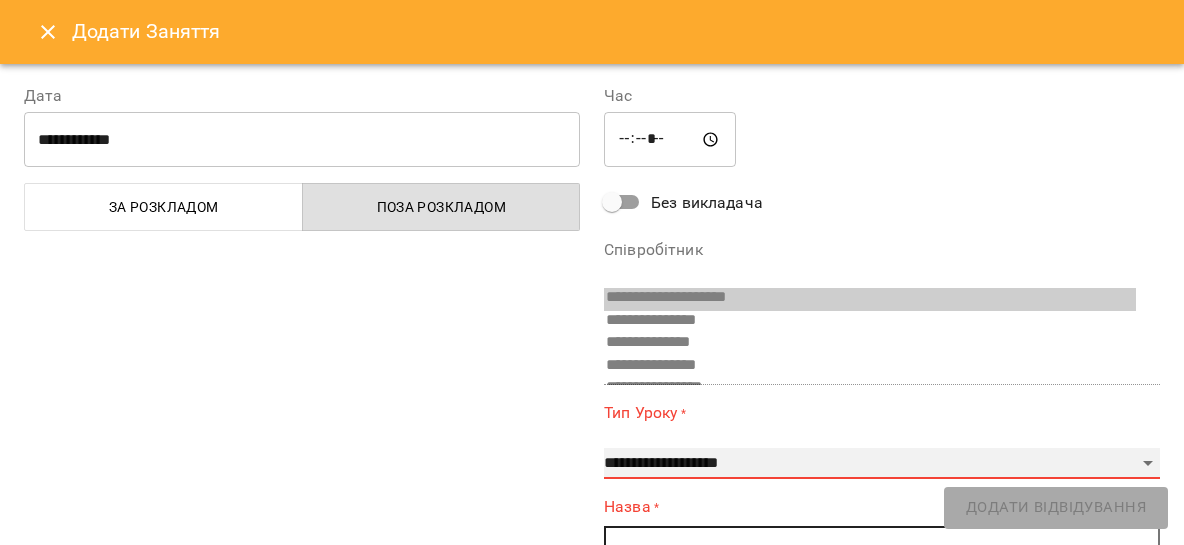 click on "**********" at bounding box center (0, 0) 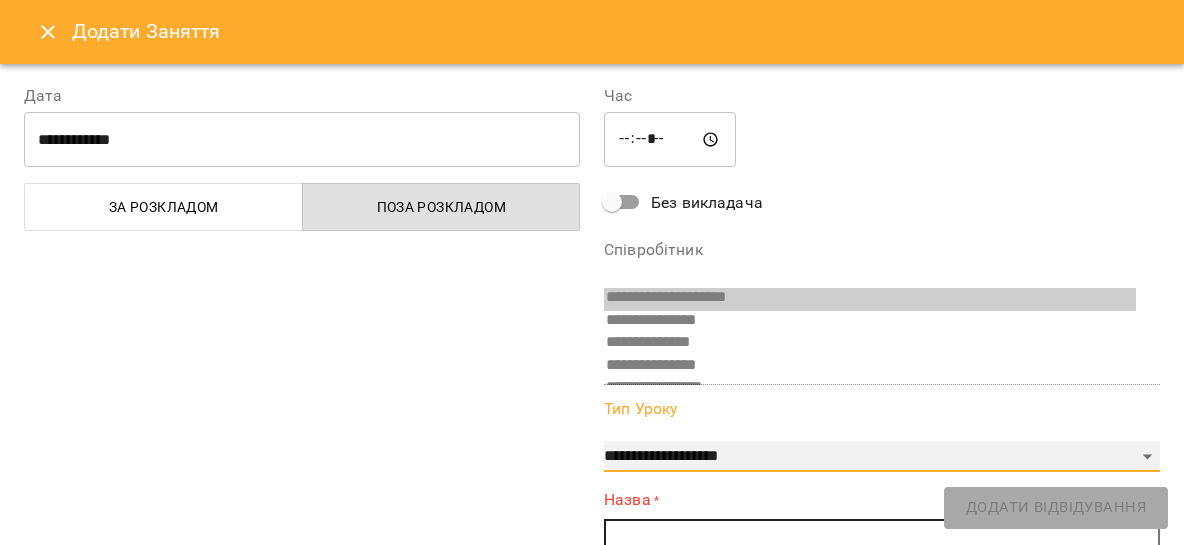 scroll, scrollTop: 294, scrollLeft: 0, axis: vertical 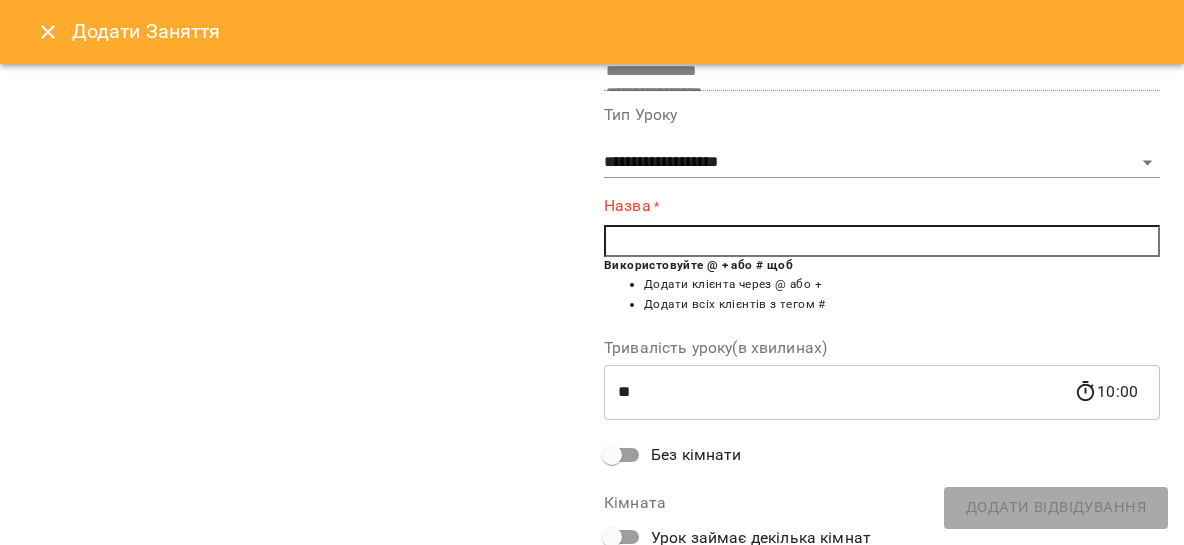 click at bounding box center (882, 241) 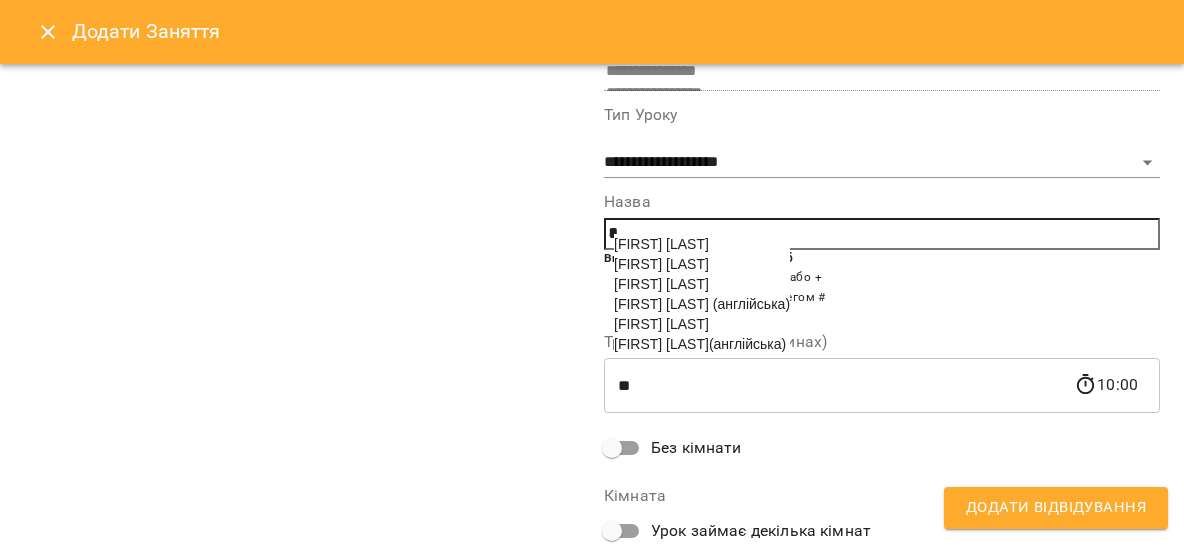 click on "[FIRST] [LAST] (англійська)" at bounding box center (700, 344) 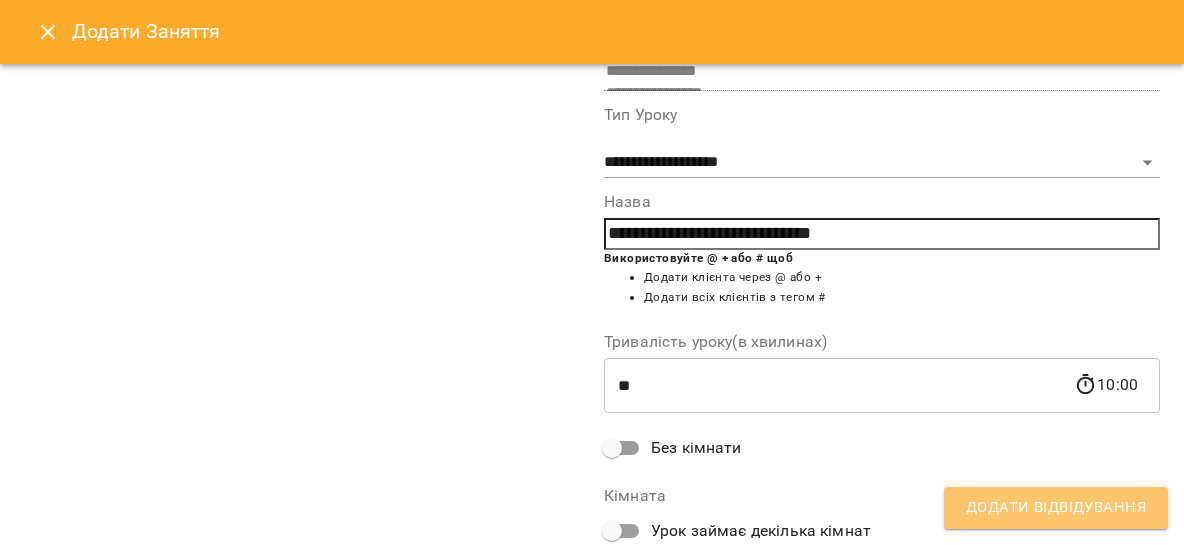 click on "Додати Відвідування" at bounding box center [1056, 508] 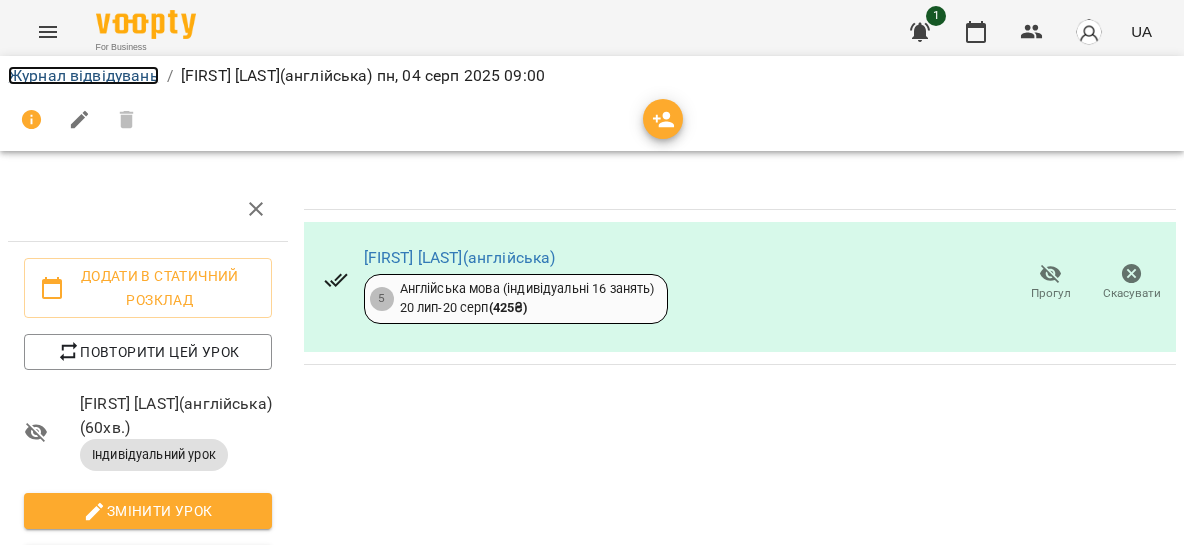 click on "Журнал відвідувань" at bounding box center [83, 75] 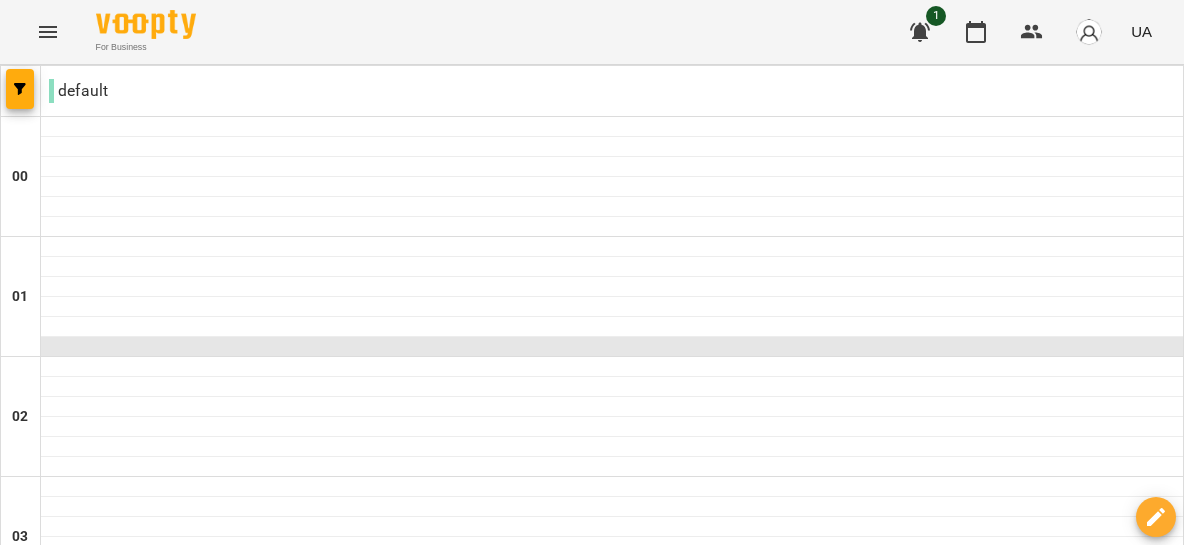scroll, scrollTop: 1052, scrollLeft: 0, axis: vertical 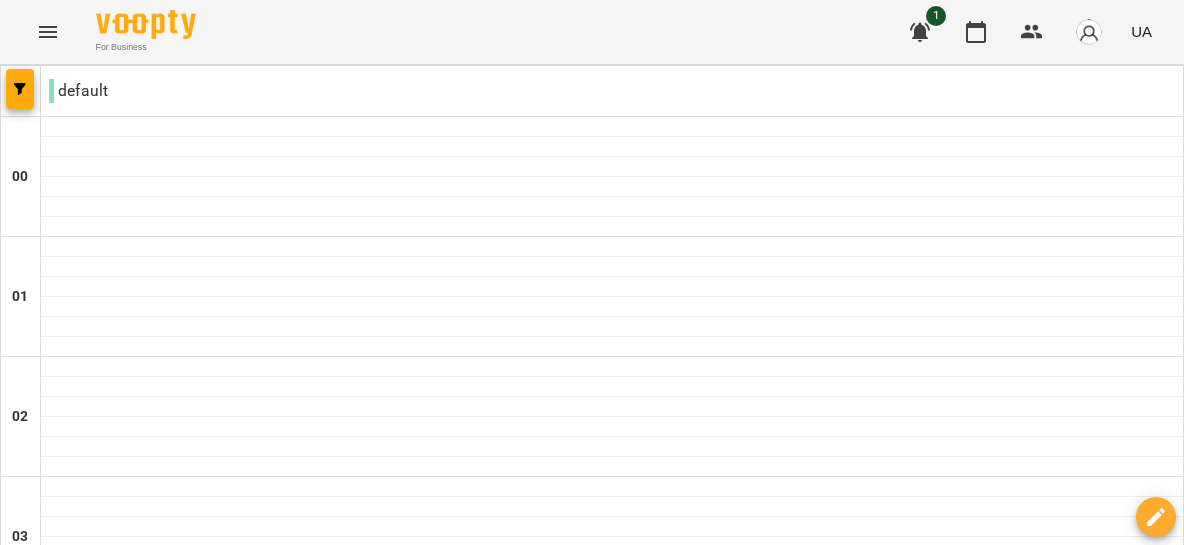 click on "ср" at bounding box center (525, 3023) 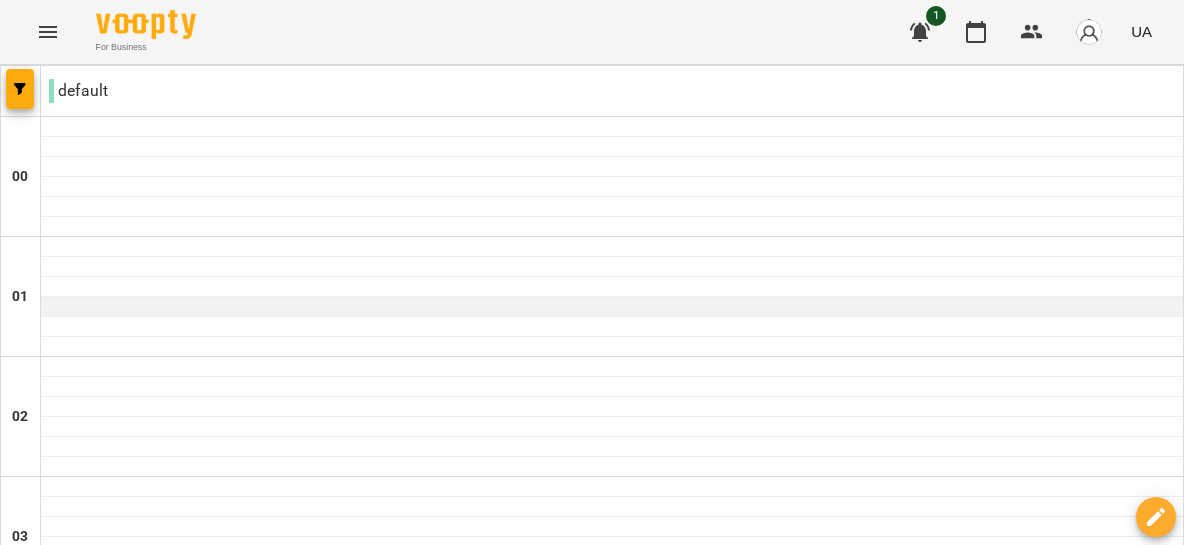 scroll, scrollTop: 1046, scrollLeft: 0, axis: vertical 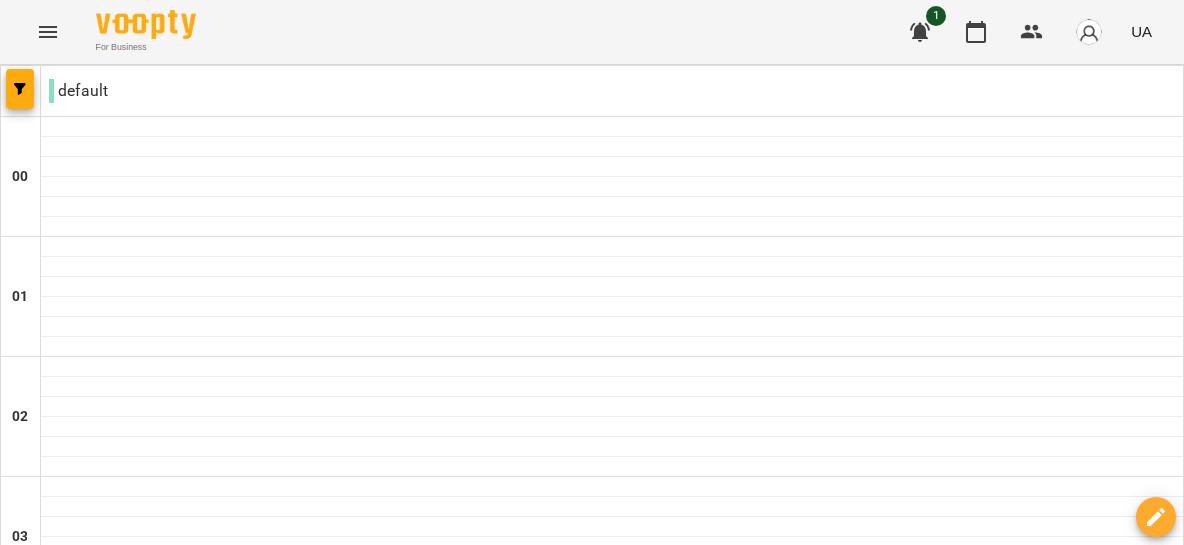 click at bounding box center (612, 1207) 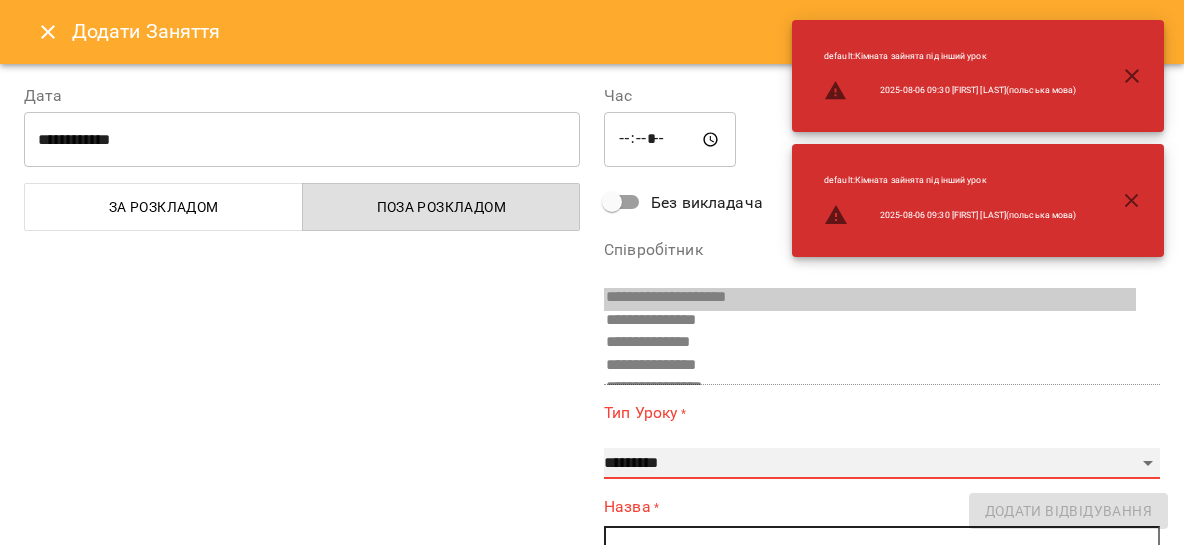 click on "**********" at bounding box center [882, 464] 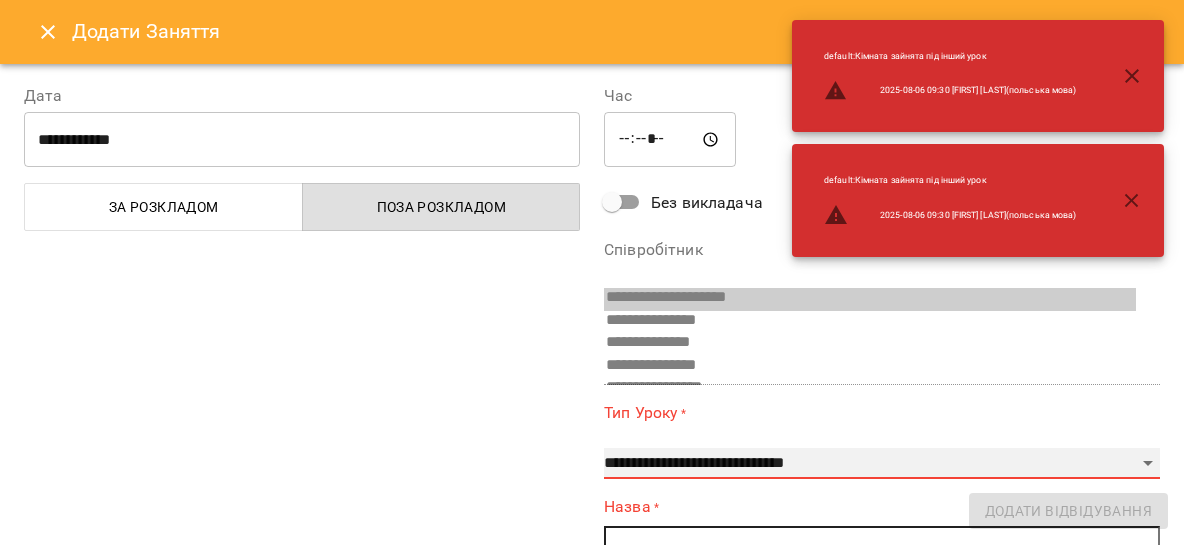 click on "**********" at bounding box center (0, 0) 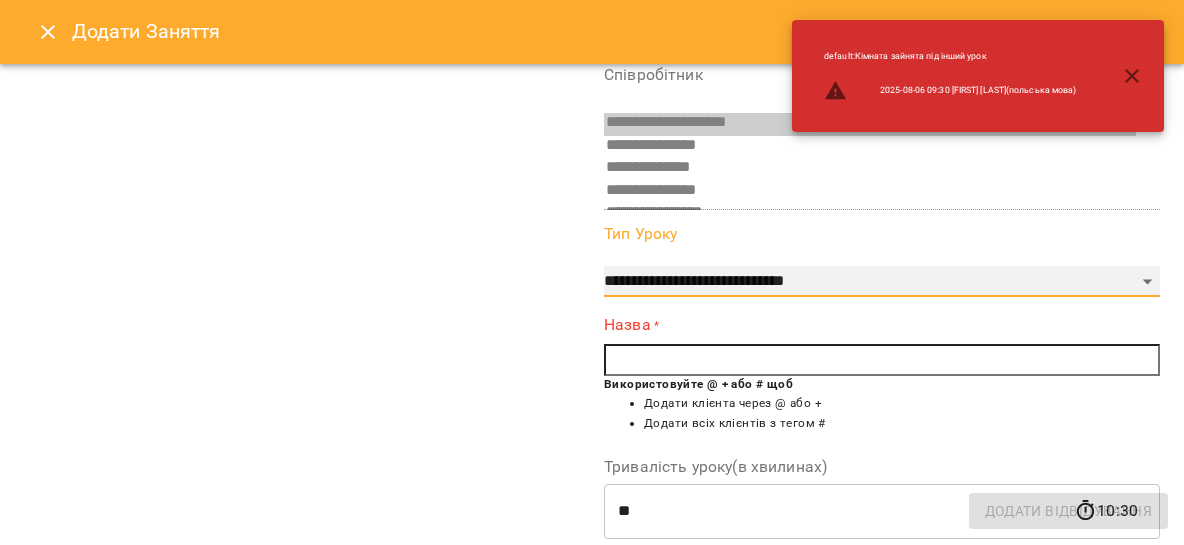 scroll, scrollTop: 212, scrollLeft: 0, axis: vertical 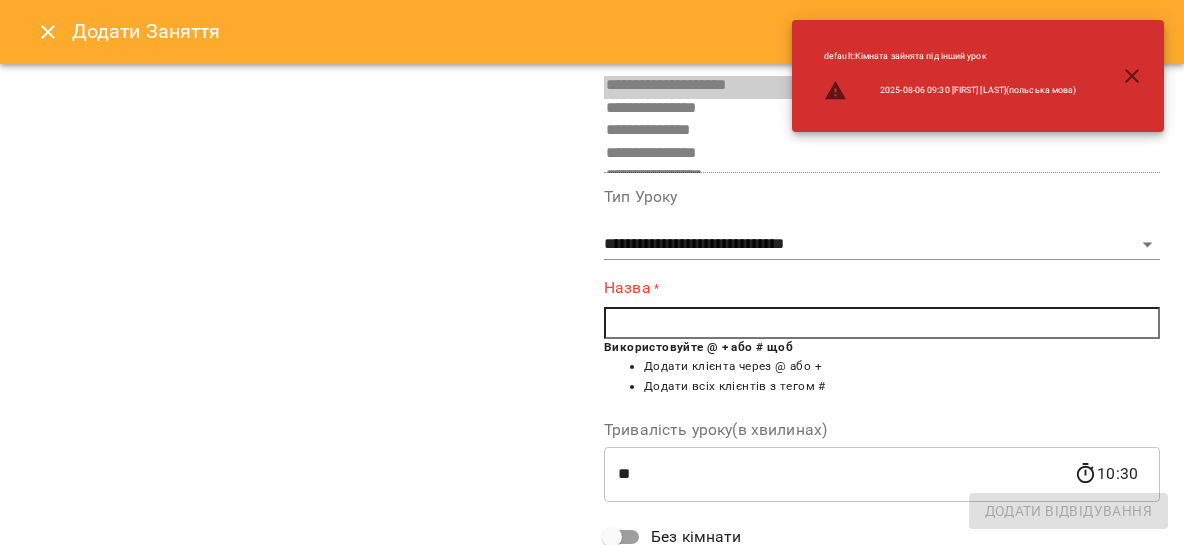 click at bounding box center (882, 323) 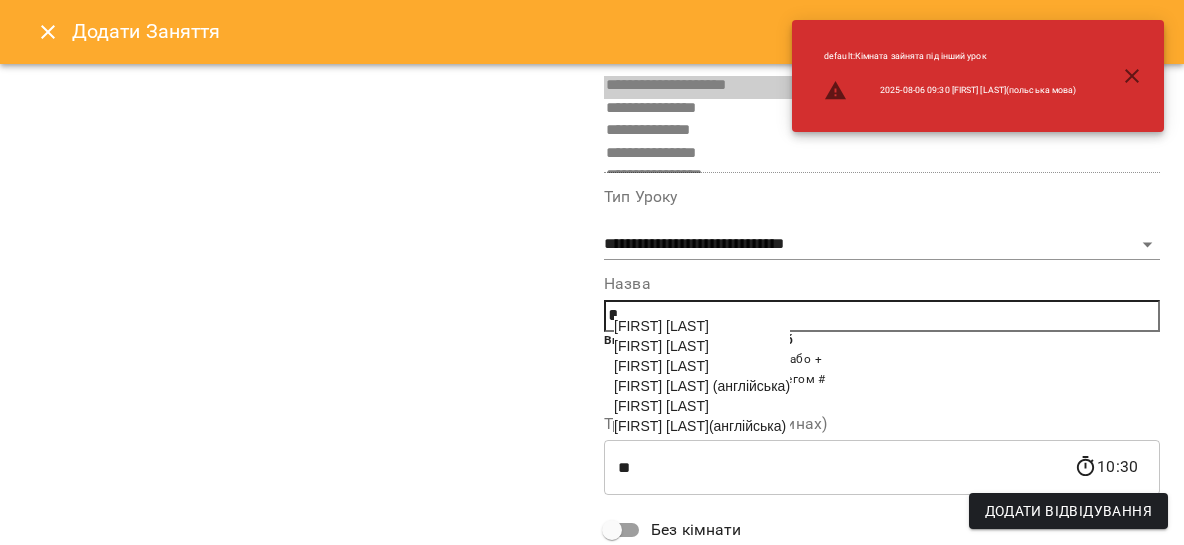 click on "Богдан Марчук Котомцева Ірина Мудрицька Аліна Сергій Прохоренко (англійська) Софія Санчук Тетяна Мудрицька(англійська)" at bounding box center [702, 376] 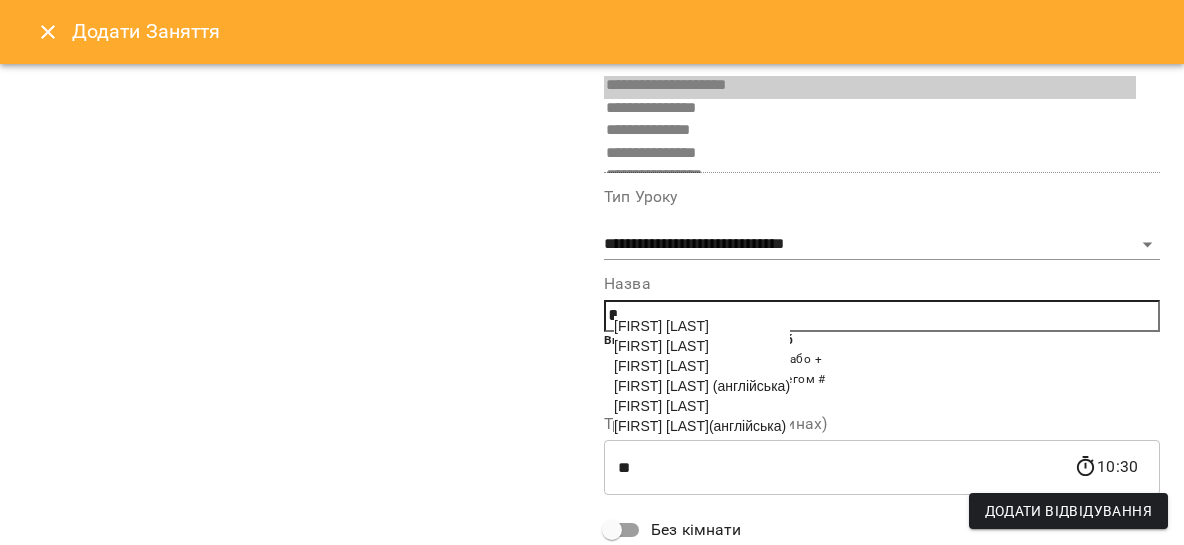 click on "[FIRST] [LAST] (англійська)" at bounding box center [700, 426] 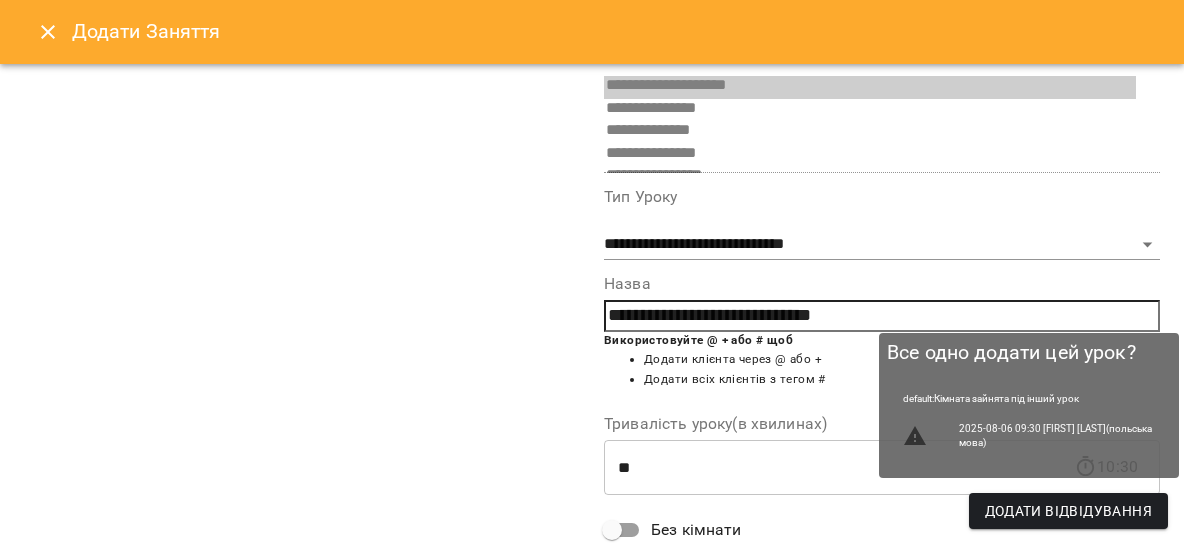 click on "Додати Відвідування" at bounding box center [1068, 511] 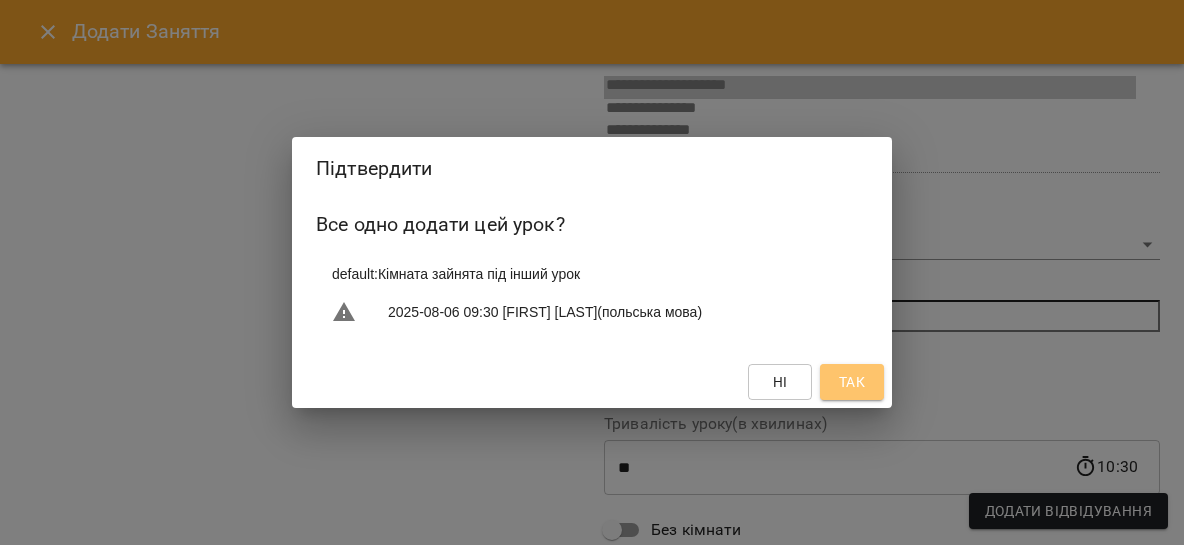 click on "Так" at bounding box center (852, 382) 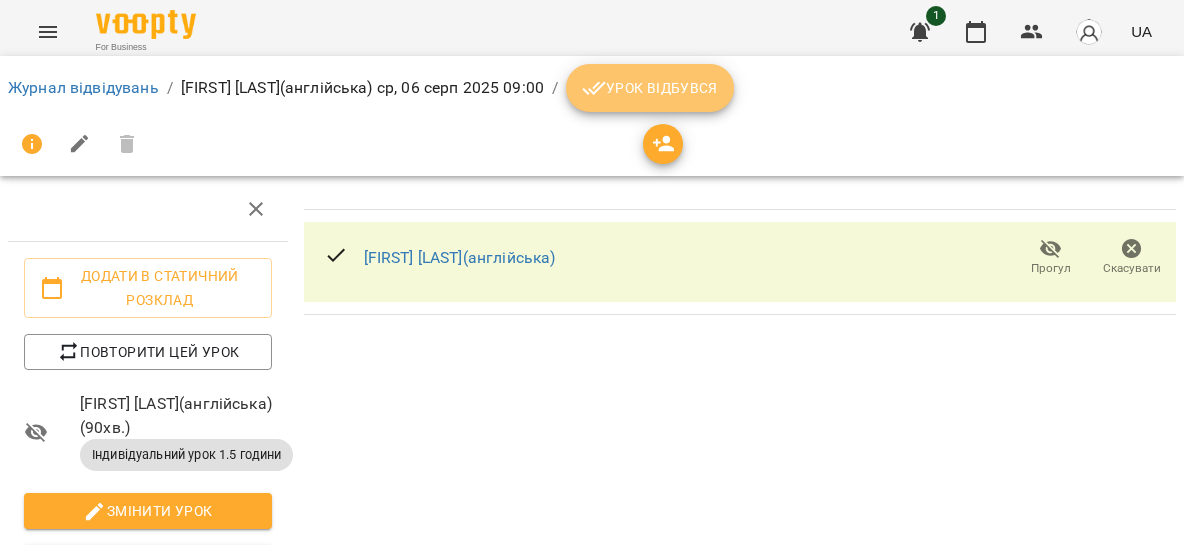 click on "Урок відбувся" at bounding box center (650, 88) 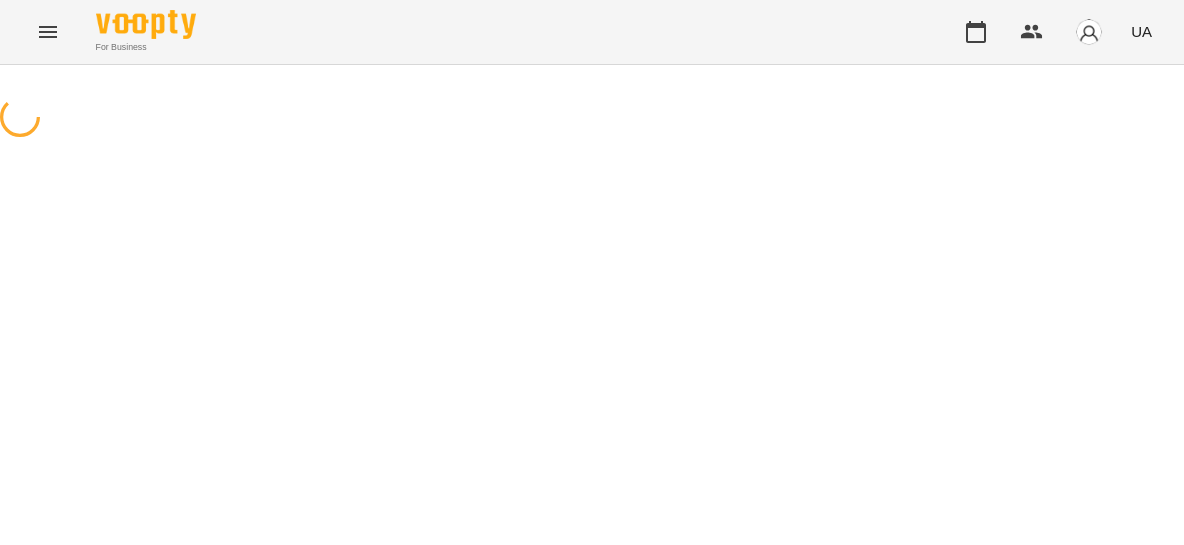 scroll, scrollTop: 0, scrollLeft: 0, axis: both 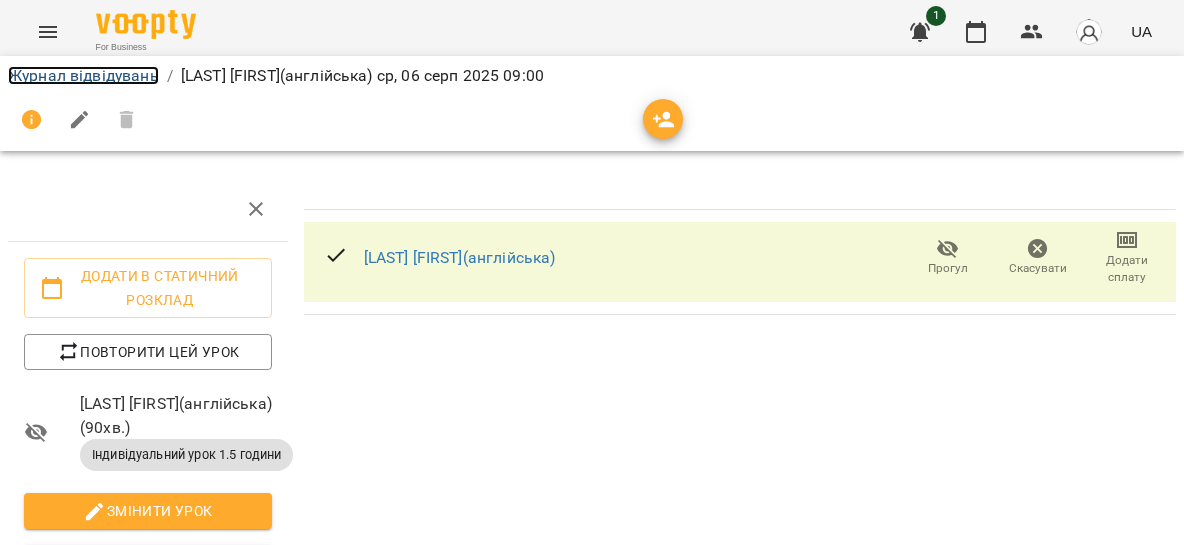 click on "Журнал відвідувань" at bounding box center [83, 75] 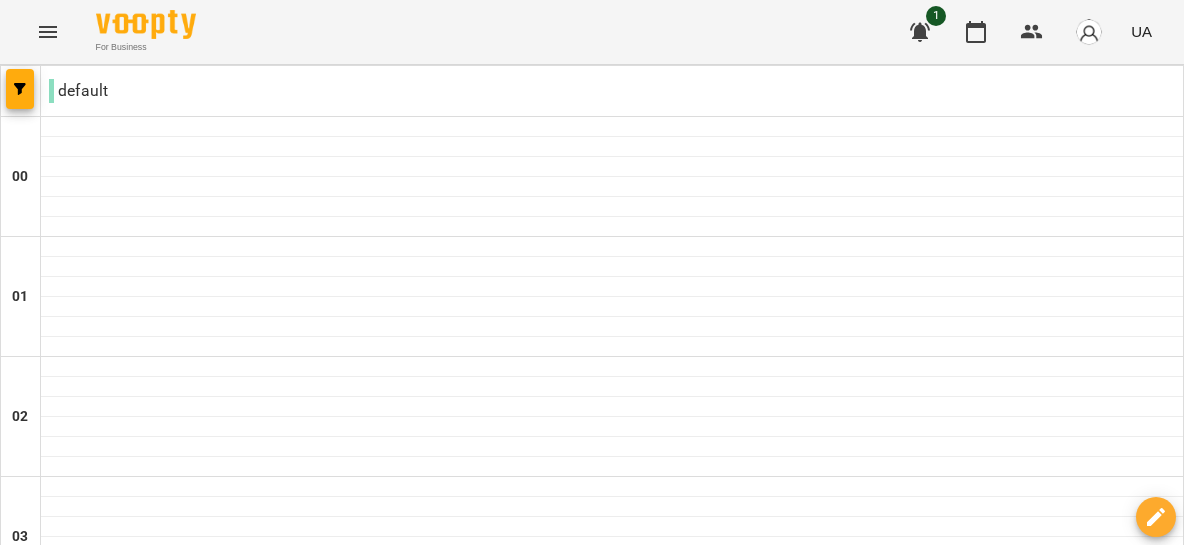 scroll, scrollTop: 1053, scrollLeft: 0, axis: vertical 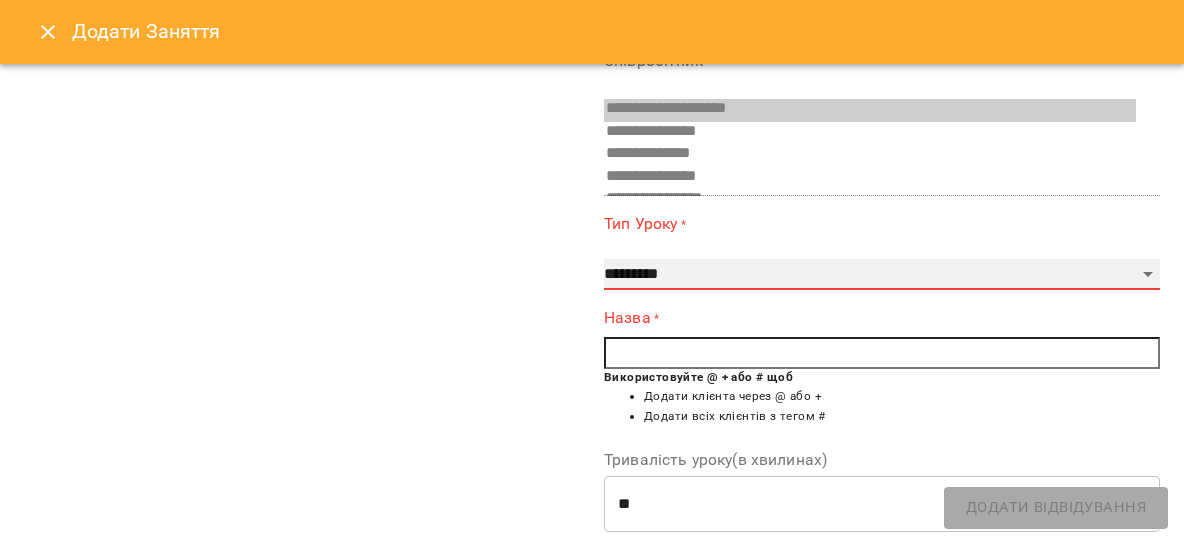 click on "**********" at bounding box center [882, 275] 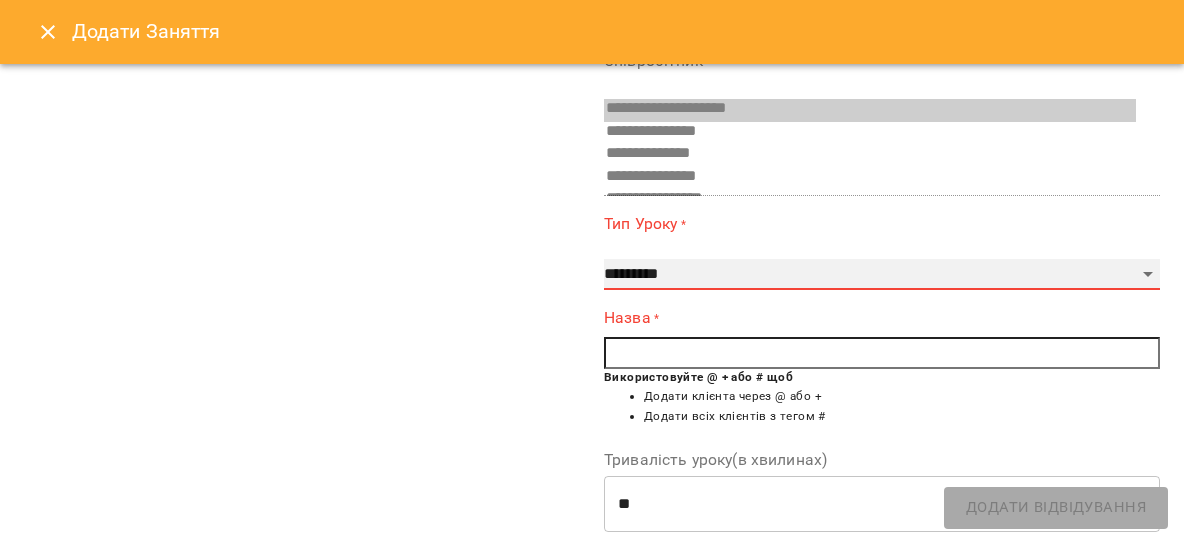 select on "**********" 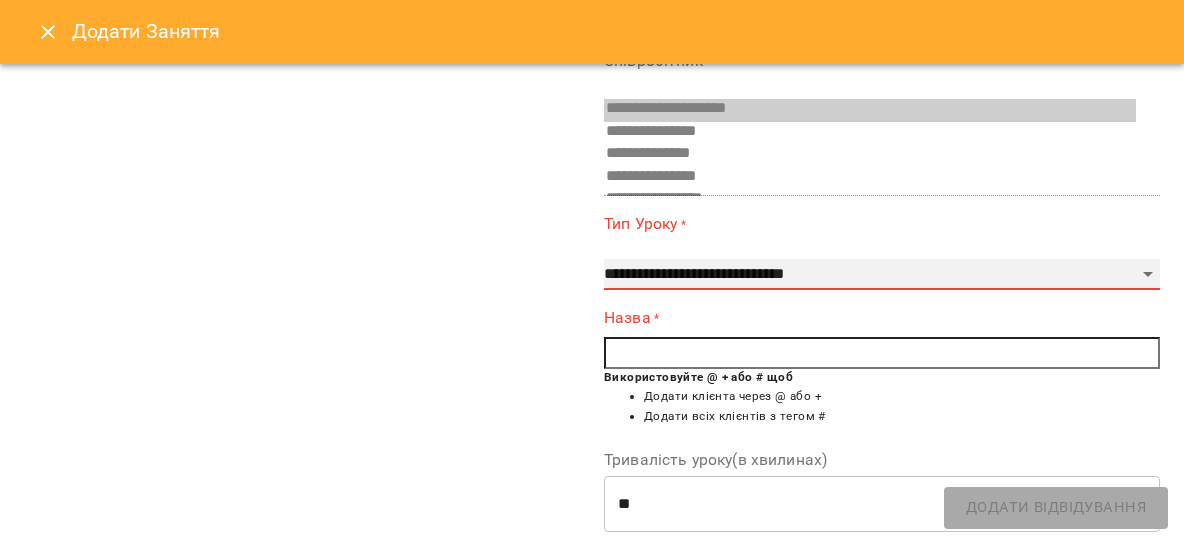 click on "**********" at bounding box center (0, 0) 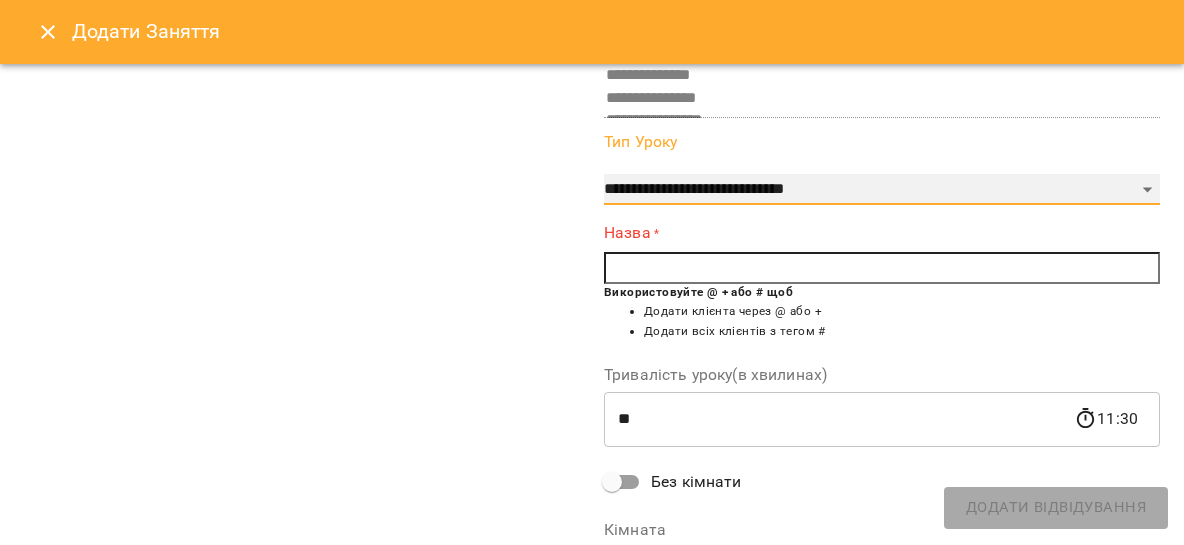 scroll, scrollTop: 267, scrollLeft: 0, axis: vertical 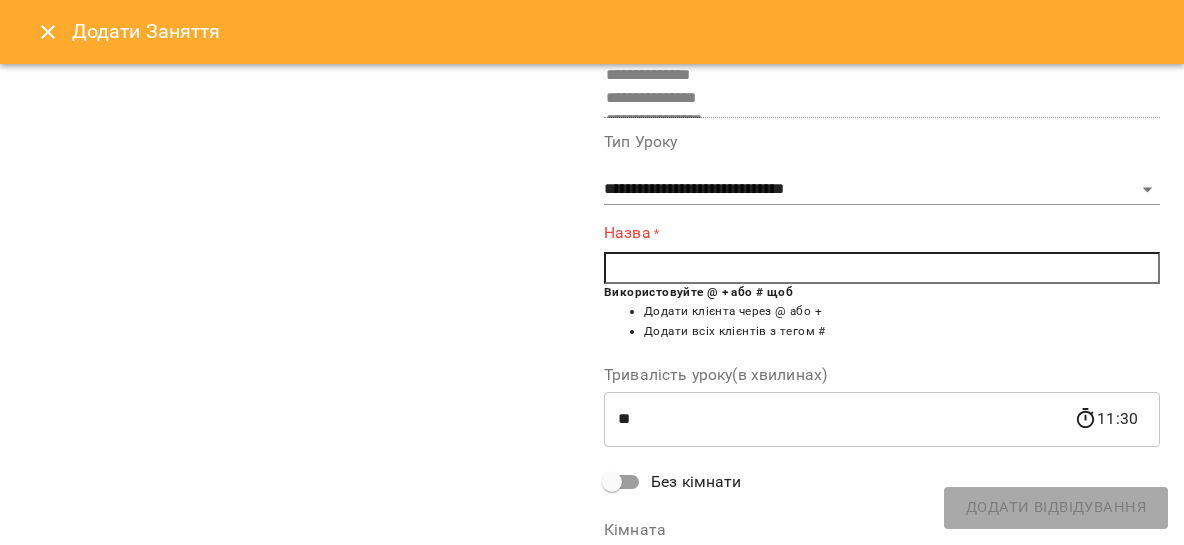 click at bounding box center (882, 268) 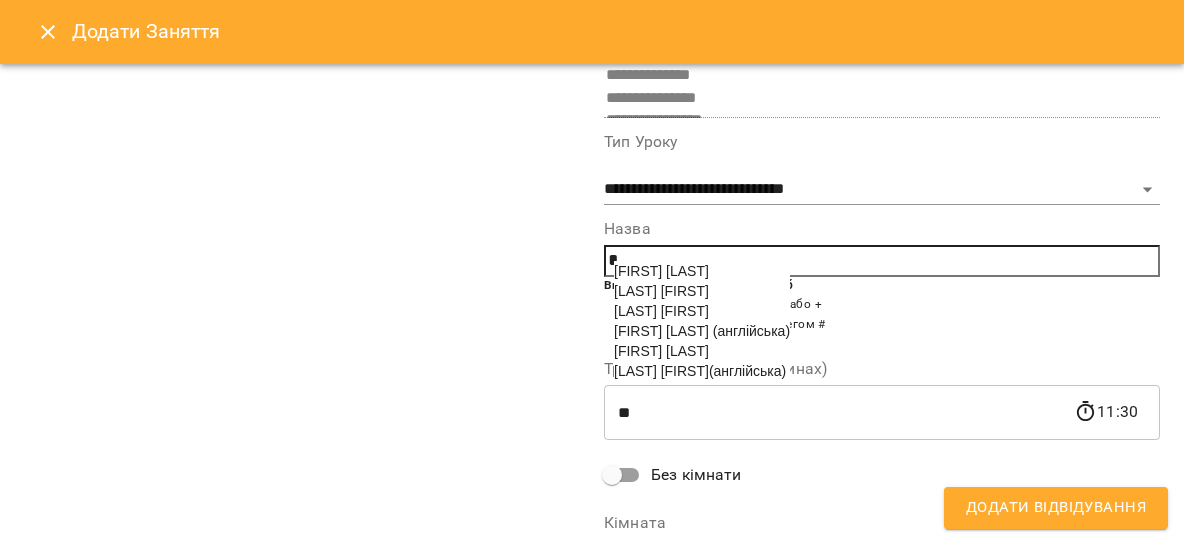 click on "[FIRST] [LAST](англійська)" at bounding box center [700, 371] 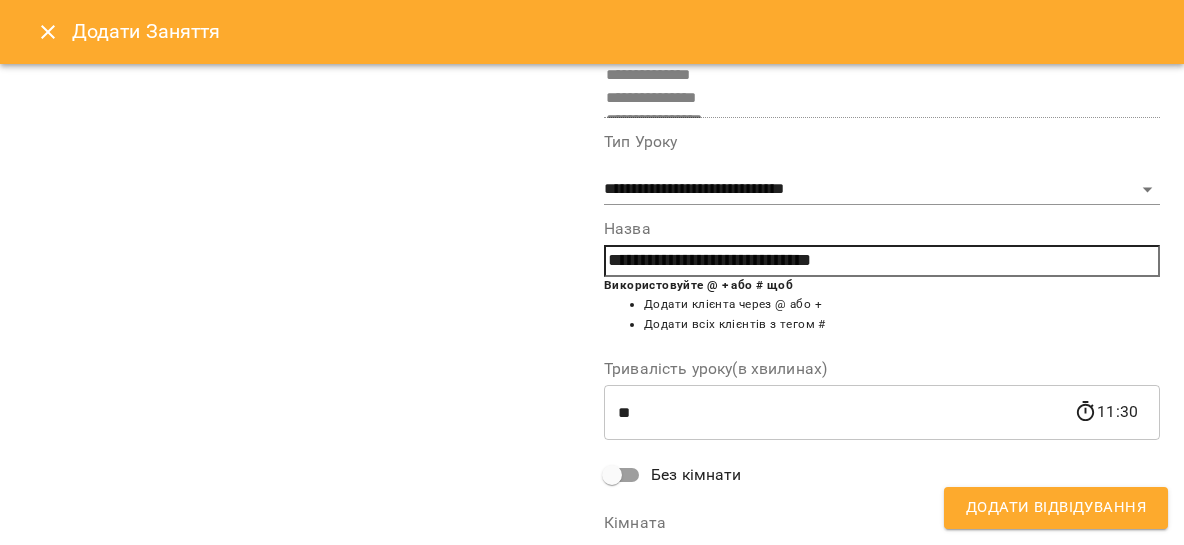 scroll, scrollTop: 420, scrollLeft: 0, axis: vertical 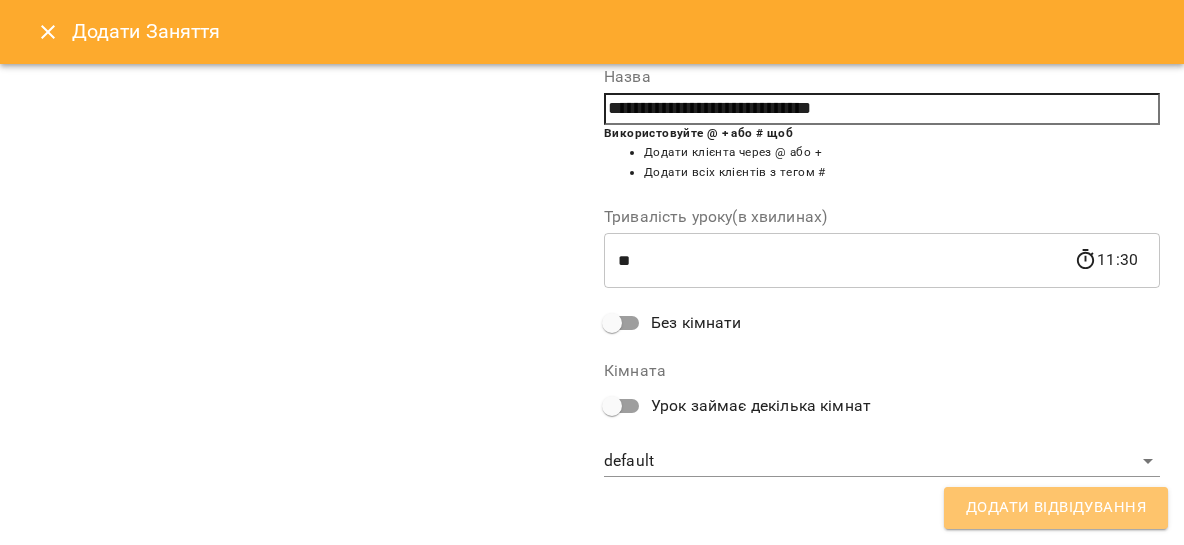 click on "Додати Відвідування" at bounding box center (1056, 508) 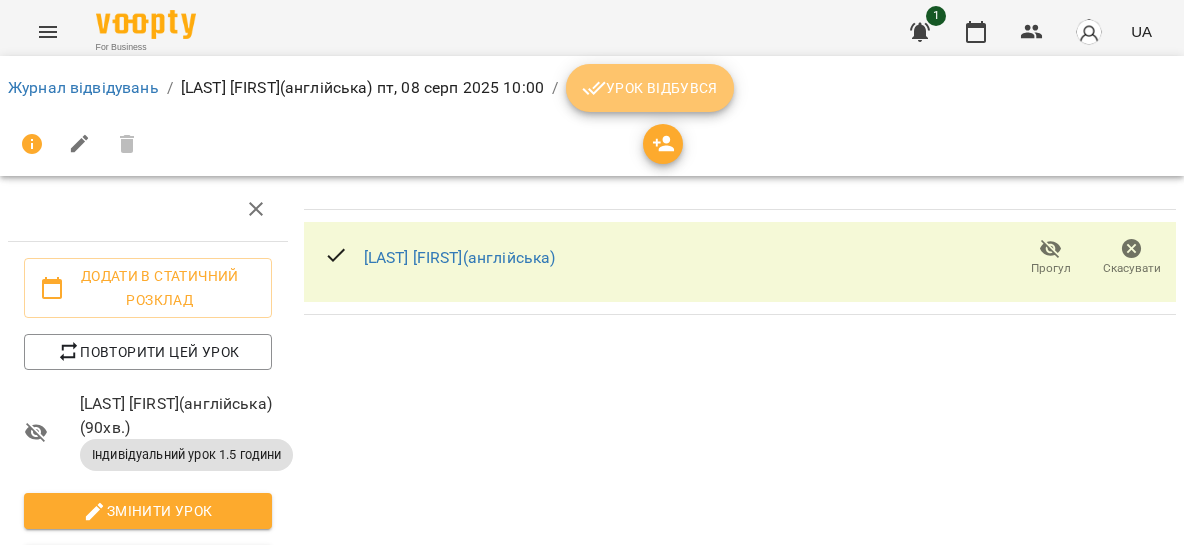 click 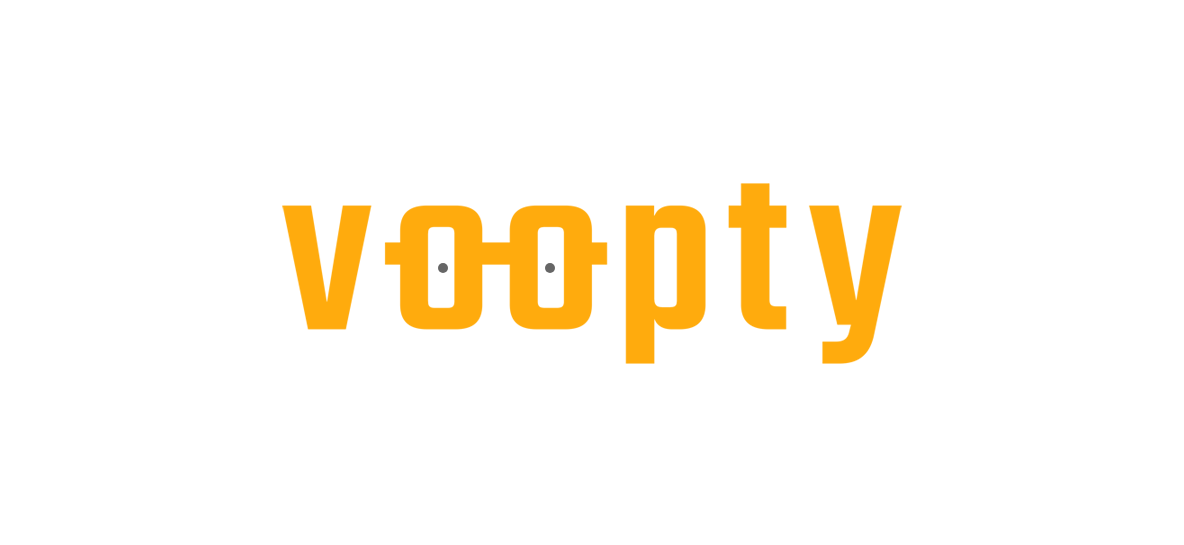scroll, scrollTop: 0, scrollLeft: 0, axis: both 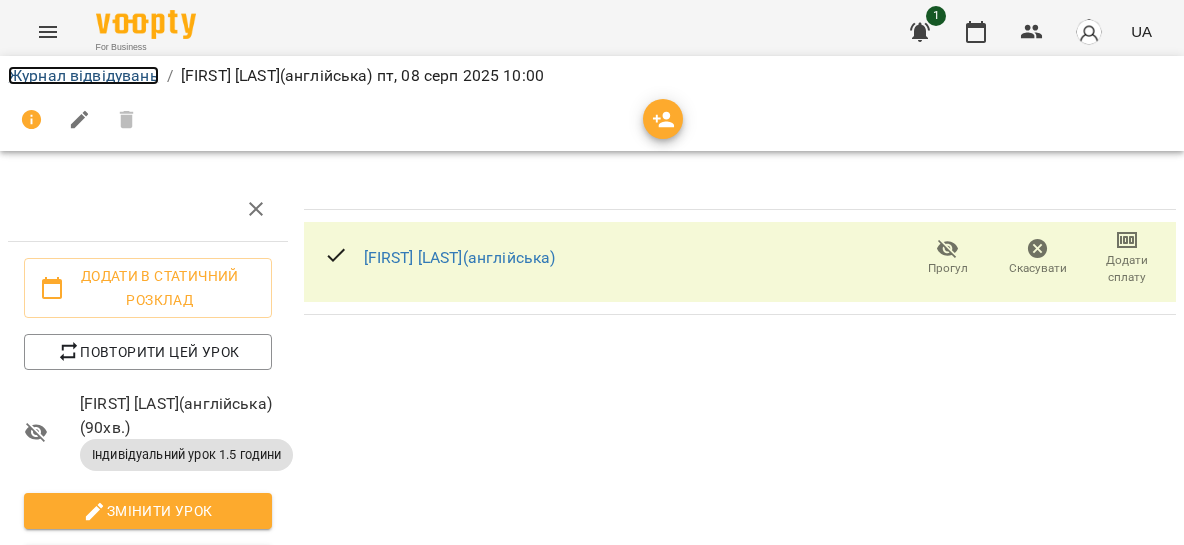 click on "Журнал відвідувань" at bounding box center (83, 75) 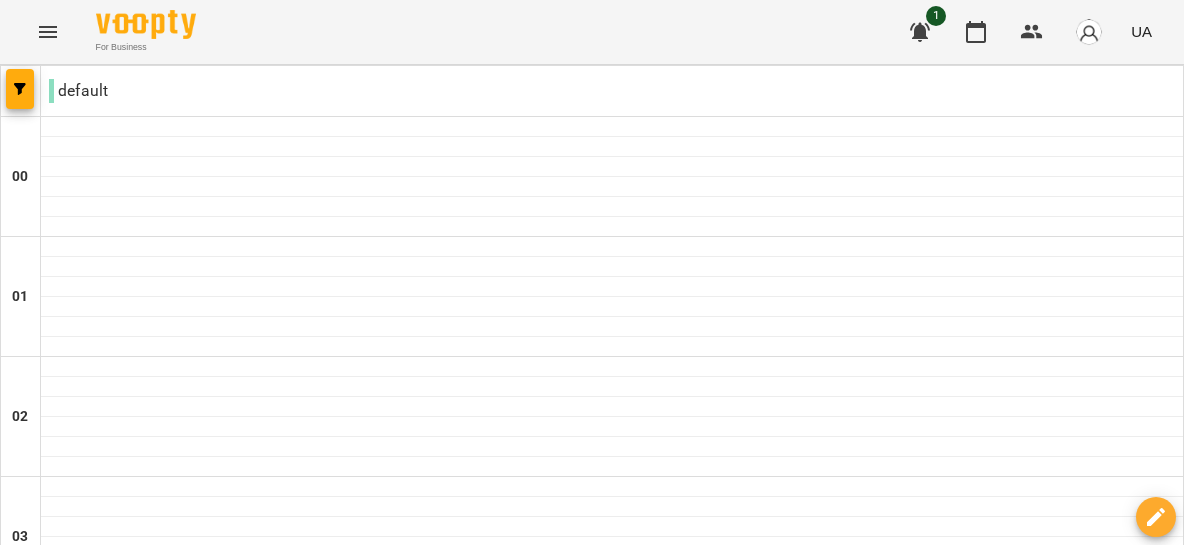 scroll, scrollTop: 1370, scrollLeft: 0, axis: vertical 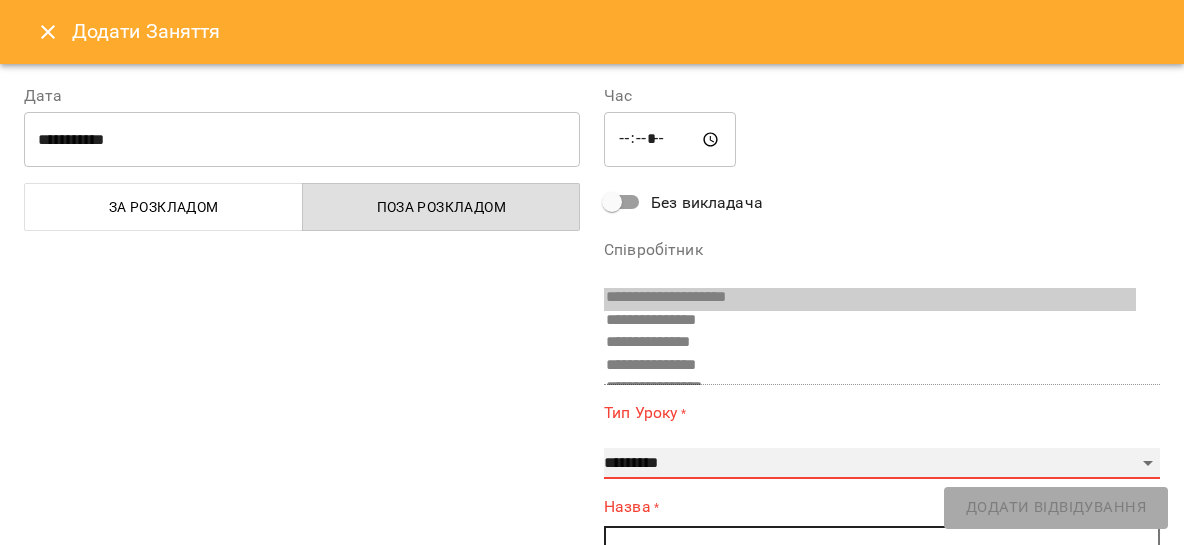 click on "**********" at bounding box center [882, 464] 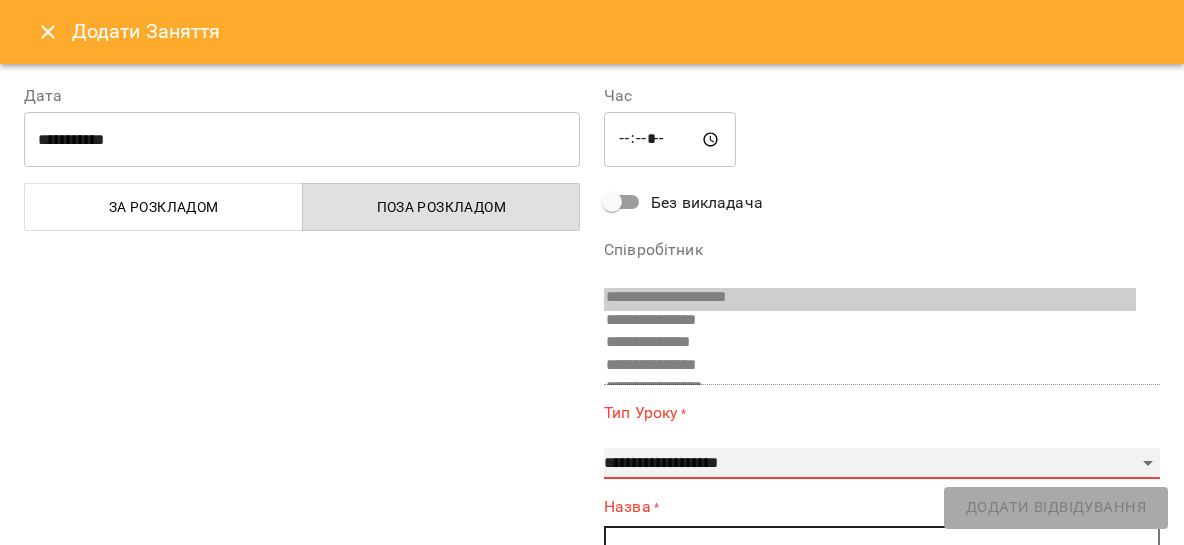 click on "**********" at bounding box center [0, 0] 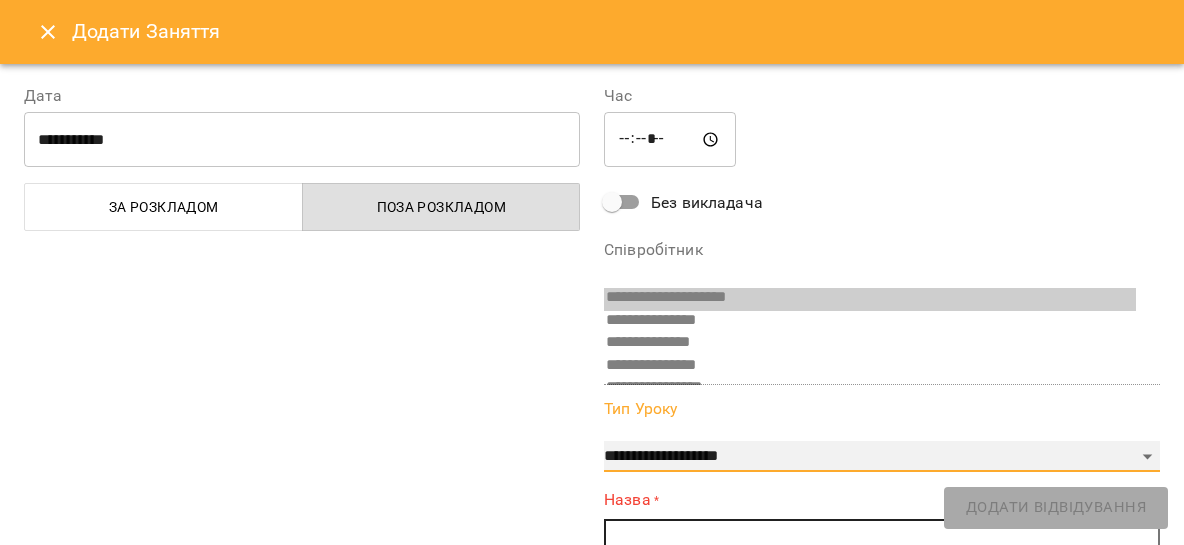 click on "**********" at bounding box center [882, 457] 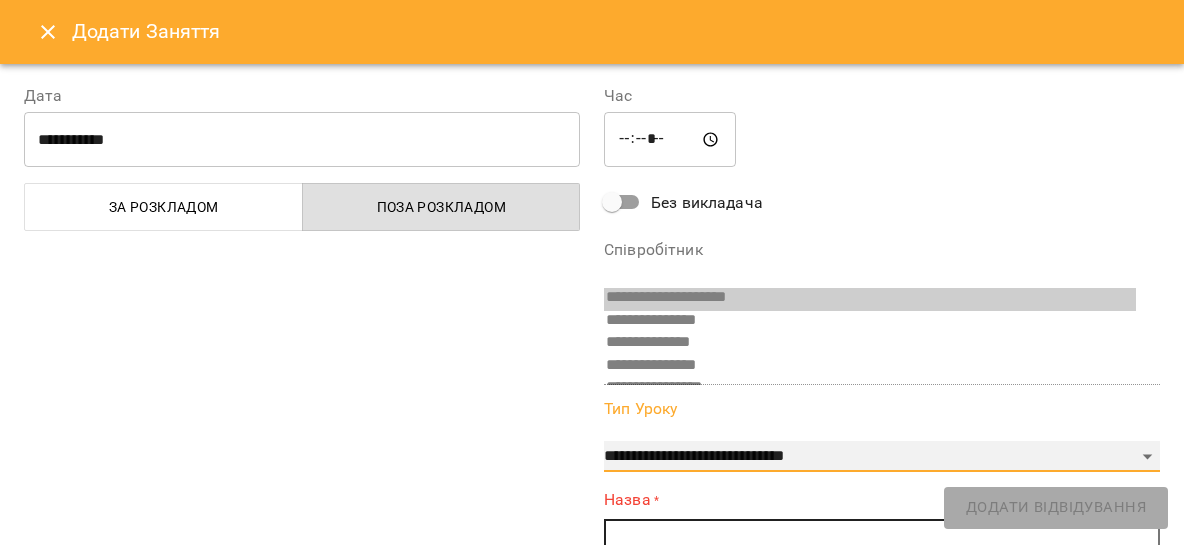 click on "**********" at bounding box center (0, 0) 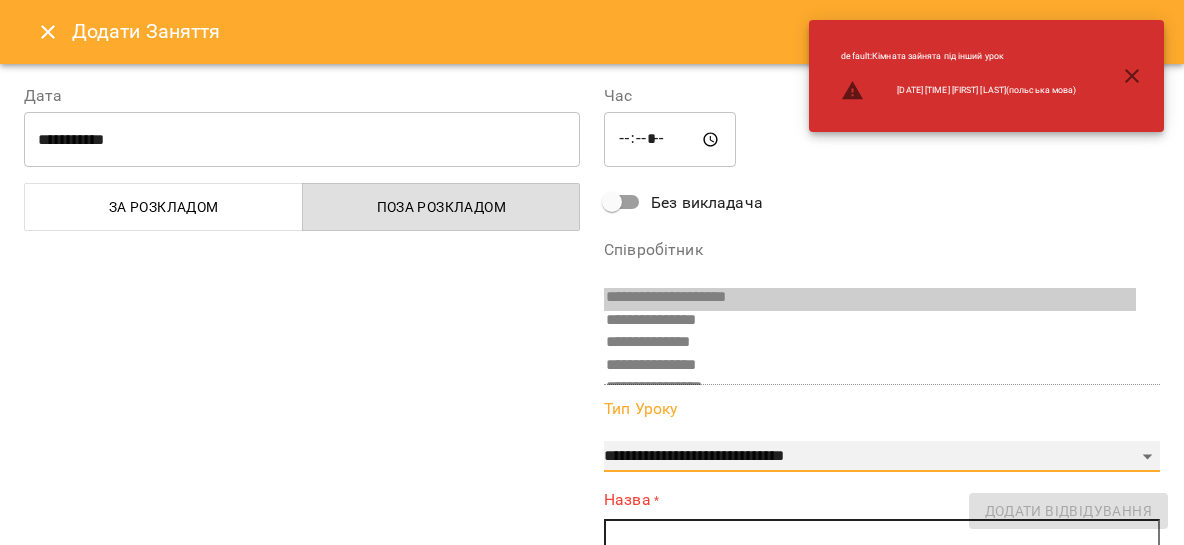 scroll, scrollTop: 148, scrollLeft: 0, axis: vertical 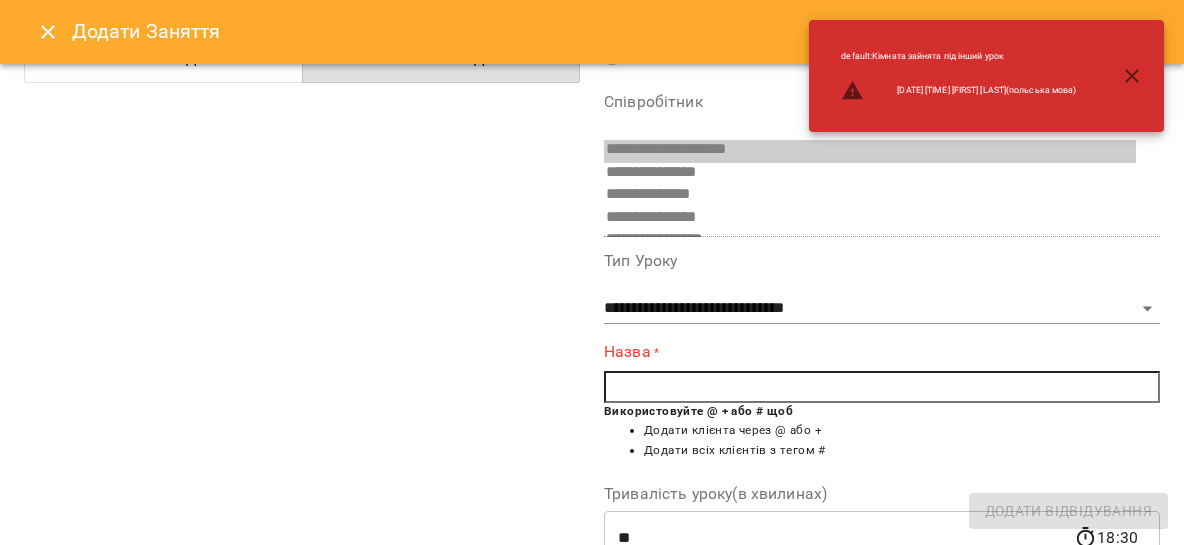 click at bounding box center (882, 387) 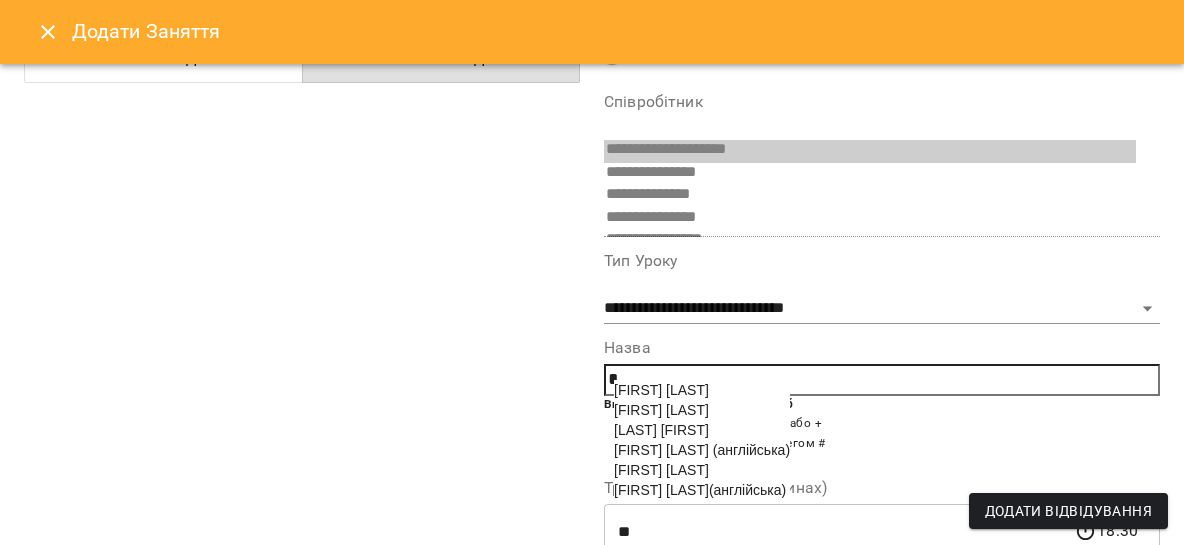 click on "[FIRST] [LAST]" at bounding box center (661, 430) 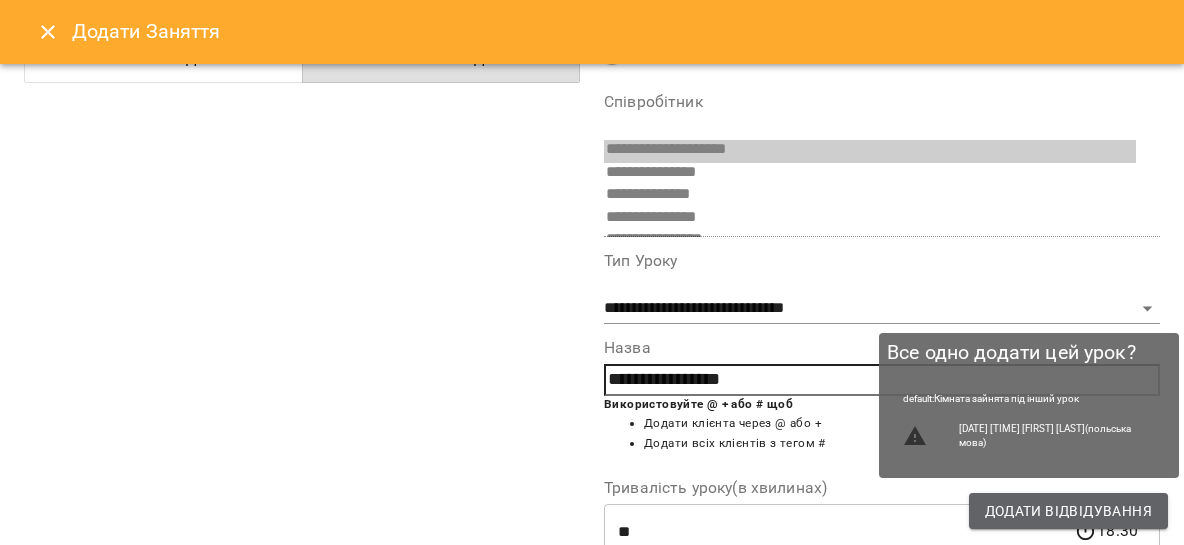 click on "Додати Відвідування" at bounding box center [1068, 511] 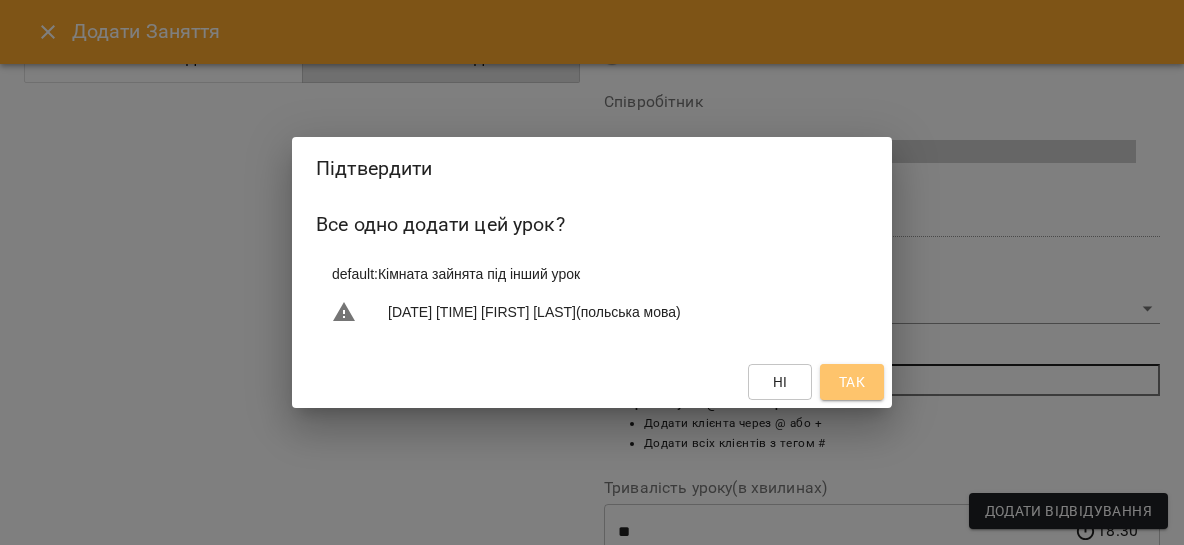 click on "Так" at bounding box center (852, 382) 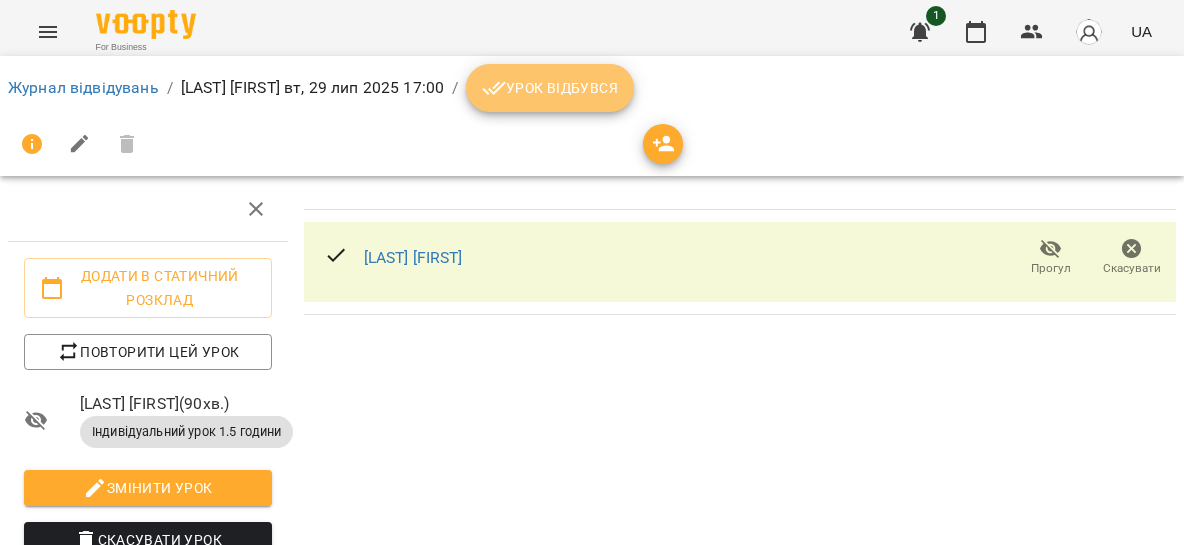 click on "Урок відбувся" at bounding box center [550, 88] 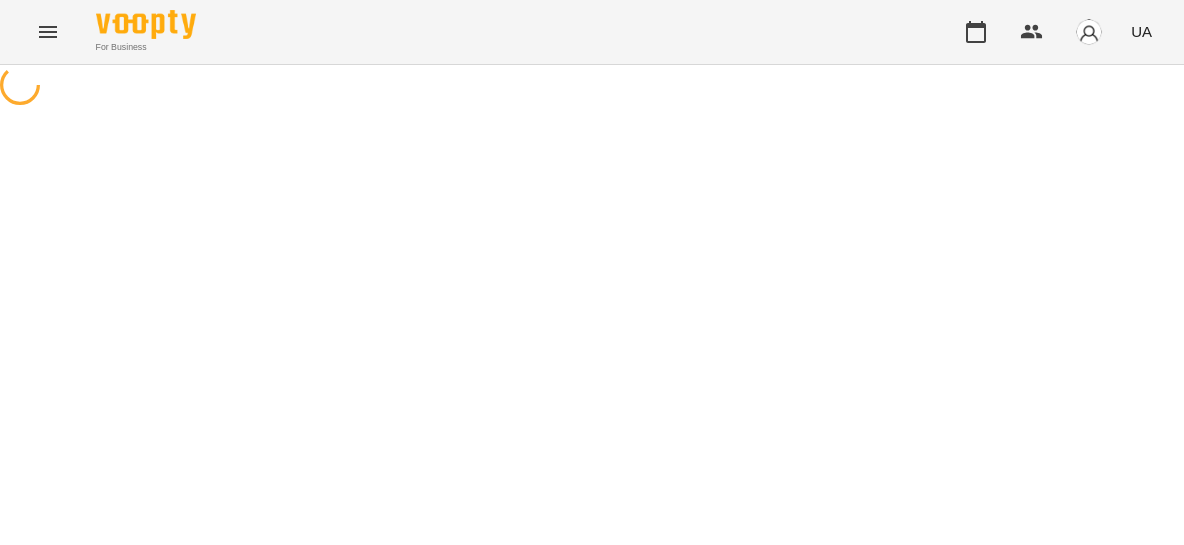 scroll, scrollTop: 0, scrollLeft: 0, axis: both 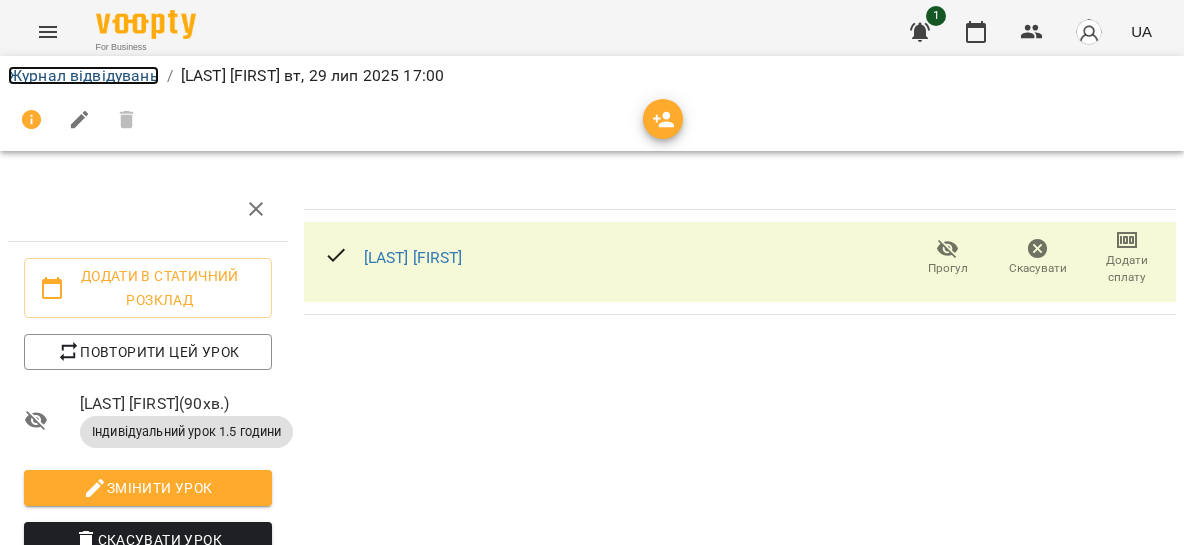 click on "Журнал відвідувань" at bounding box center [83, 75] 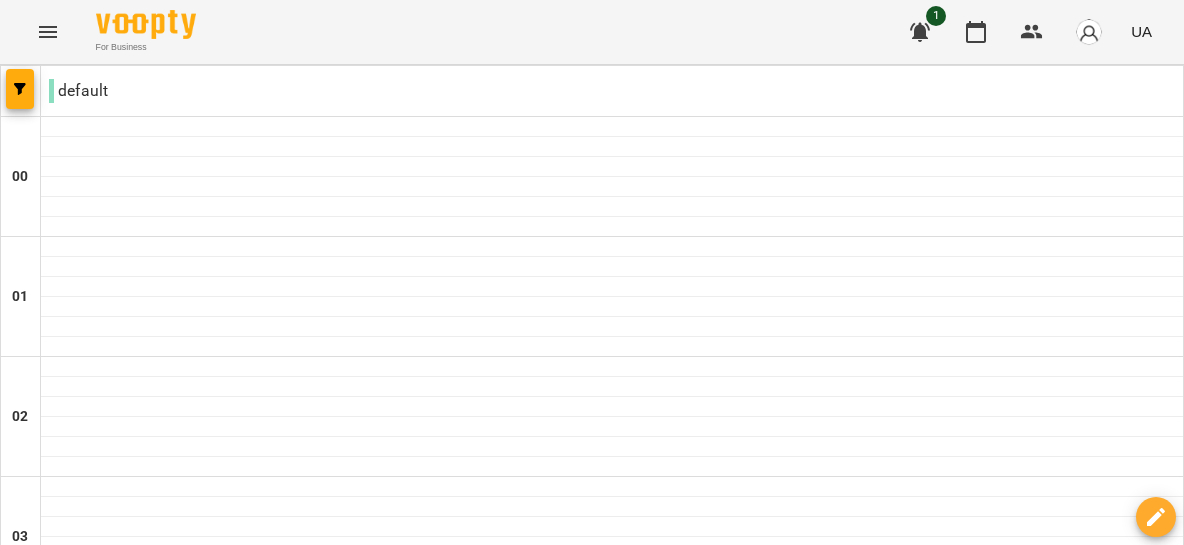 click on "чт" at bounding box center [675, 3023] 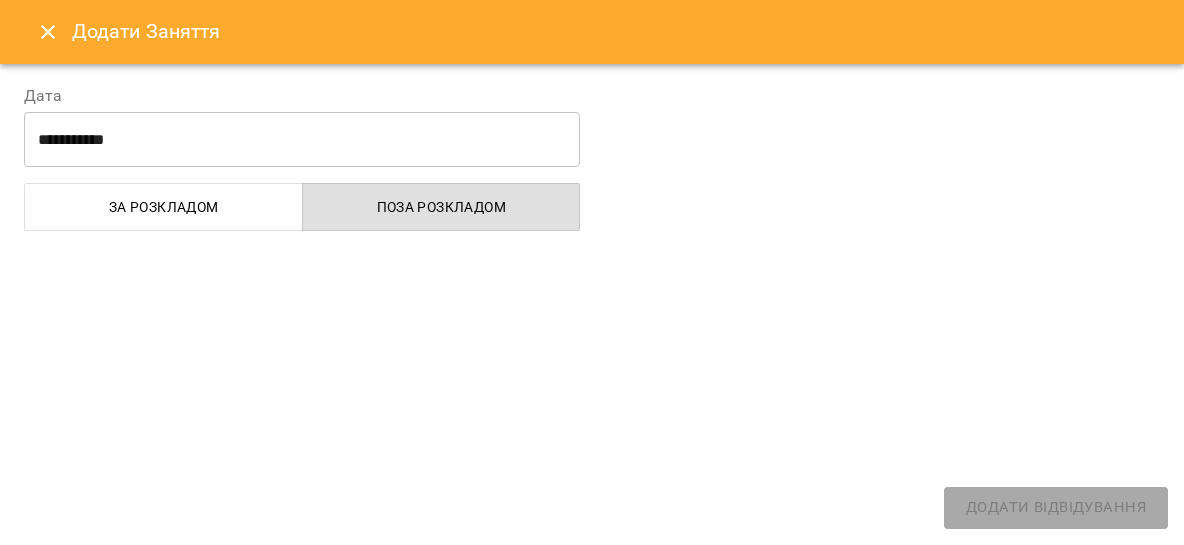 select on "**********" 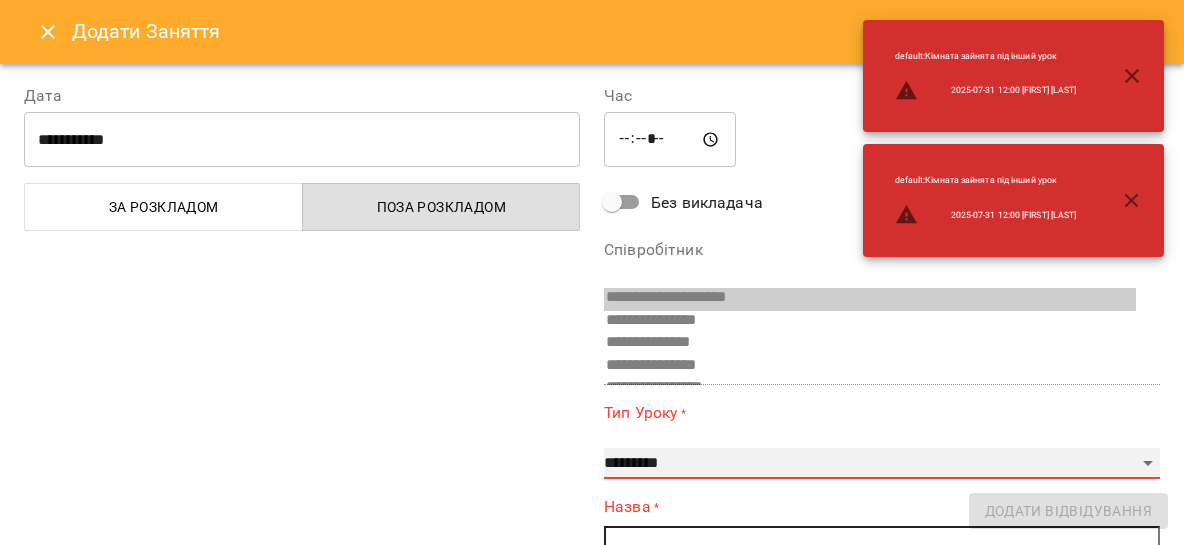 click on "**********" at bounding box center [882, 464] 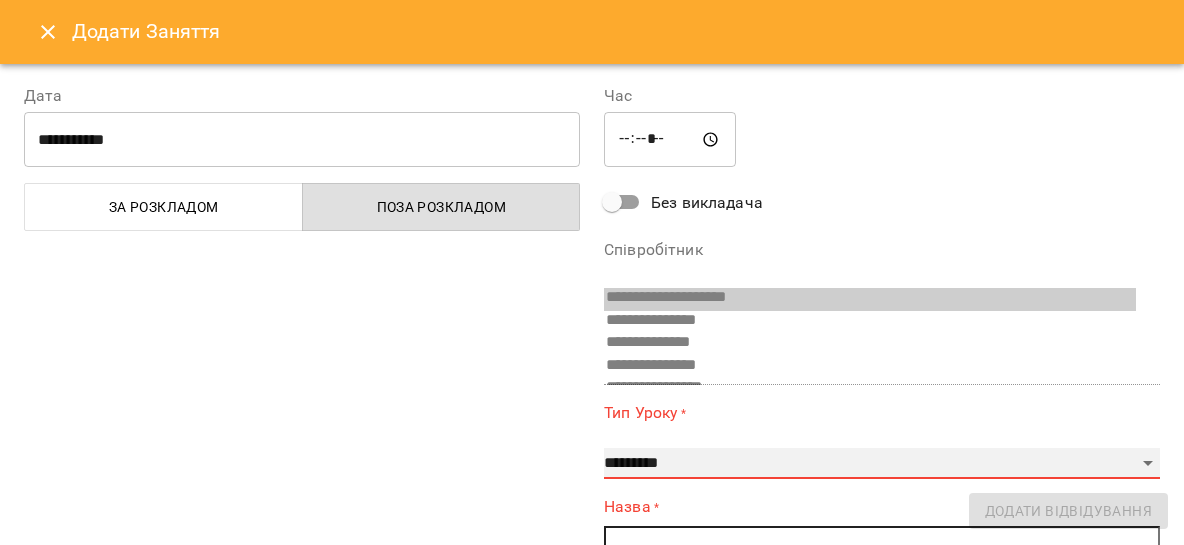select on "**********" 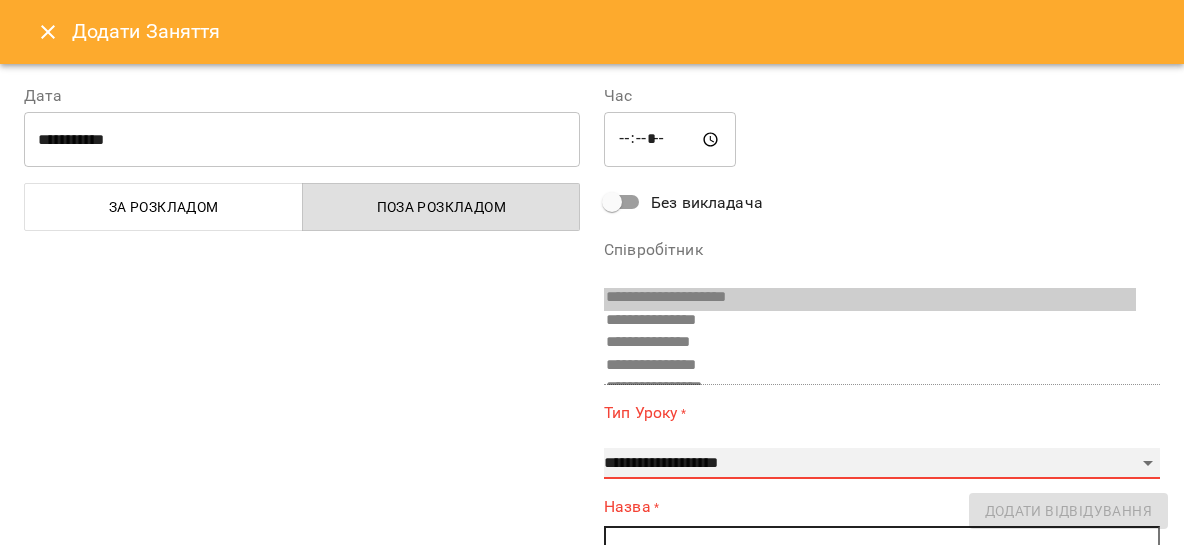 click on "**********" at bounding box center [0, 0] 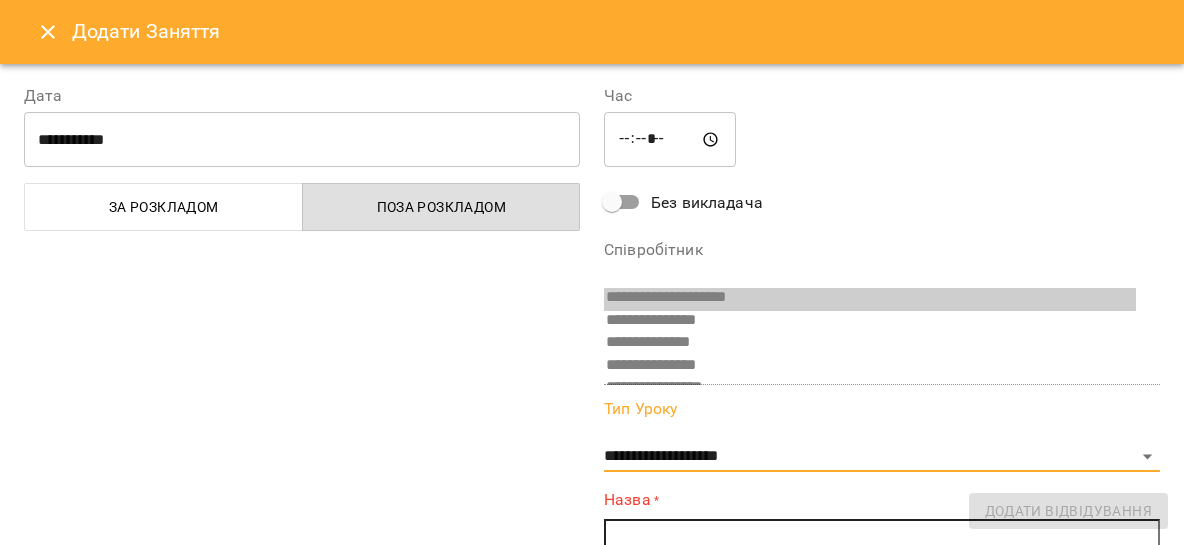 click at bounding box center [882, 535] 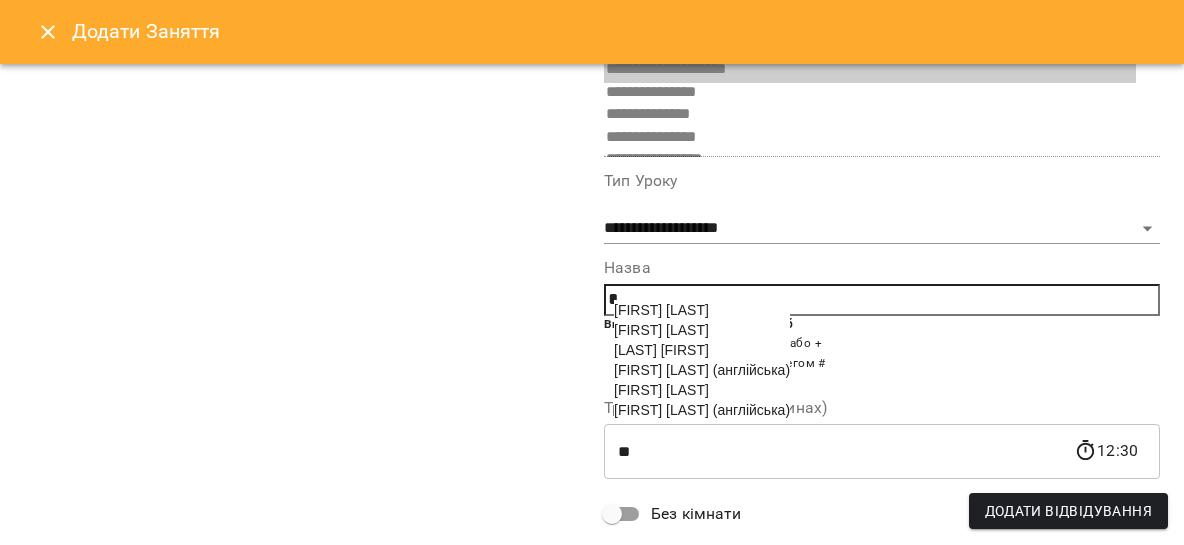 scroll, scrollTop: 280, scrollLeft: 0, axis: vertical 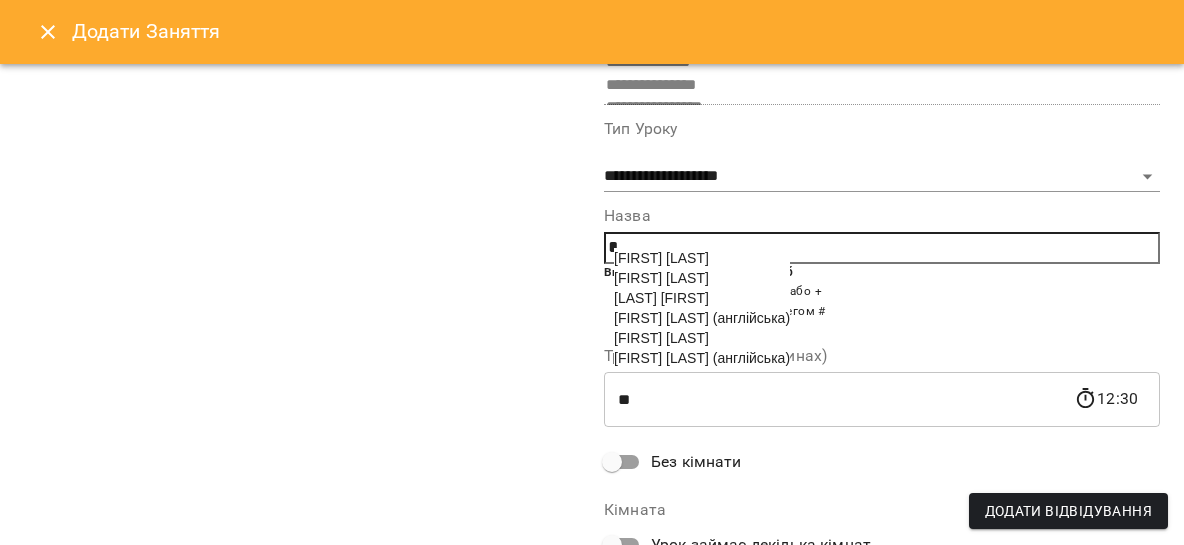 click on "[LAST] [FIRST]" at bounding box center (661, 298) 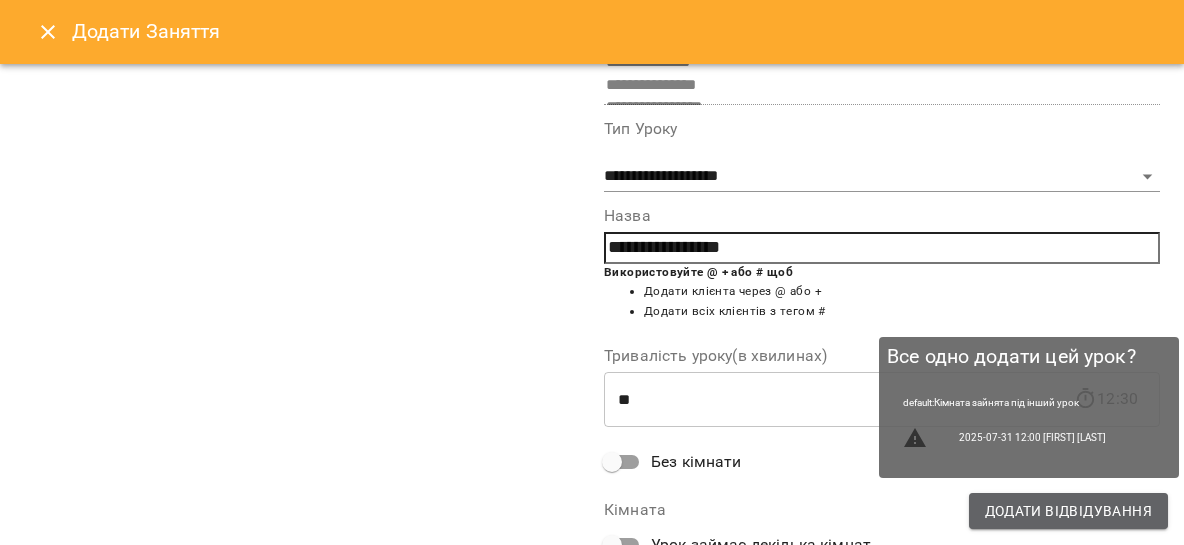 click on "Додати Відвідування" at bounding box center [1068, 511] 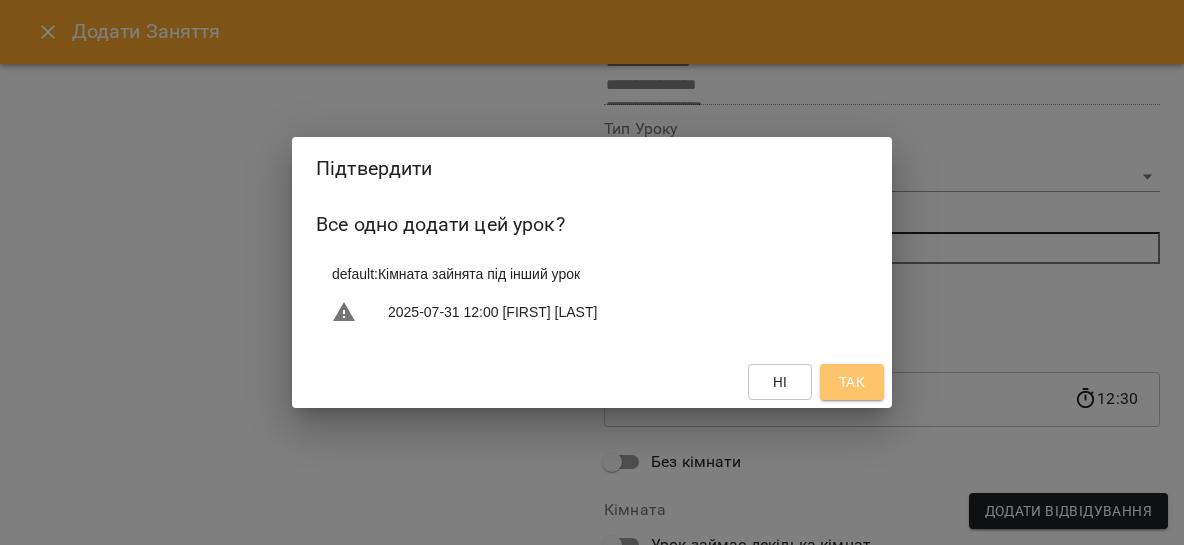 click on "Так" at bounding box center (852, 382) 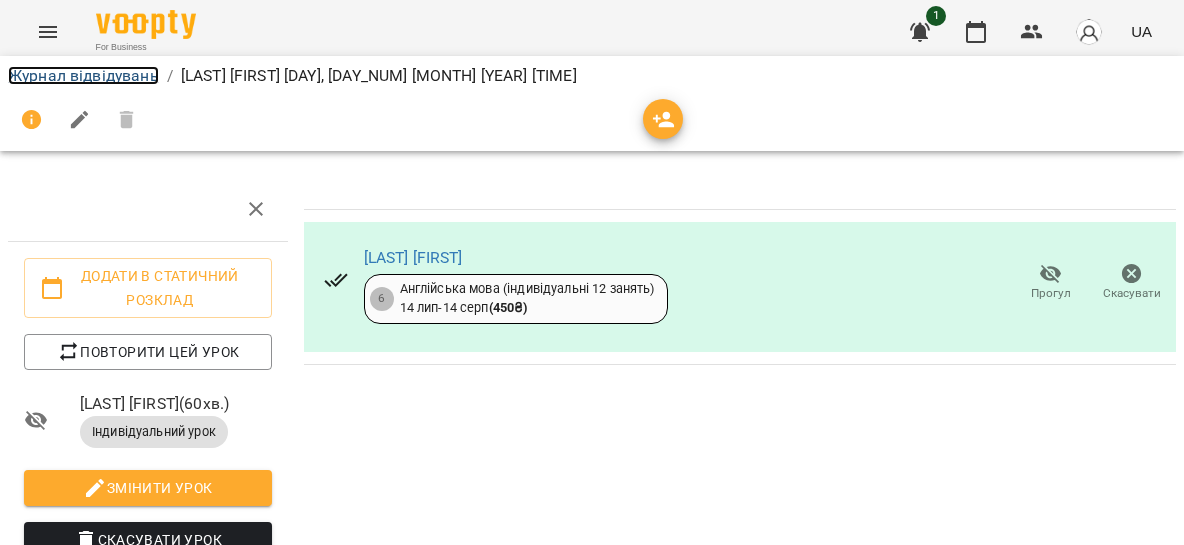 click on "Журнал відвідувань" at bounding box center (83, 75) 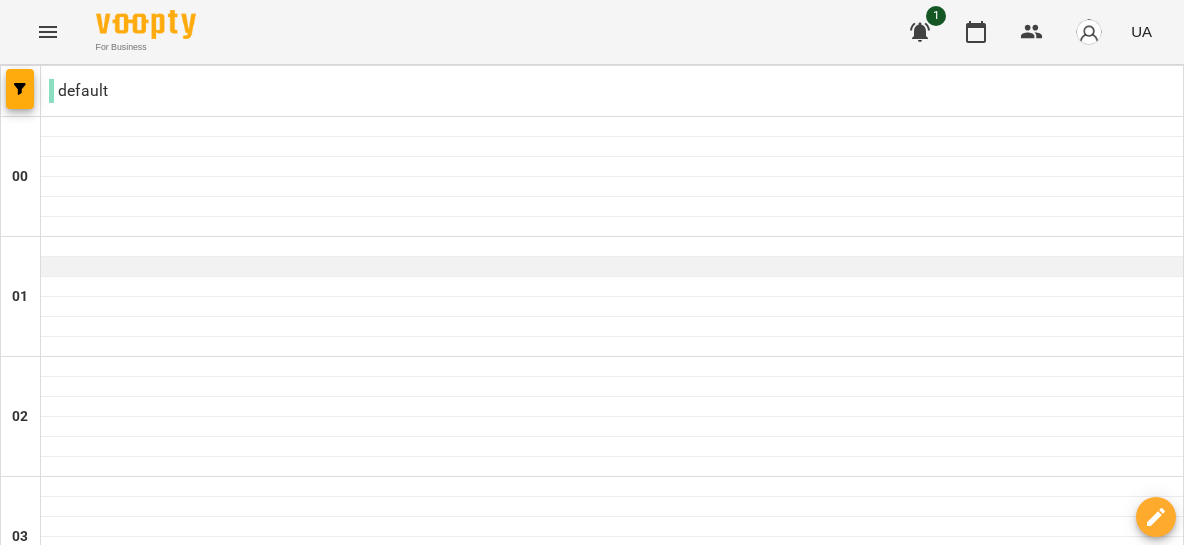 scroll, scrollTop: 911, scrollLeft: 0, axis: vertical 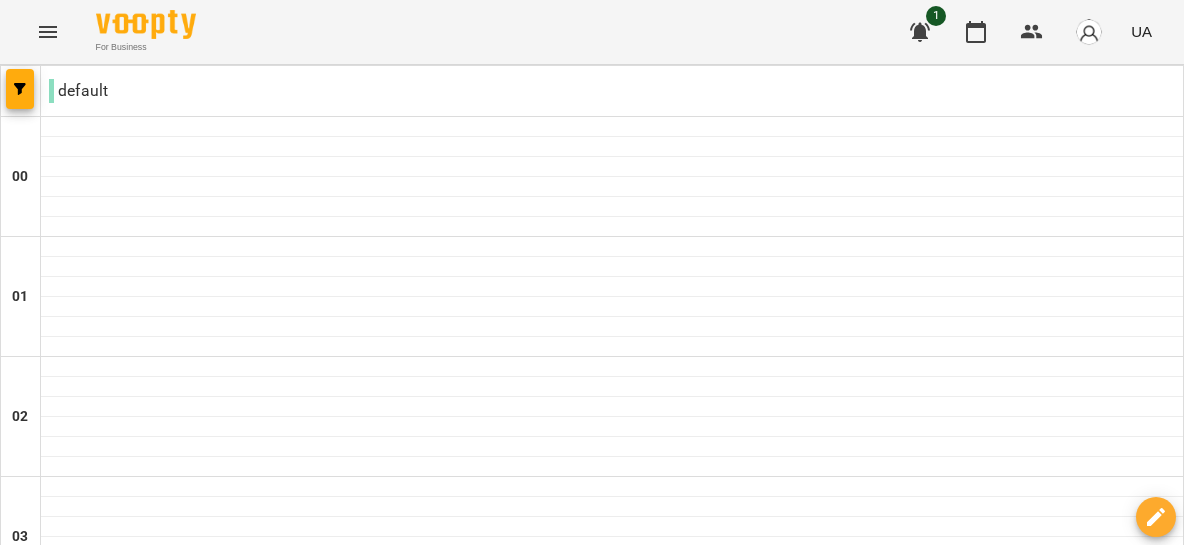 click at bounding box center (711, 3088) 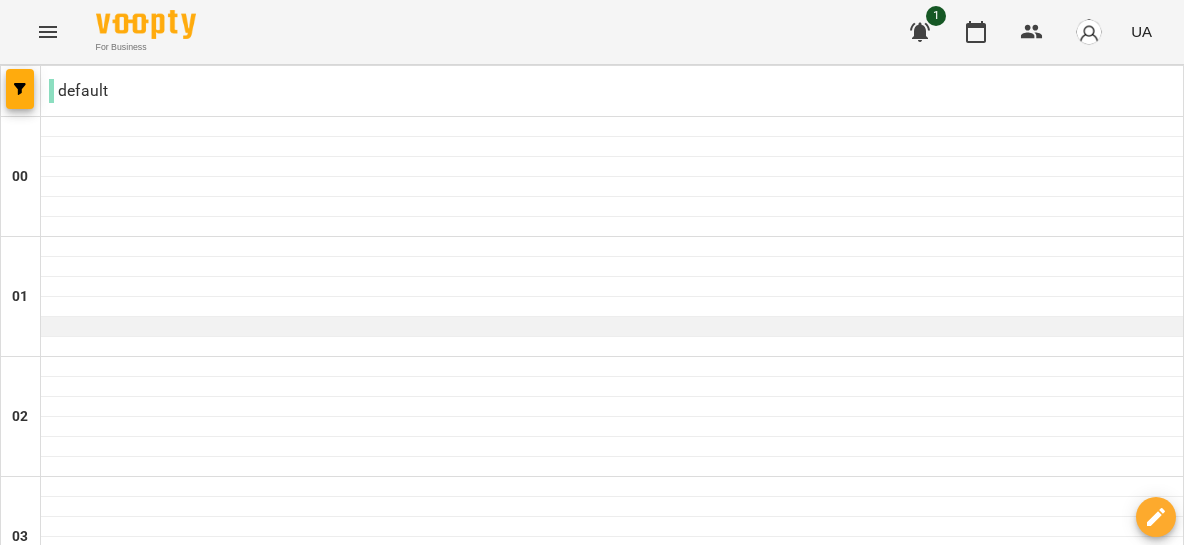 scroll, scrollTop: 1082, scrollLeft: 0, axis: vertical 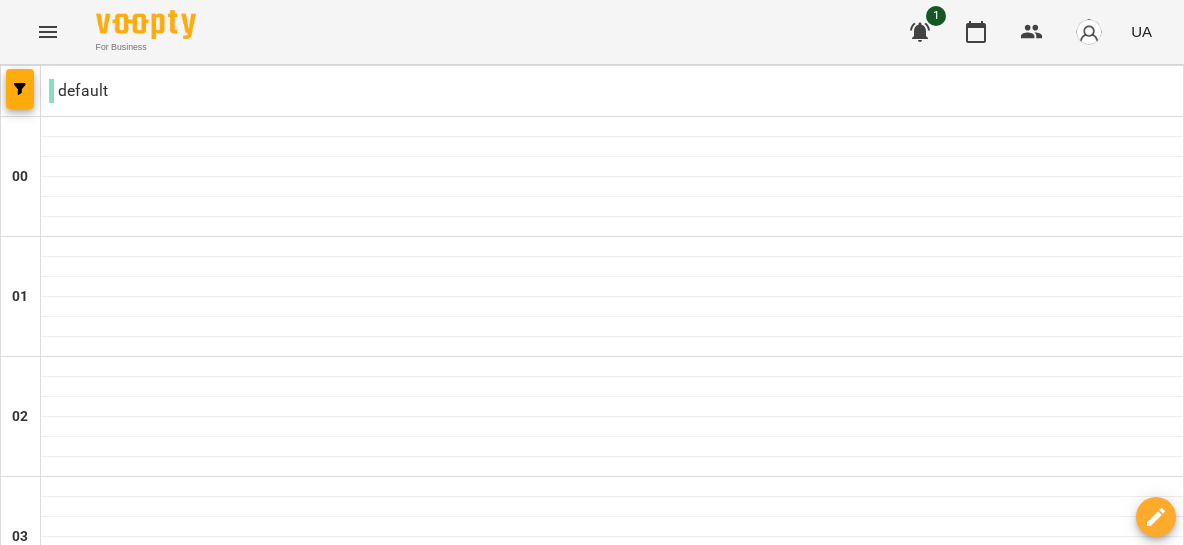 click at bounding box center (612, 1327) 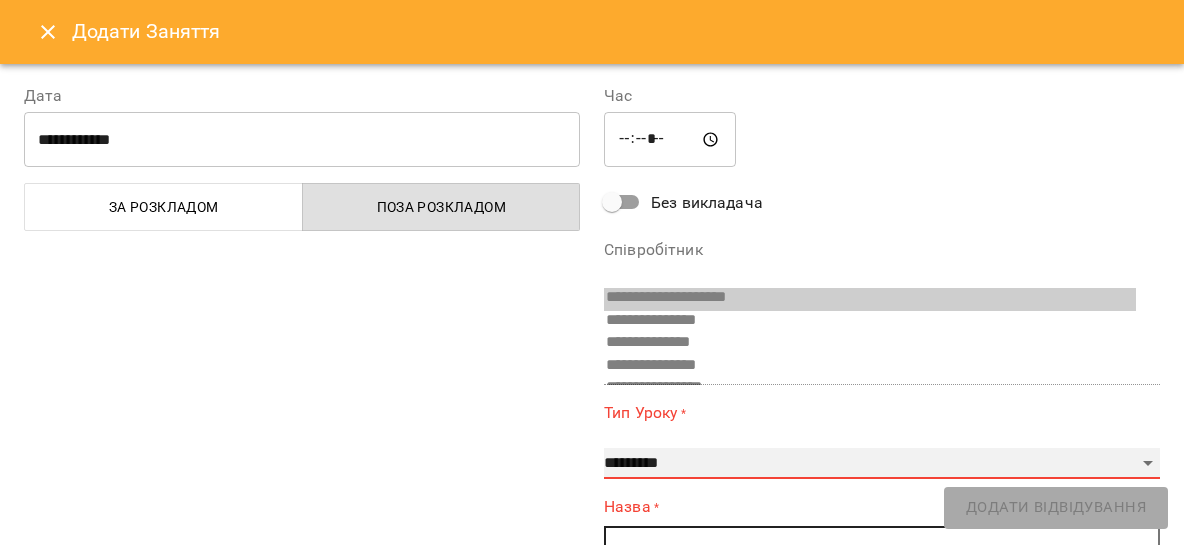 click on "**********" at bounding box center [882, 464] 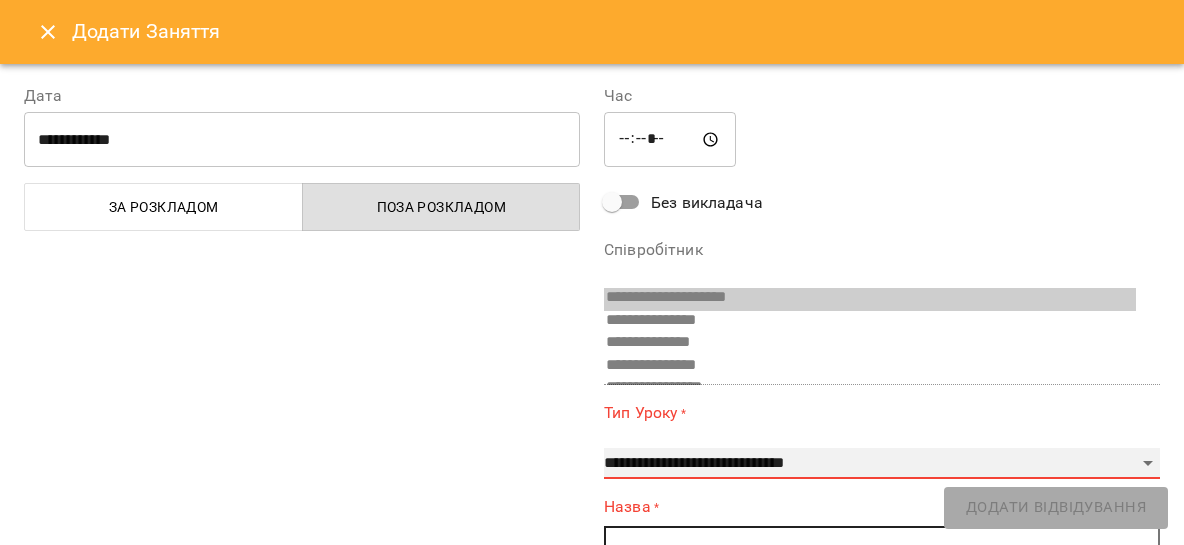 click on "**********" at bounding box center [0, 0] 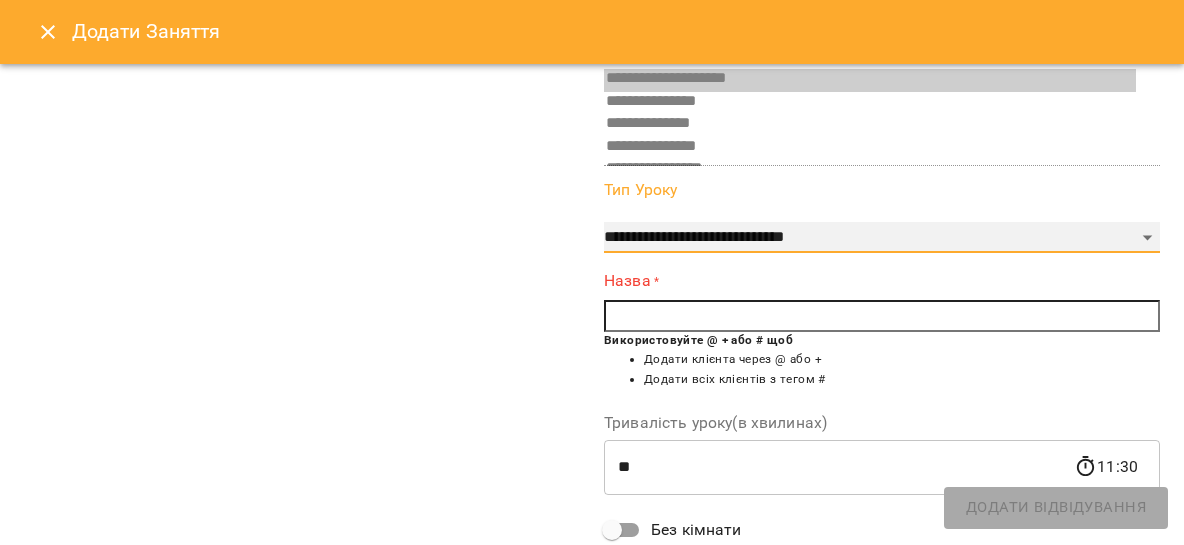 scroll, scrollTop: 274, scrollLeft: 0, axis: vertical 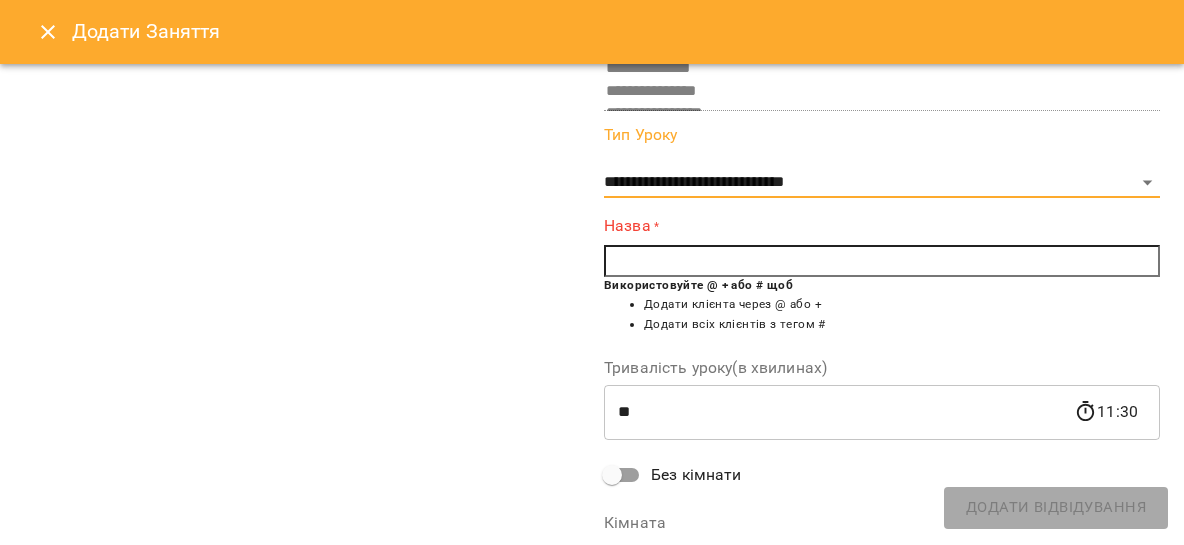 click at bounding box center [882, 261] 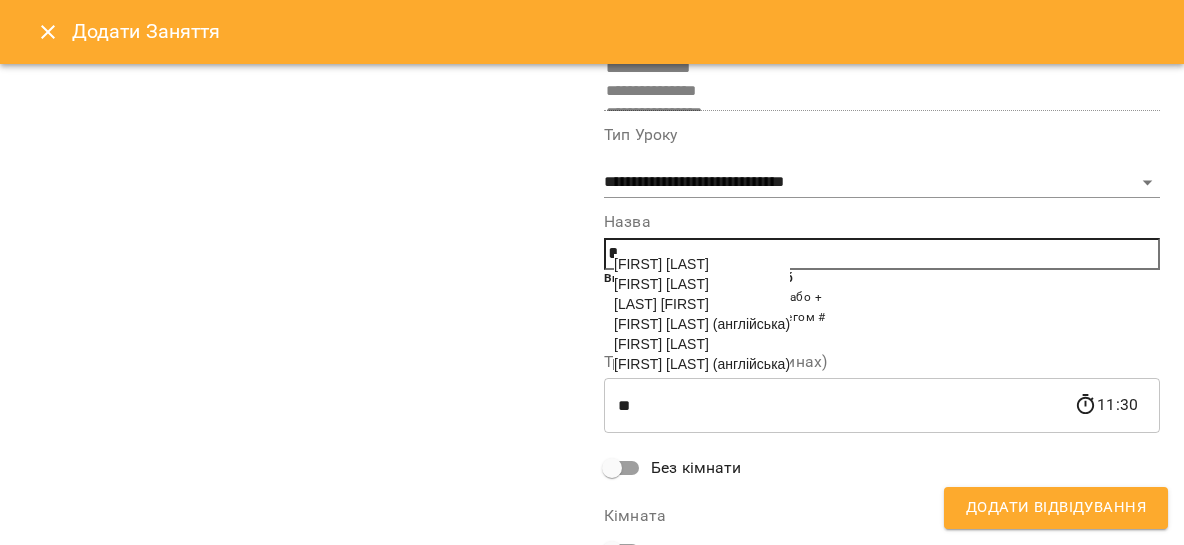 click on "[FIRST] [LAST]" at bounding box center (661, 304) 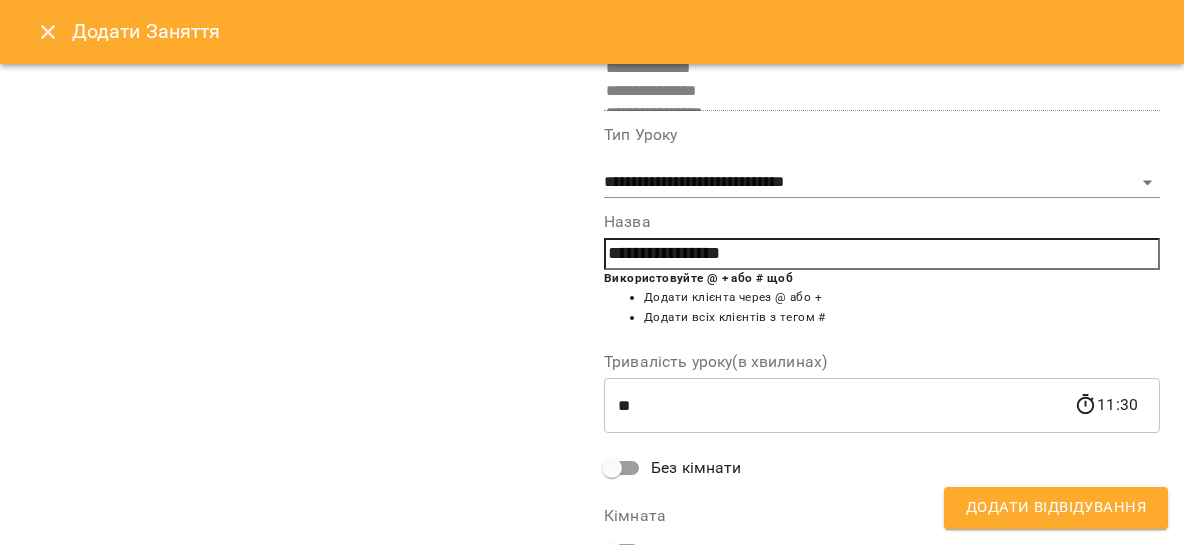 click on "Додати Відвідування" at bounding box center [1056, 508] 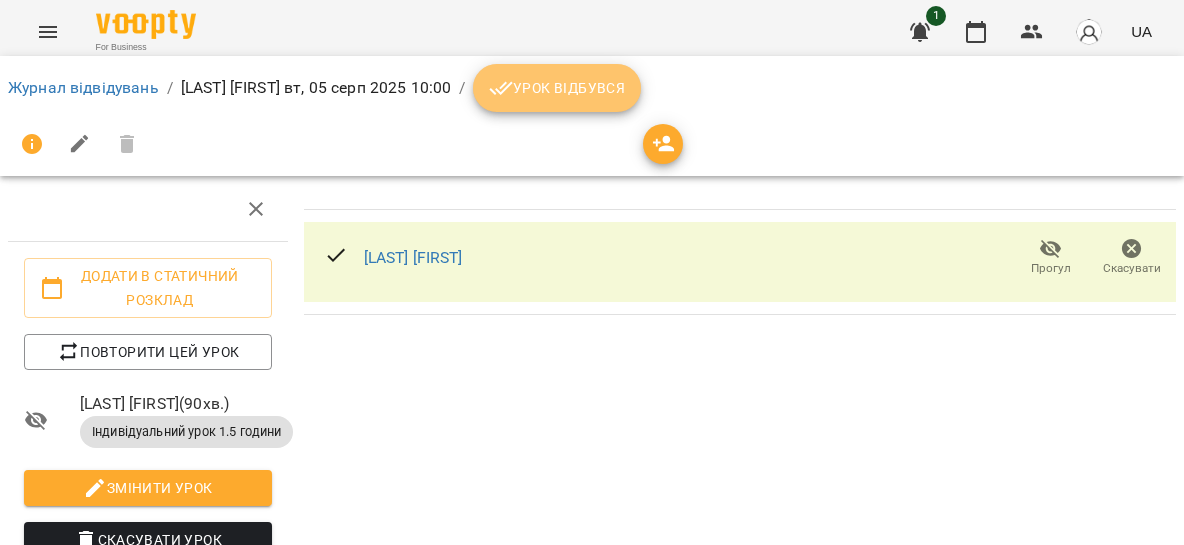 click on "Урок відбувся" at bounding box center [557, 88] 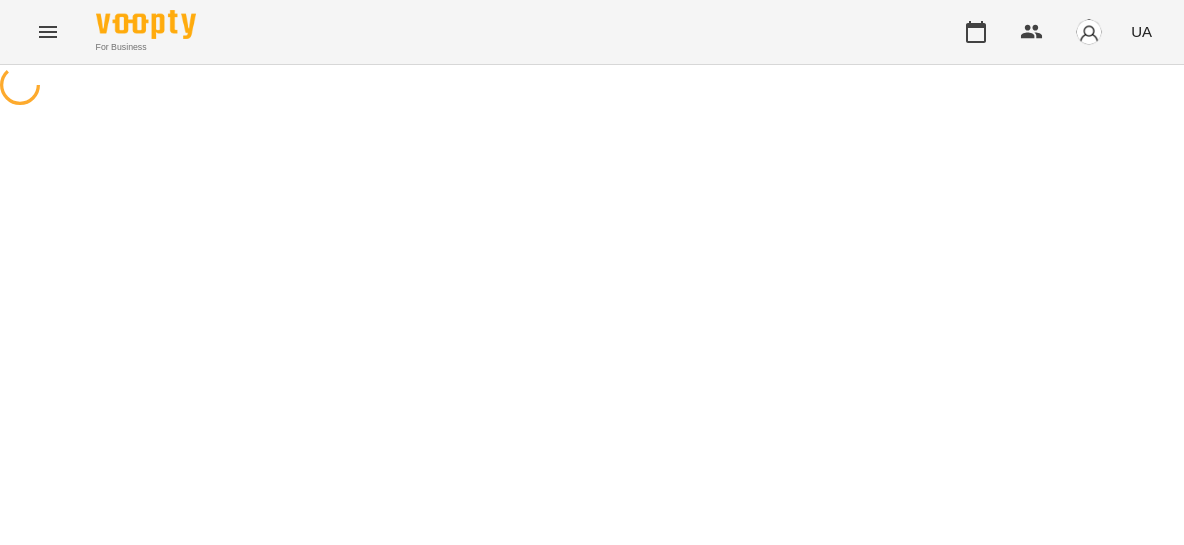 scroll, scrollTop: 0, scrollLeft: 0, axis: both 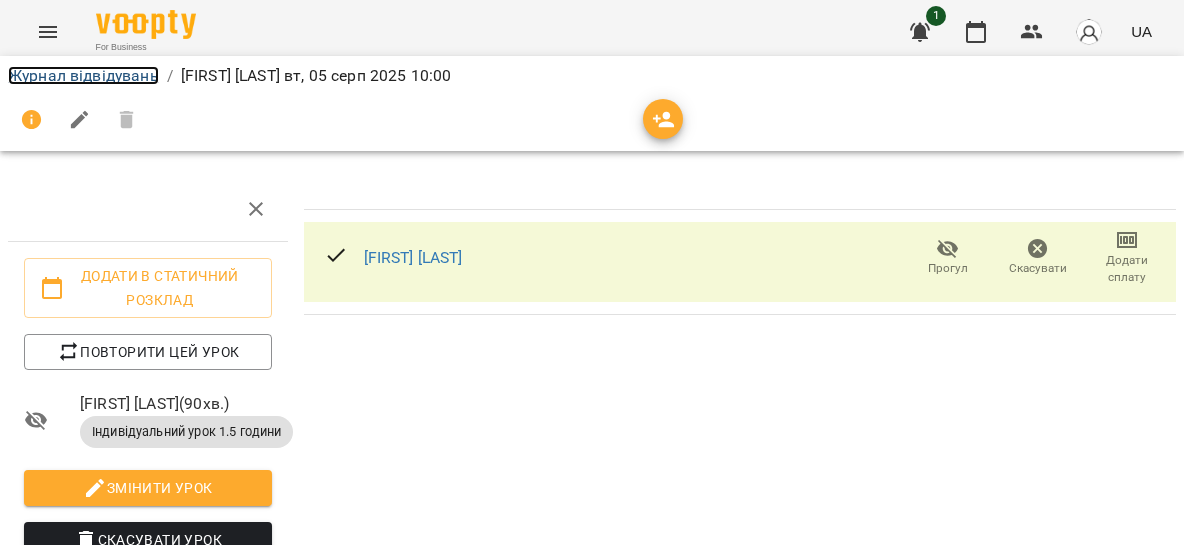 click on "Журнал відвідувань" at bounding box center (83, 75) 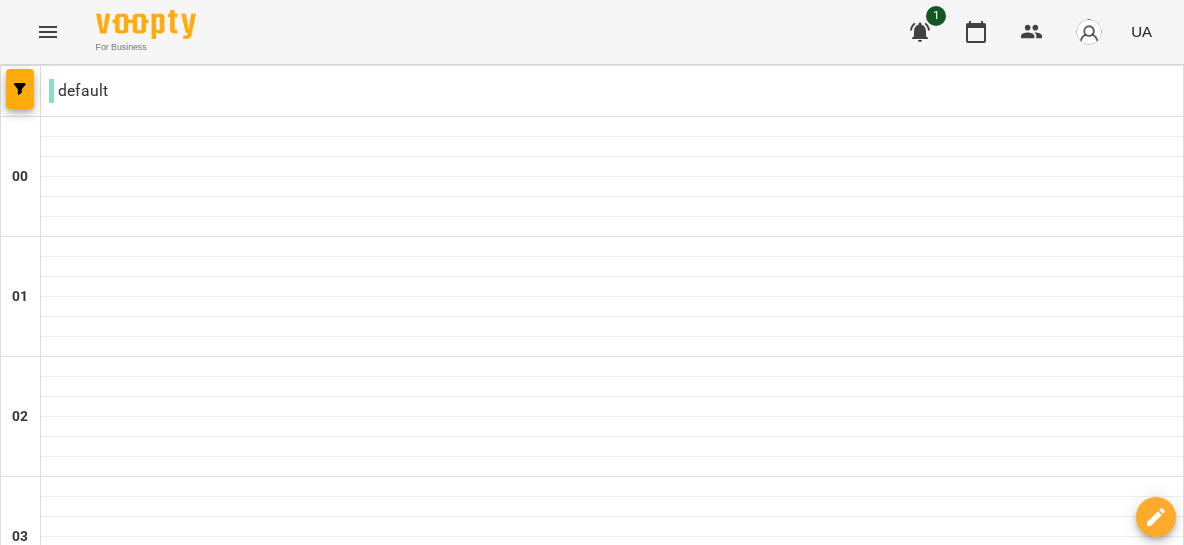 click on "чт" at bounding box center [681, 3023] 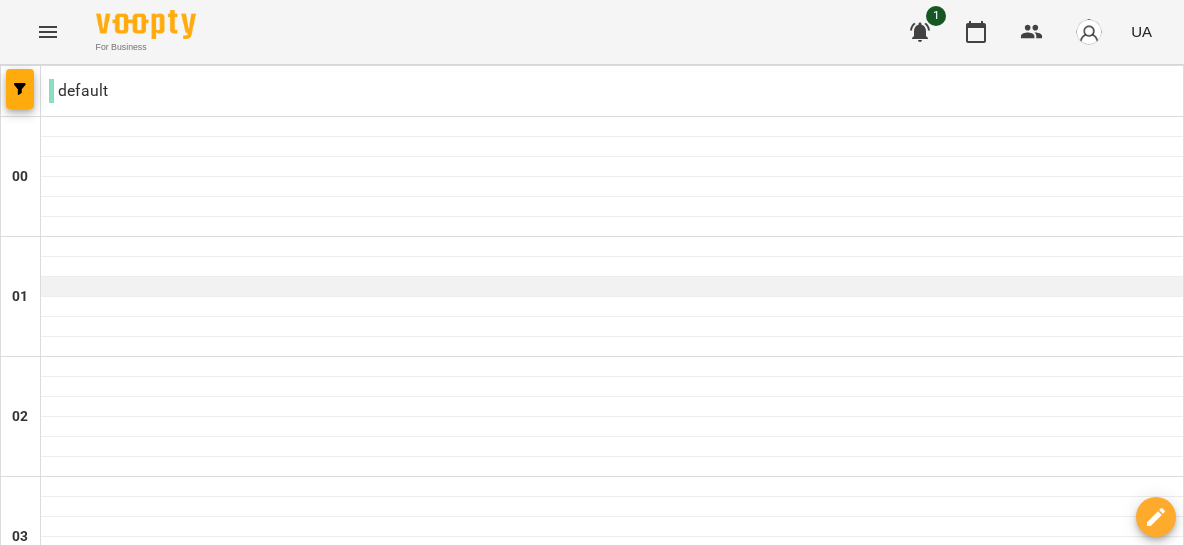 scroll, scrollTop: 1150, scrollLeft: 0, axis: vertical 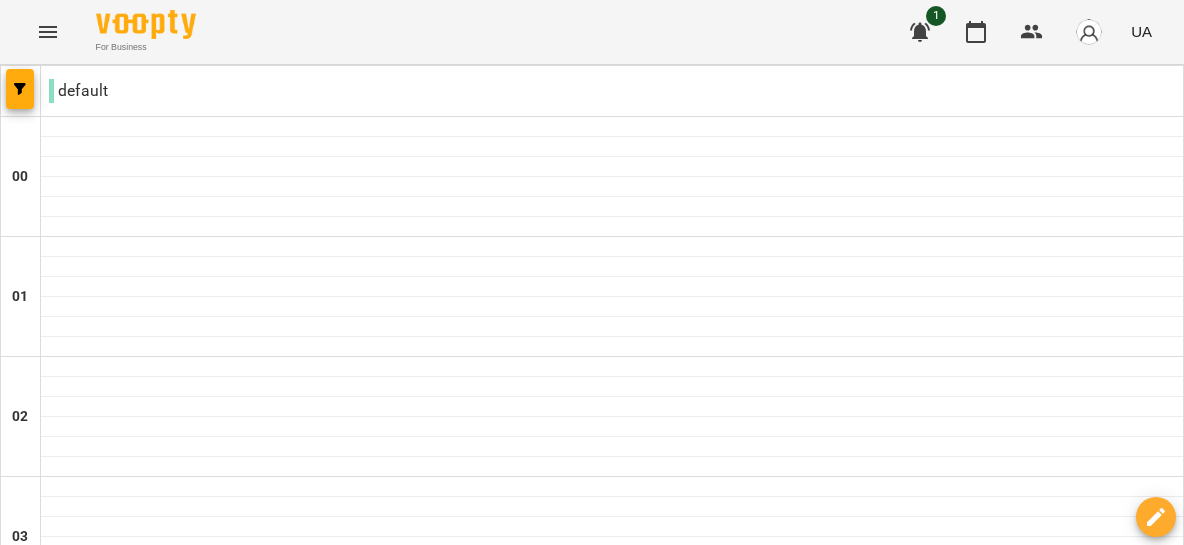 click at bounding box center (612, 1327) 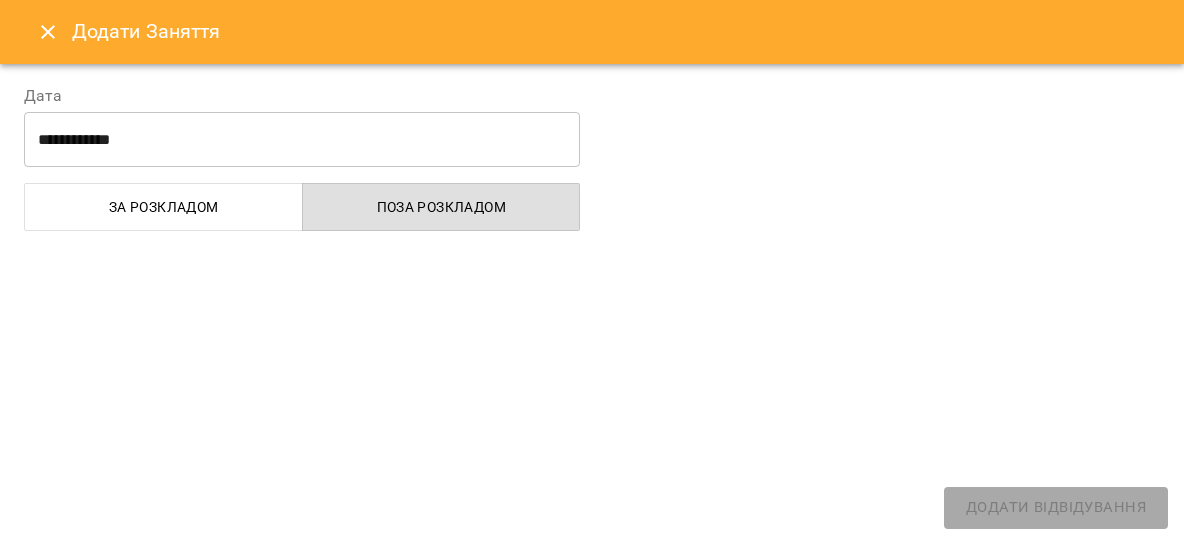 select on "**********" 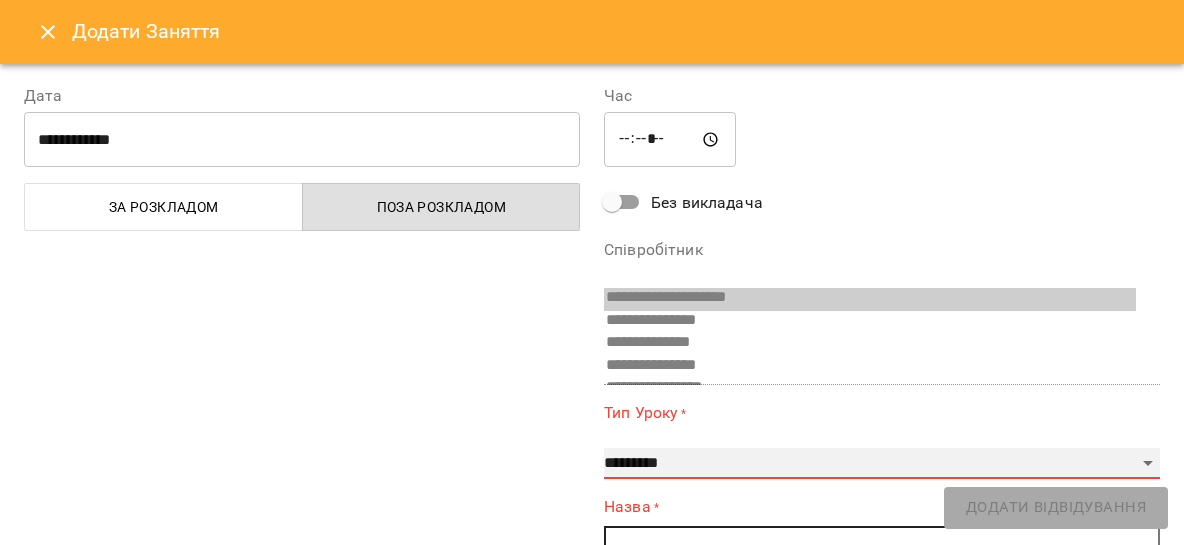 click on "**********" at bounding box center [882, 464] 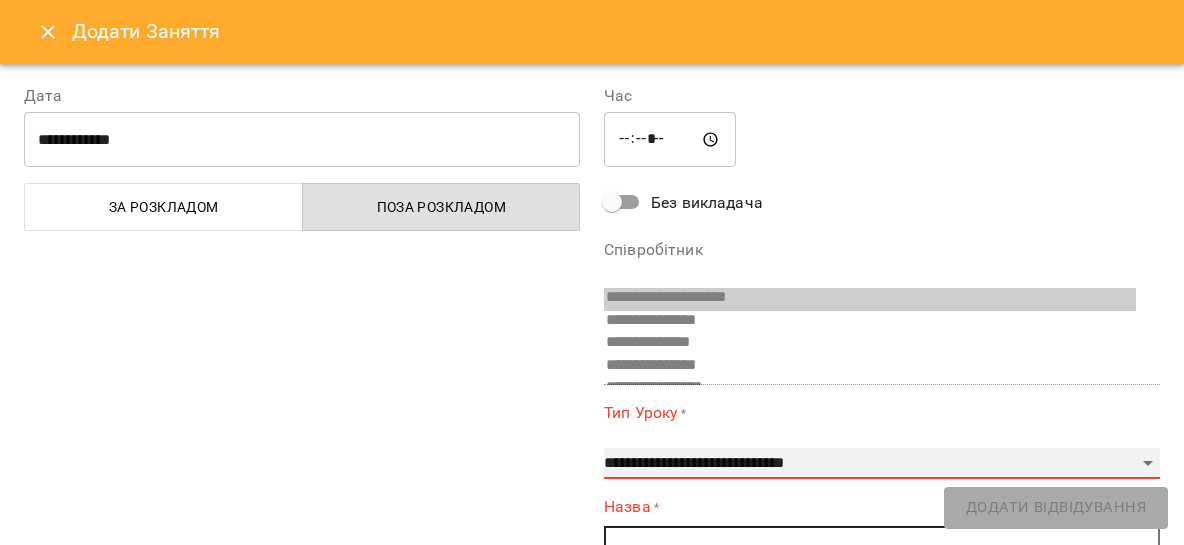click on "**********" at bounding box center [0, 0] 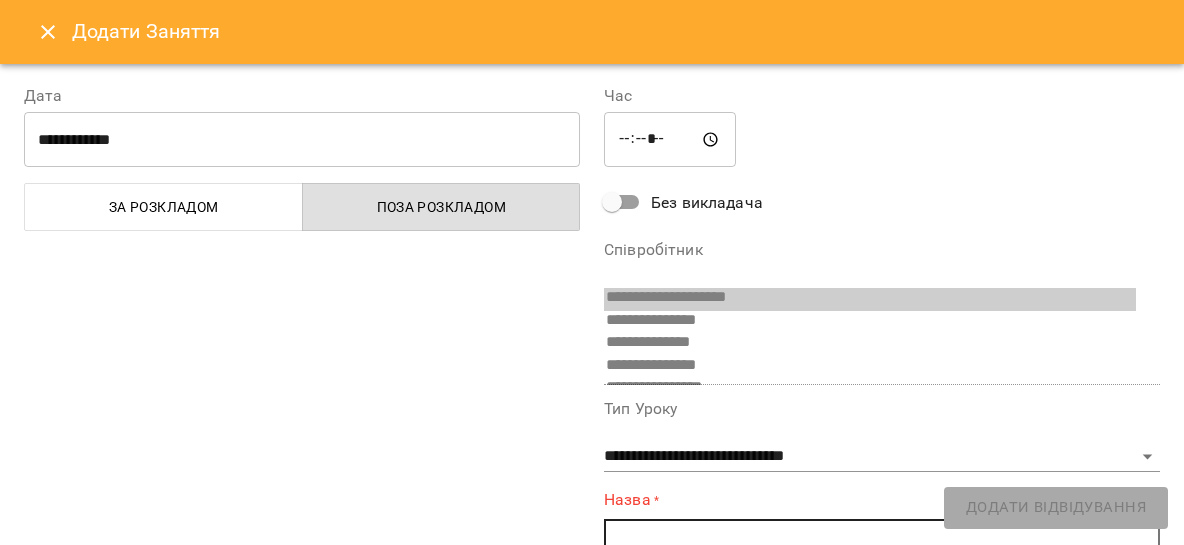 click at bounding box center [882, 535] 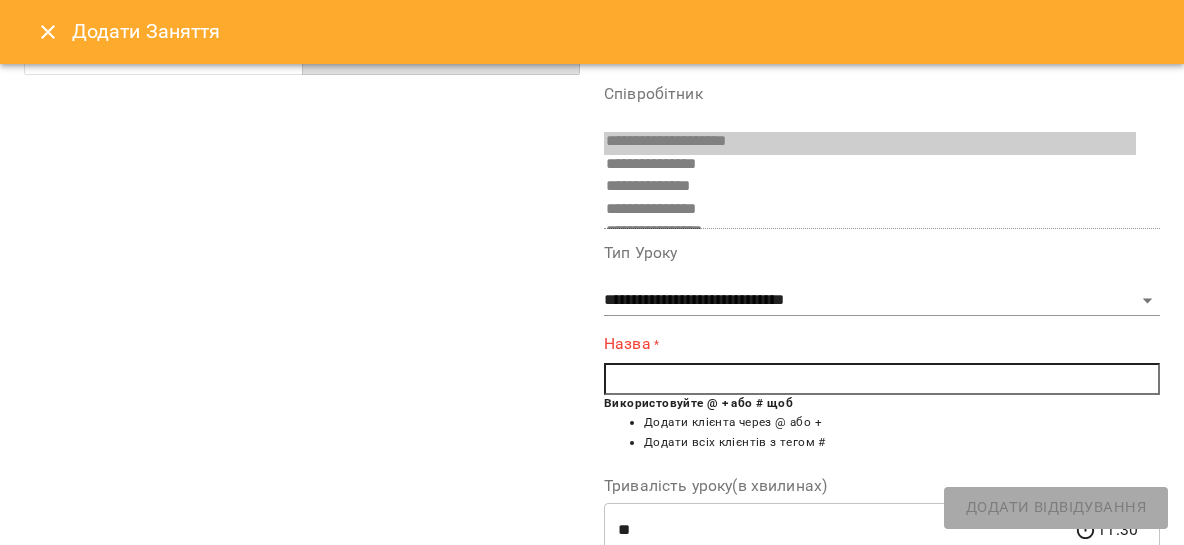 scroll, scrollTop: 160, scrollLeft: 0, axis: vertical 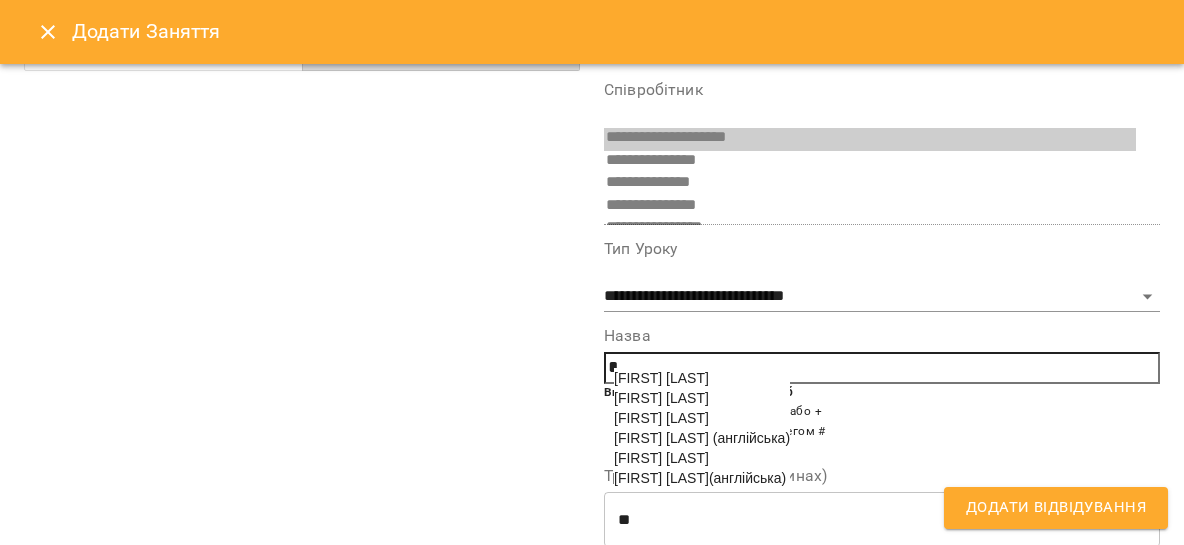 click on "[FIRST] [LAST]" at bounding box center (661, 418) 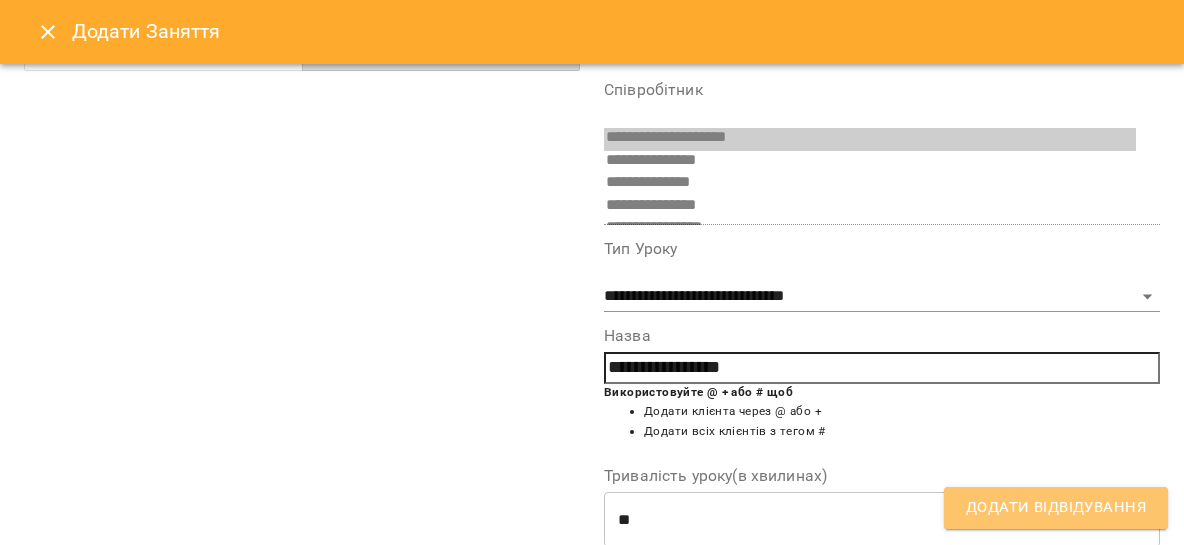 click on "Додати Відвідування" at bounding box center [1056, 508] 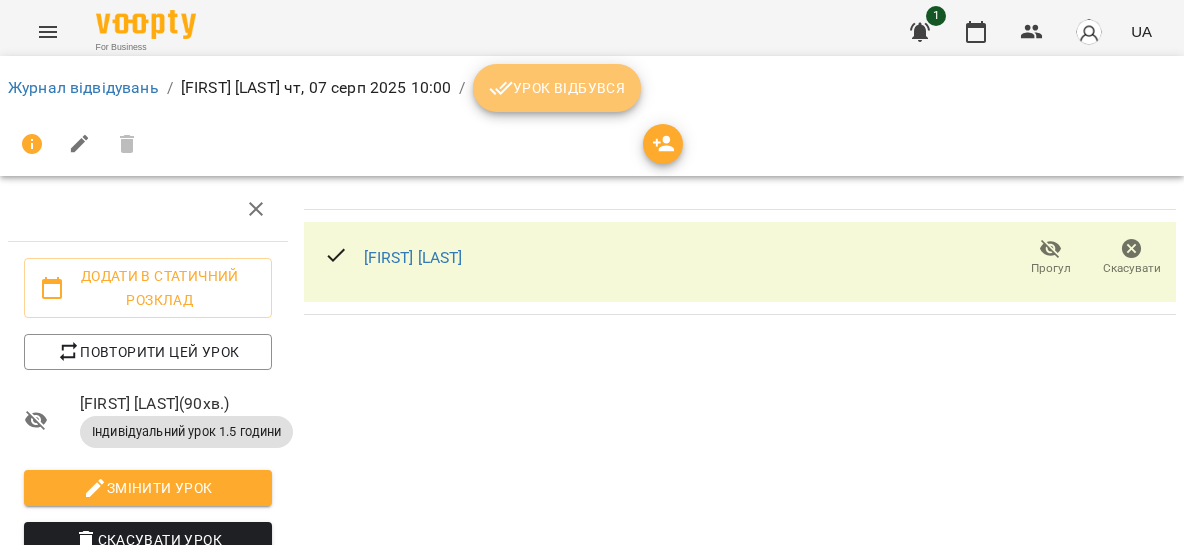 click on "Урок відбувся" at bounding box center (557, 88) 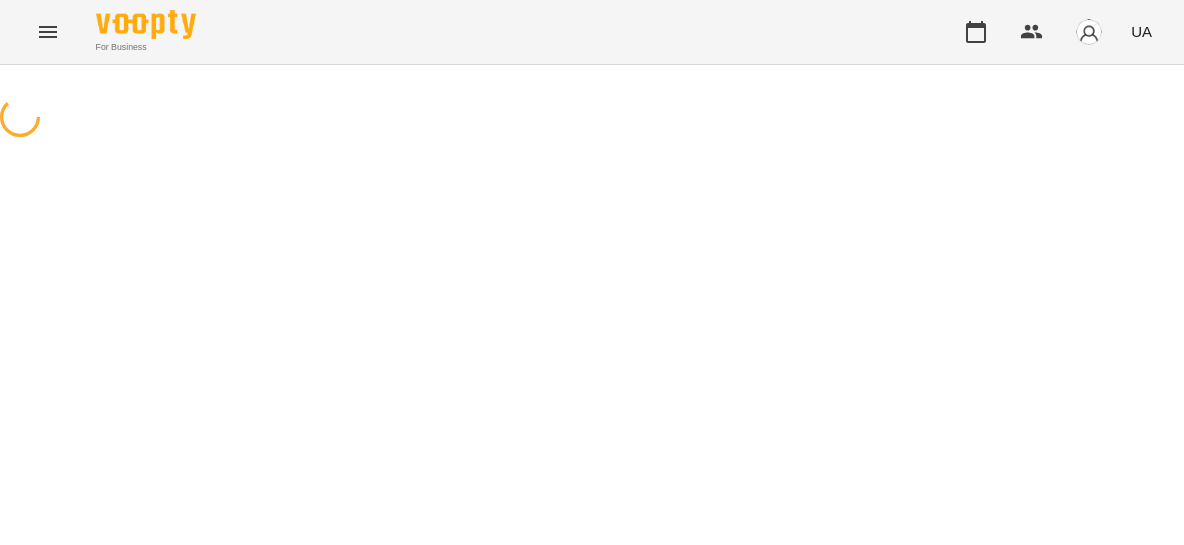 scroll, scrollTop: 0, scrollLeft: 0, axis: both 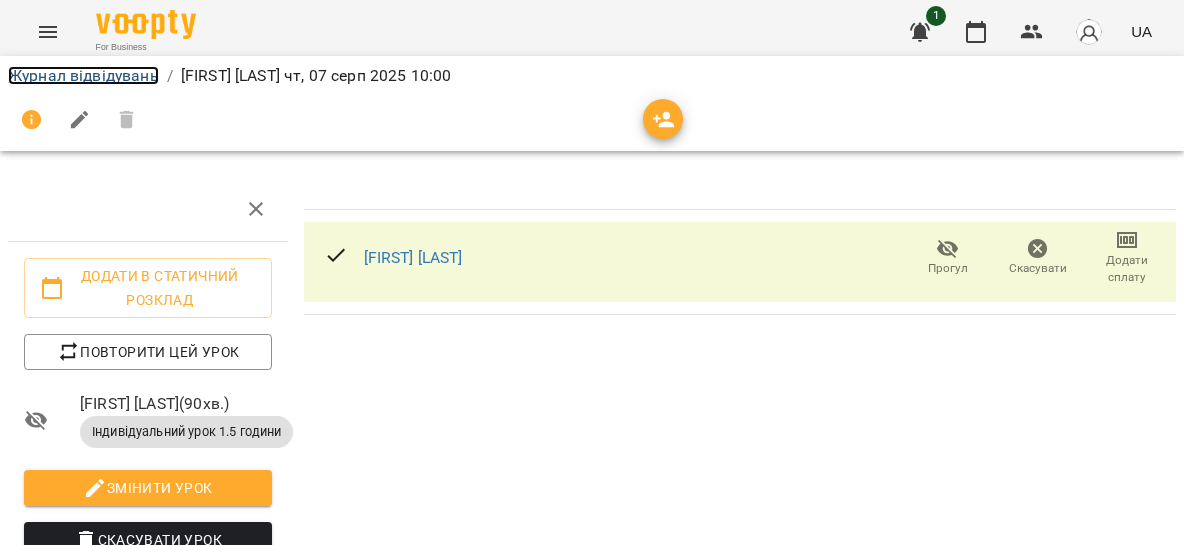click on "Журнал відвідувань" at bounding box center (83, 75) 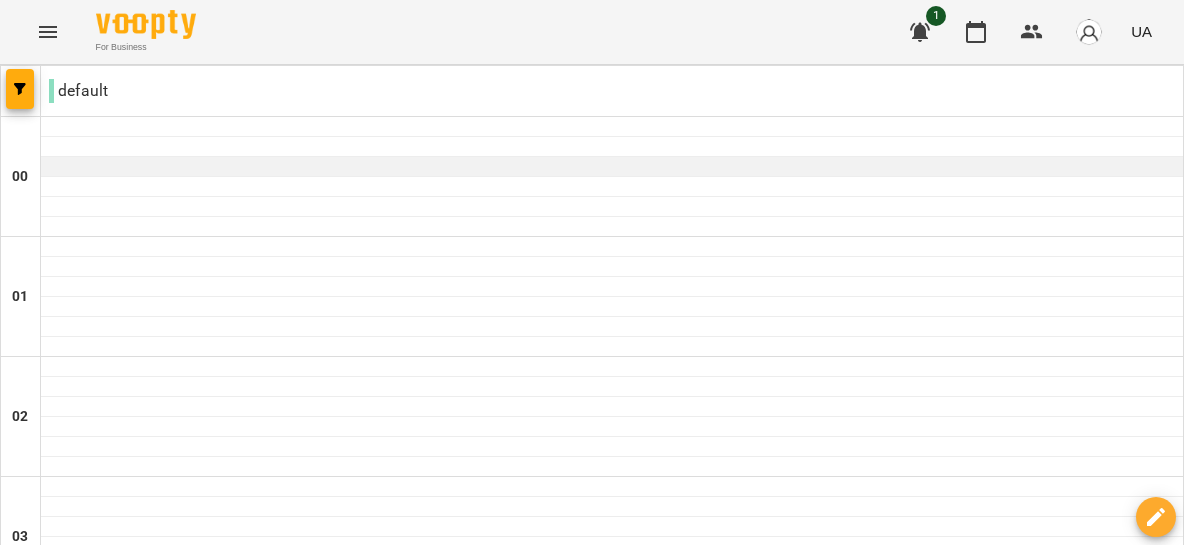 scroll, scrollTop: 2585, scrollLeft: 0, axis: vertical 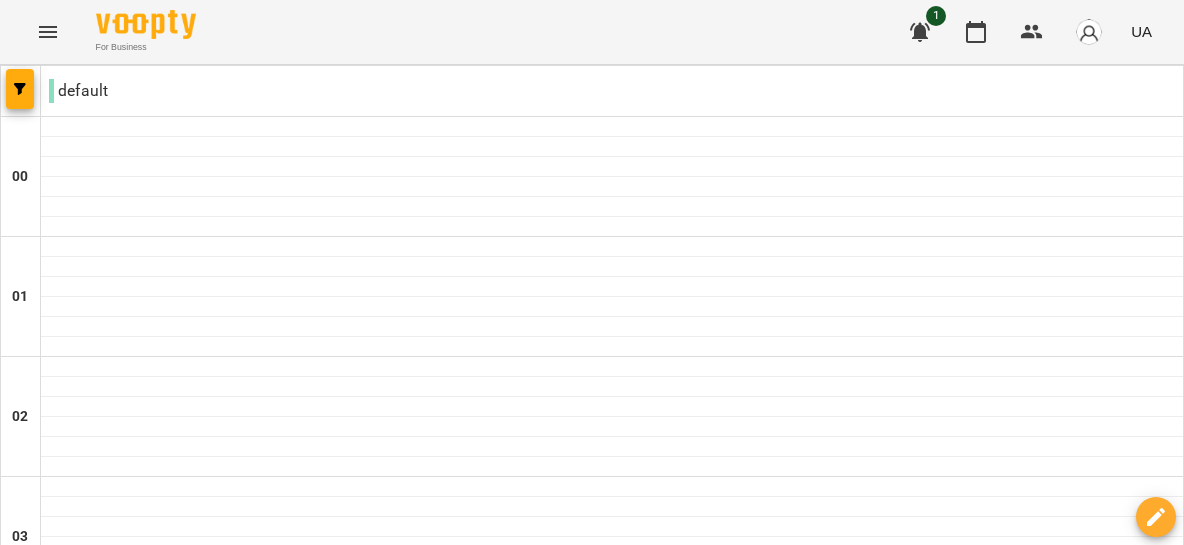 click at bounding box center [472, 3088] 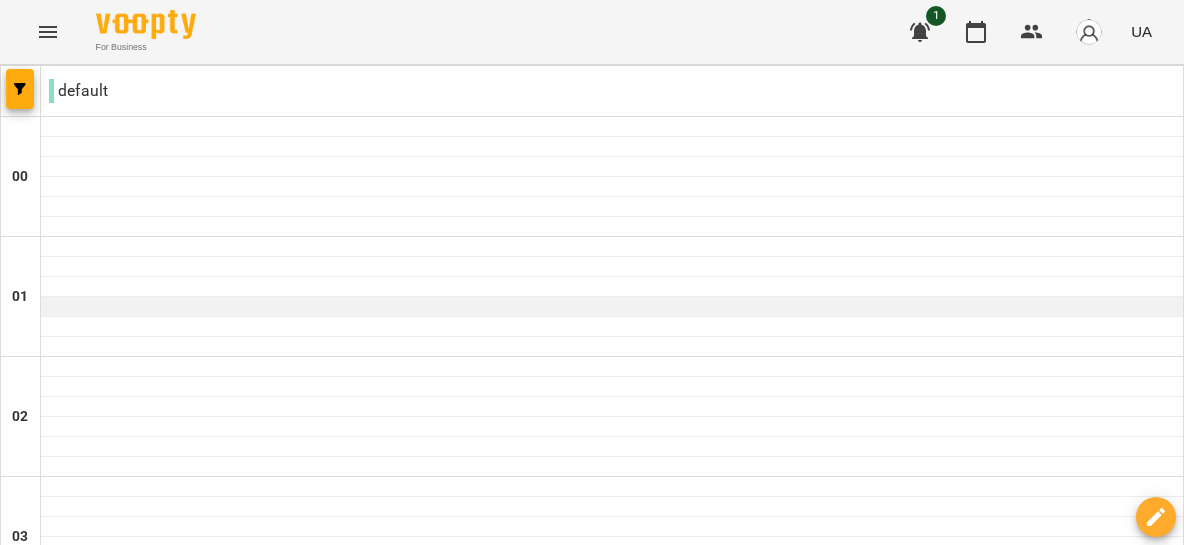 scroll, scrollTop: 1671, scrollLeft: 0, axis: vertical 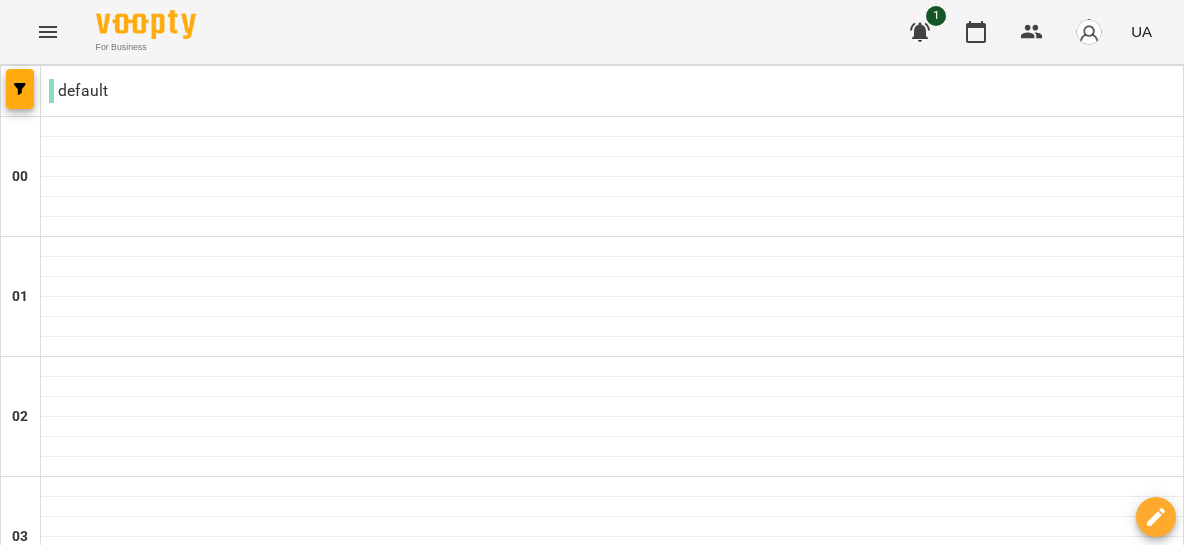 click at bounding box center [612, 1927] 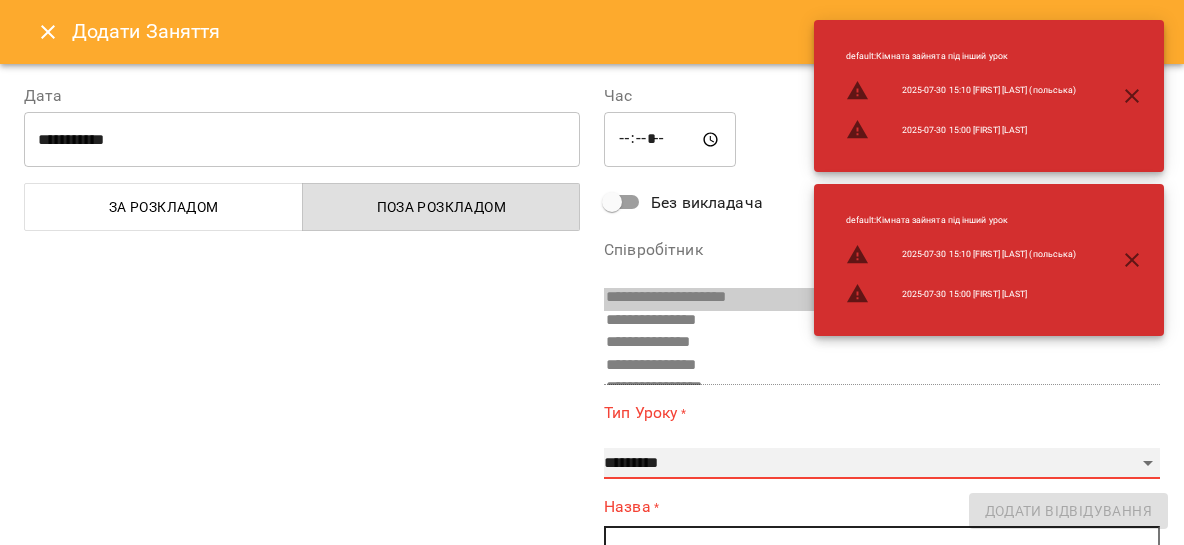 click on "**********" at bounding box center (882, 464) 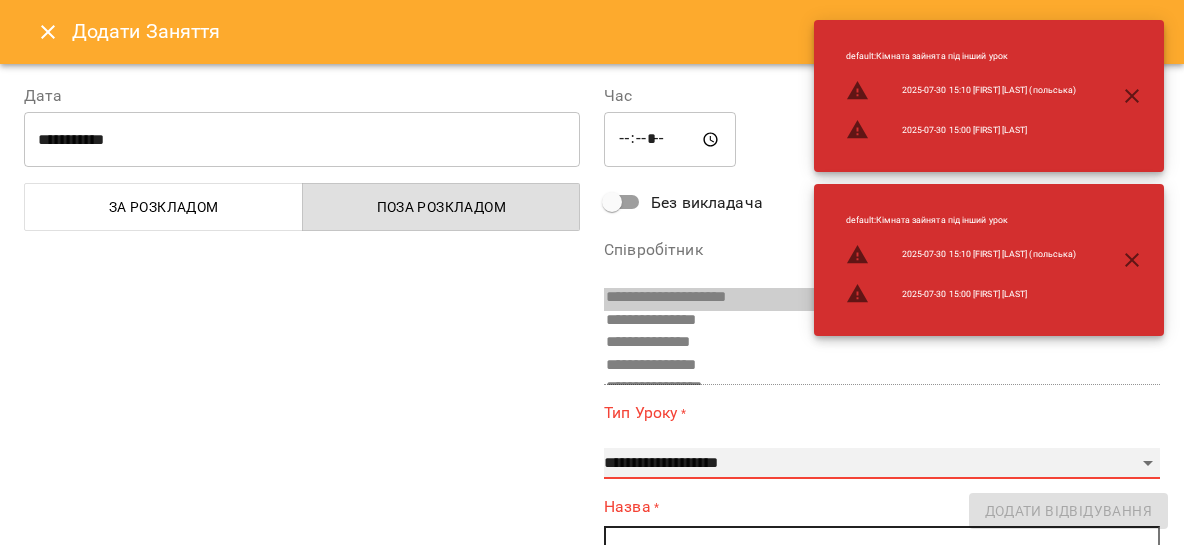 click on "**********" at bounding box center [0, 0] 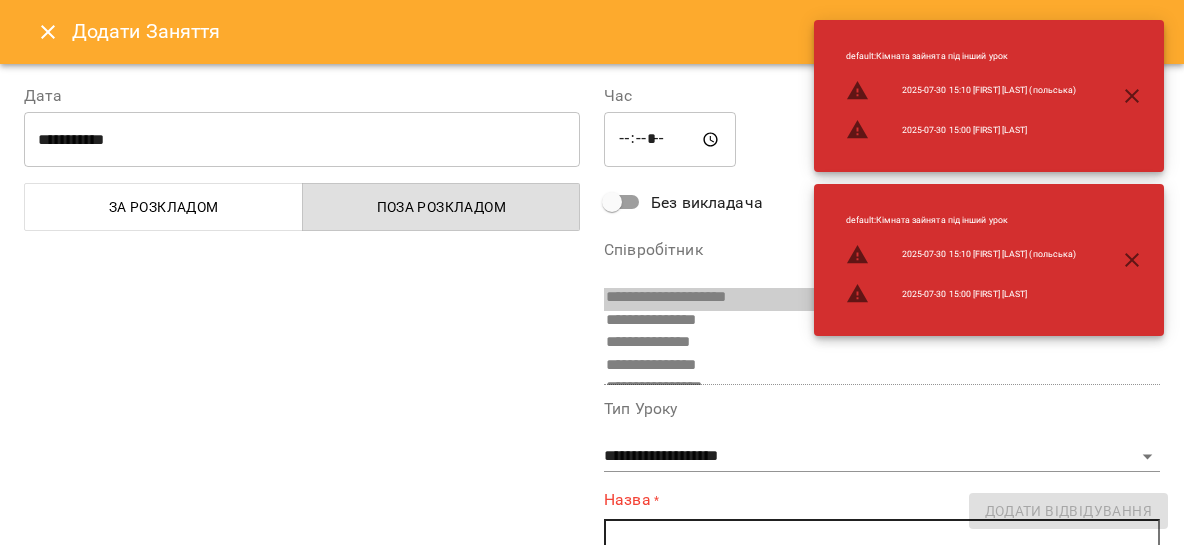 click at bounding box center [882, 535] 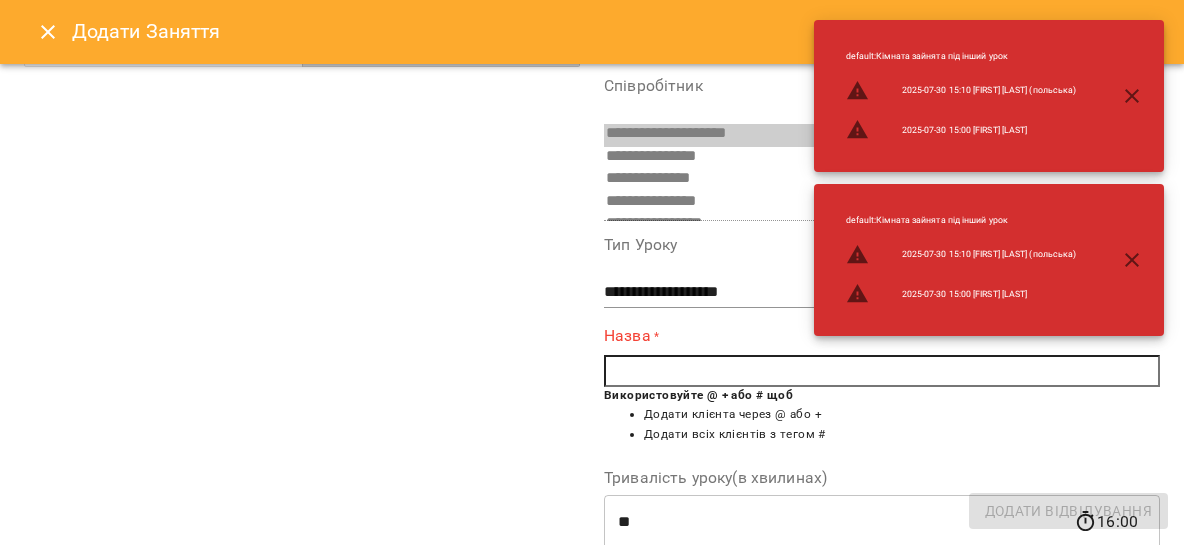 scroll, scrollTop: 175, scrollLeft: 0, axis: vertical 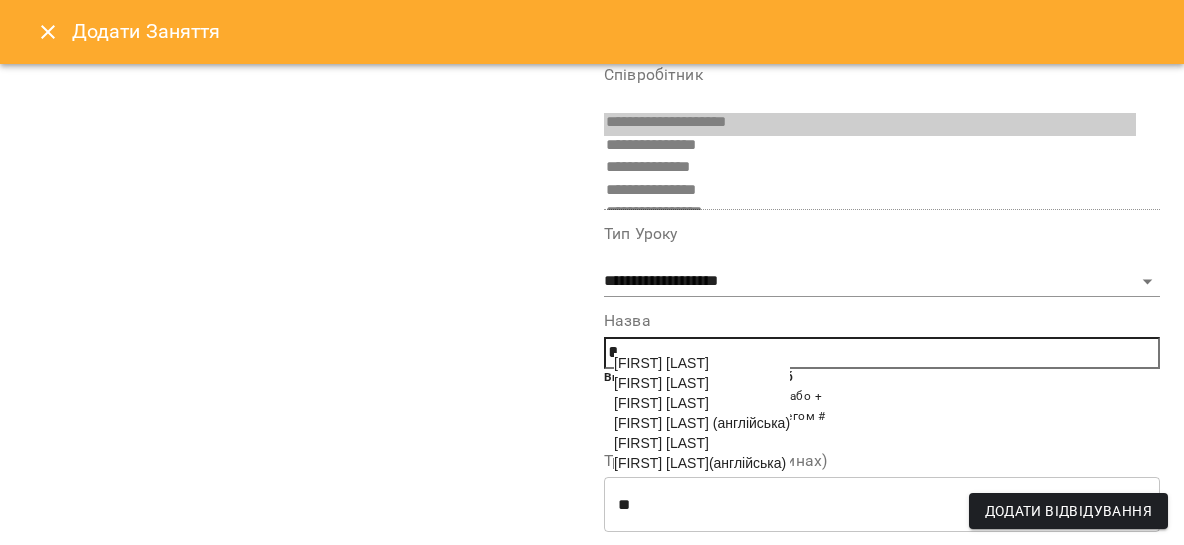 click on "[FIRST] [LAST]" at bounding box center [661, 443] 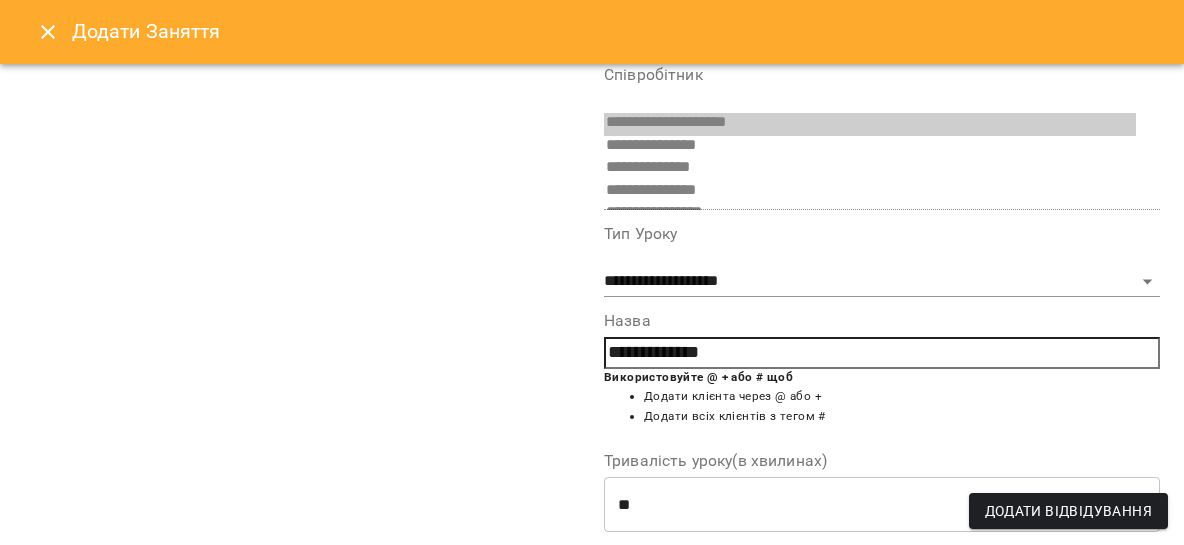scroll, scrollTop: 420, scrollLeft: 0, axis: vertical 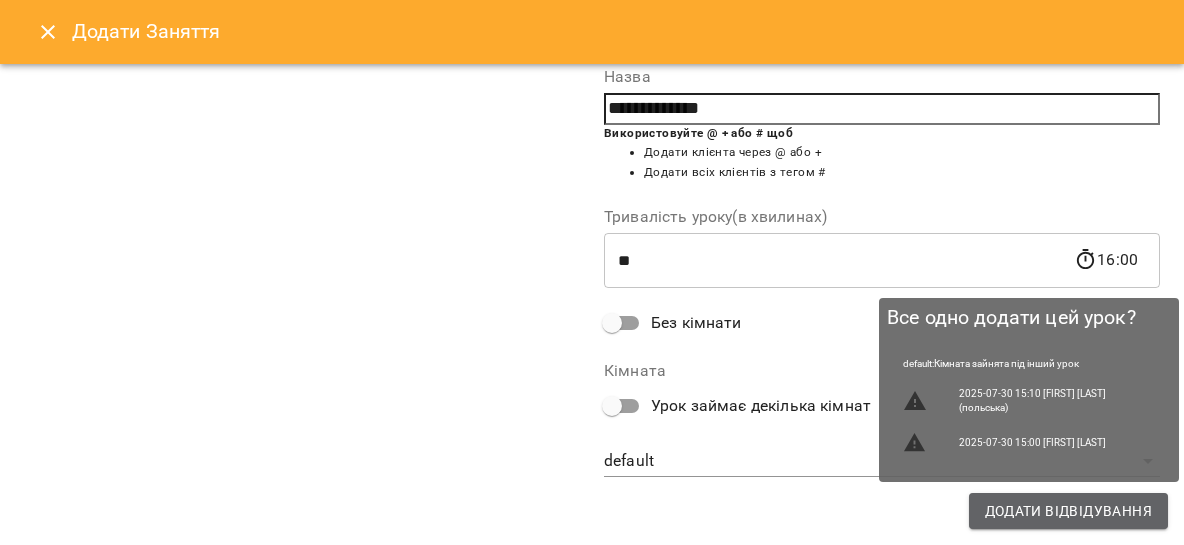 click on "Додати Відвідування" at bounding box center [1068, 511] 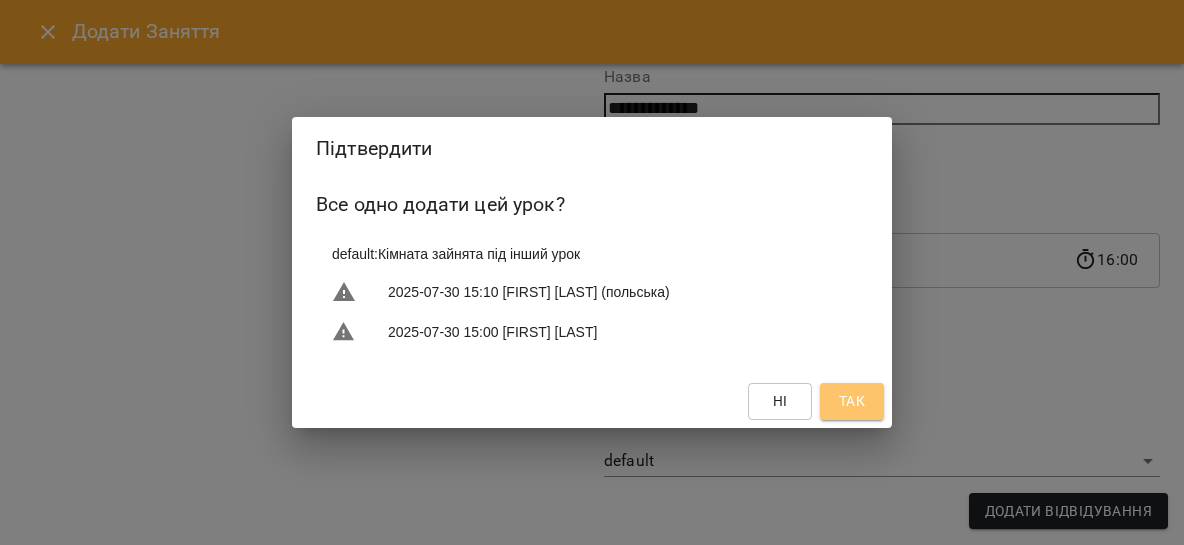 click on "Так" at bounding box center [852, 401] 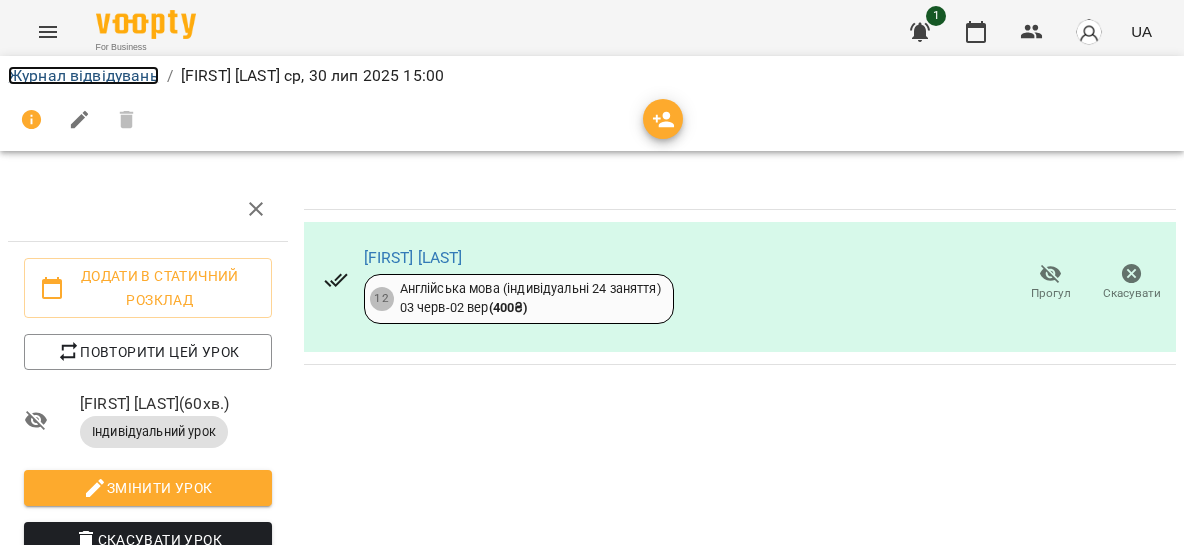 click on "Журнал відвідувань" at bounding box center (83, 75) 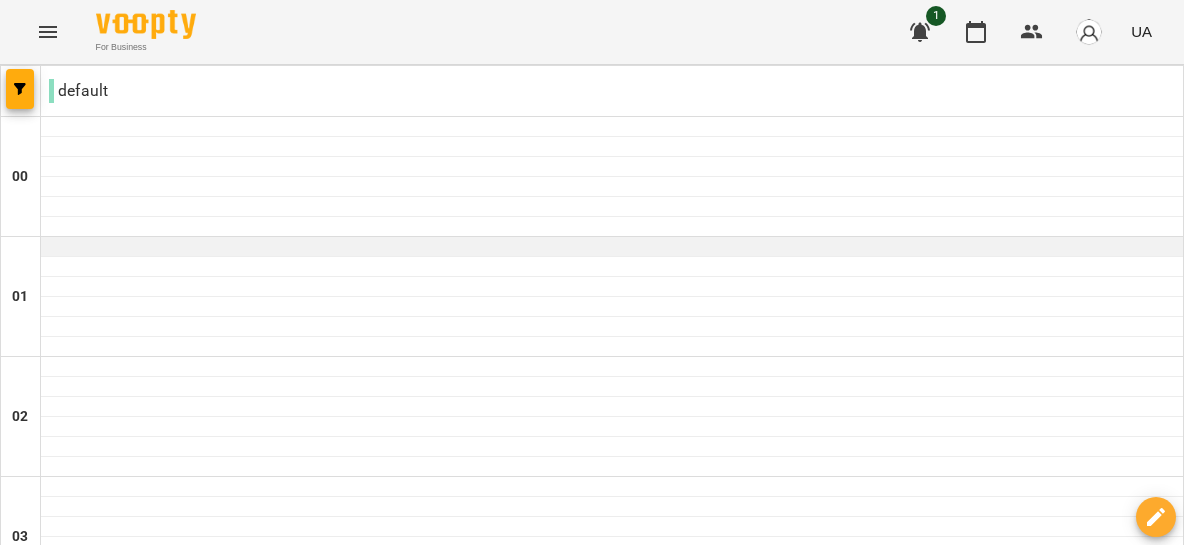 scroll, scrollTop: 1776, scrollLeft: 0, axis: vertical 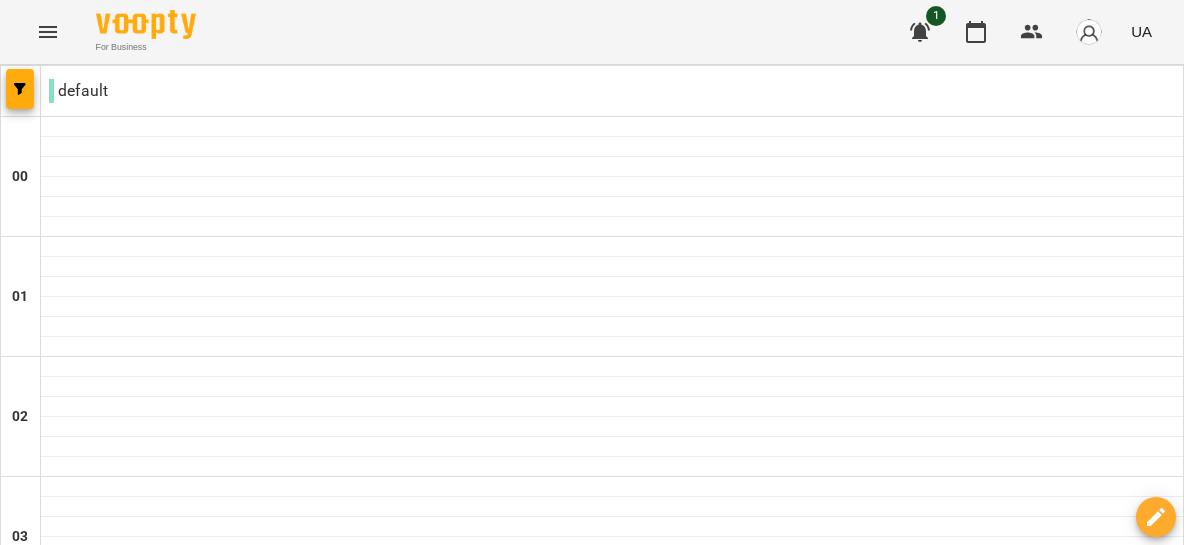 click on "01 серп" at bounding box center (829, 3042) 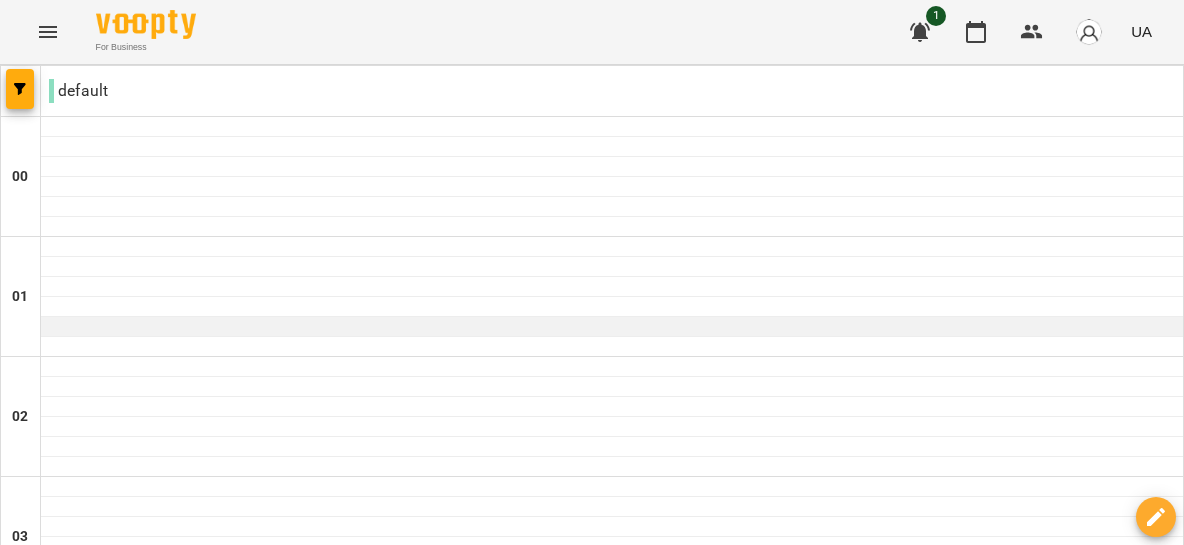 scroll, scrollTop: 1578, scrollLeft: 0, axis: vertical 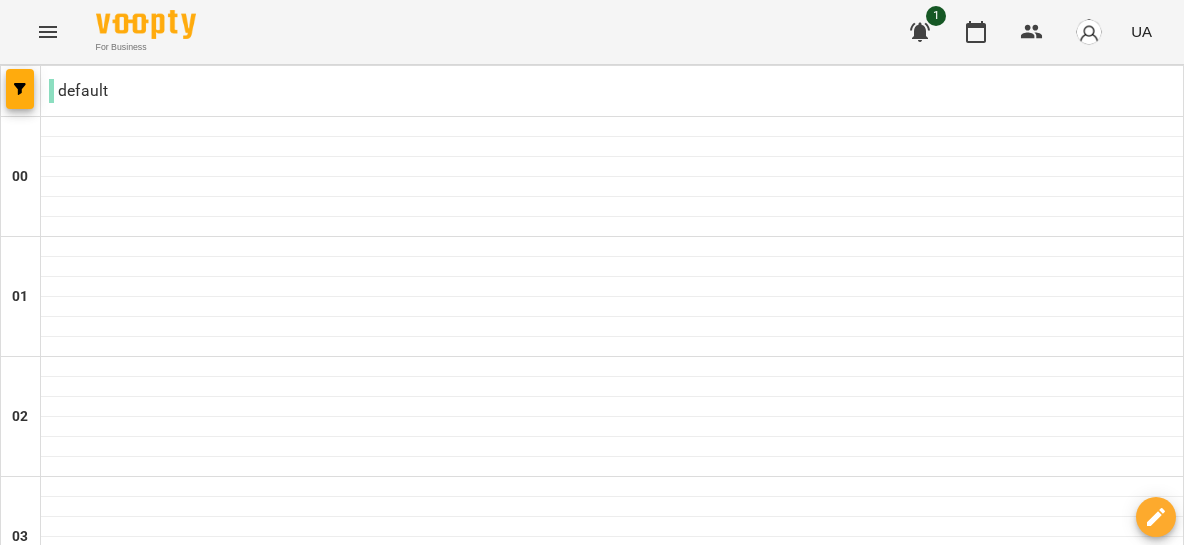 click at bounding box center [612, 1807] 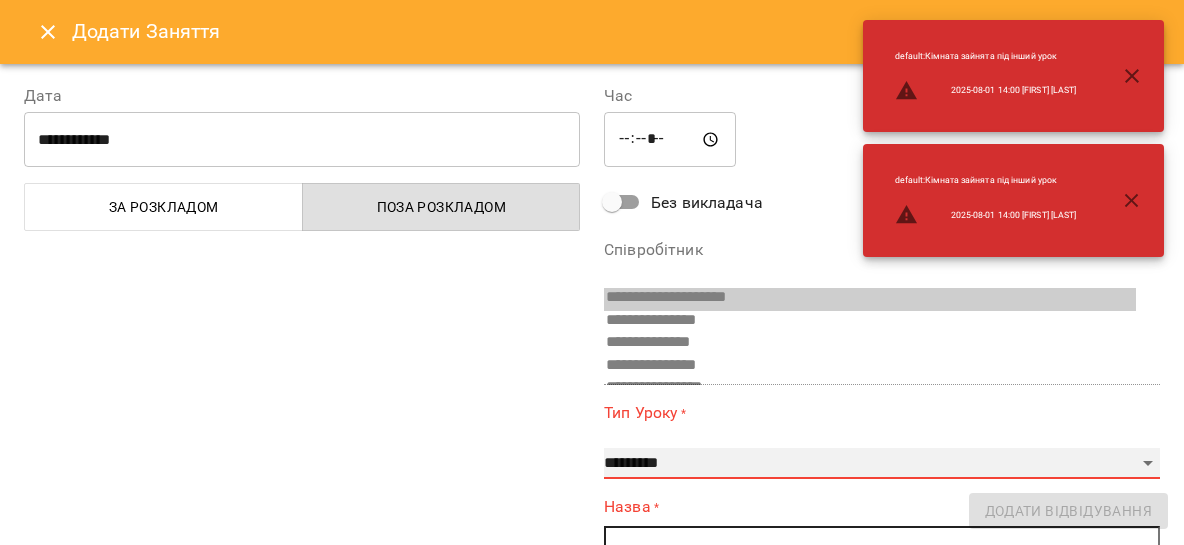 click on "**********" at bounding box center (882, 464) 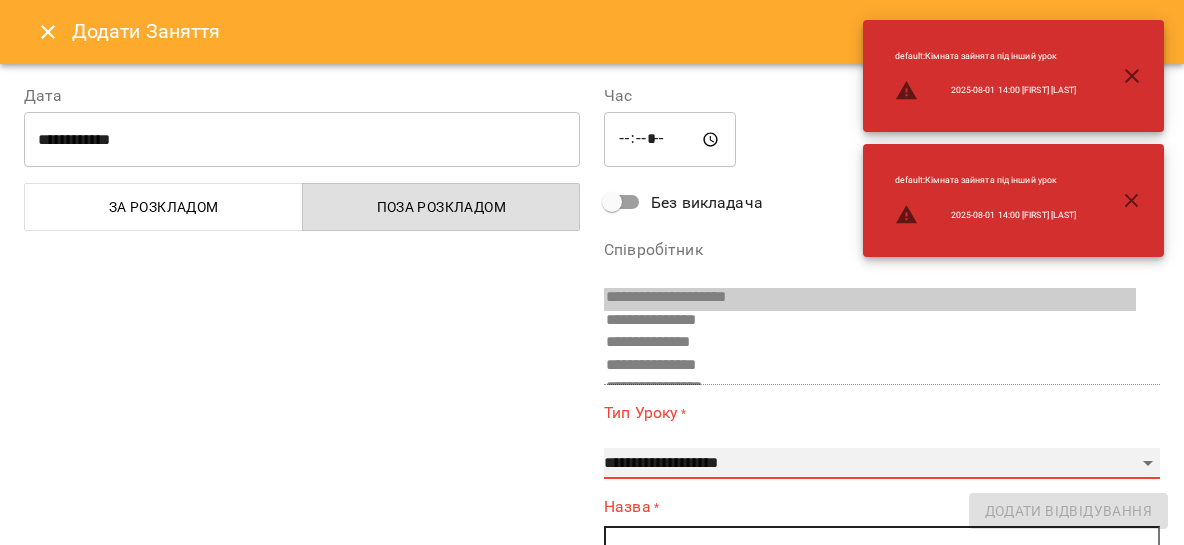click on "**********" at bounding box center (0, 0) 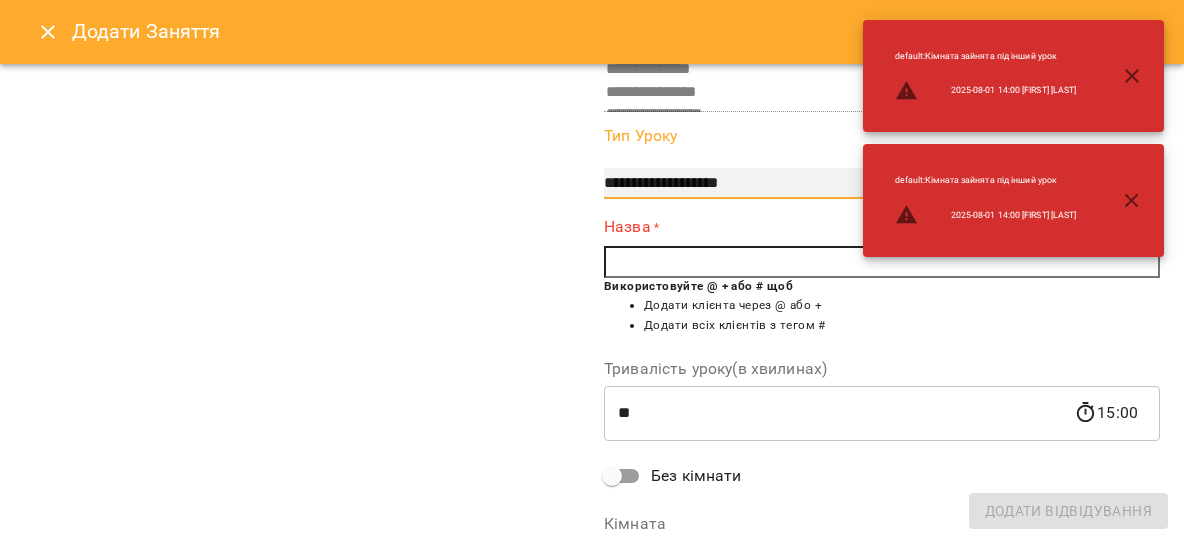 scroll, scrollTop: 278, scrollLeft: 0, axis: vertical 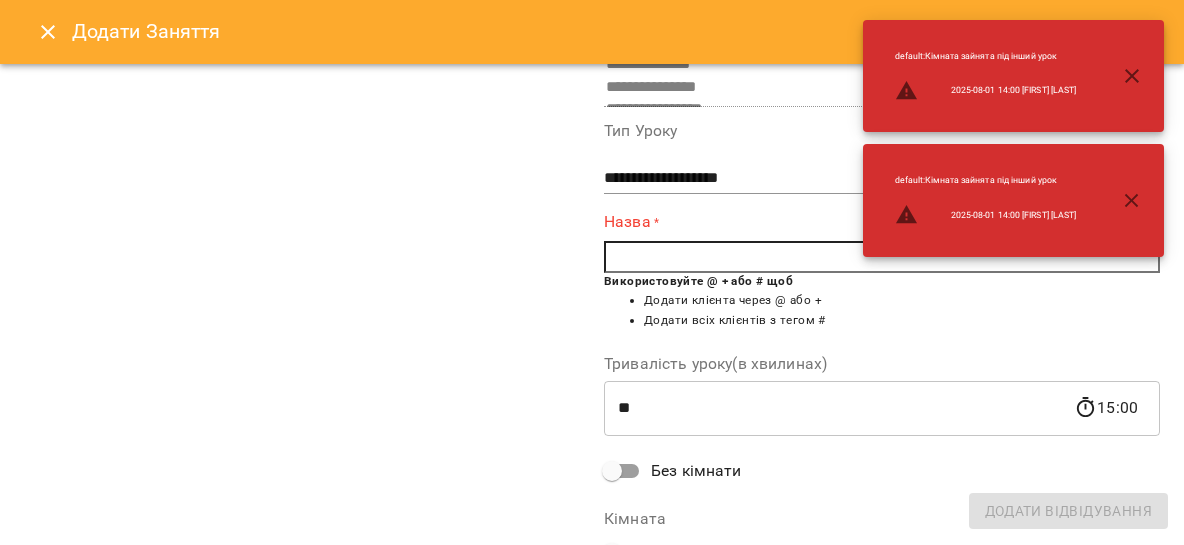 click at bounding box center (882, 257) 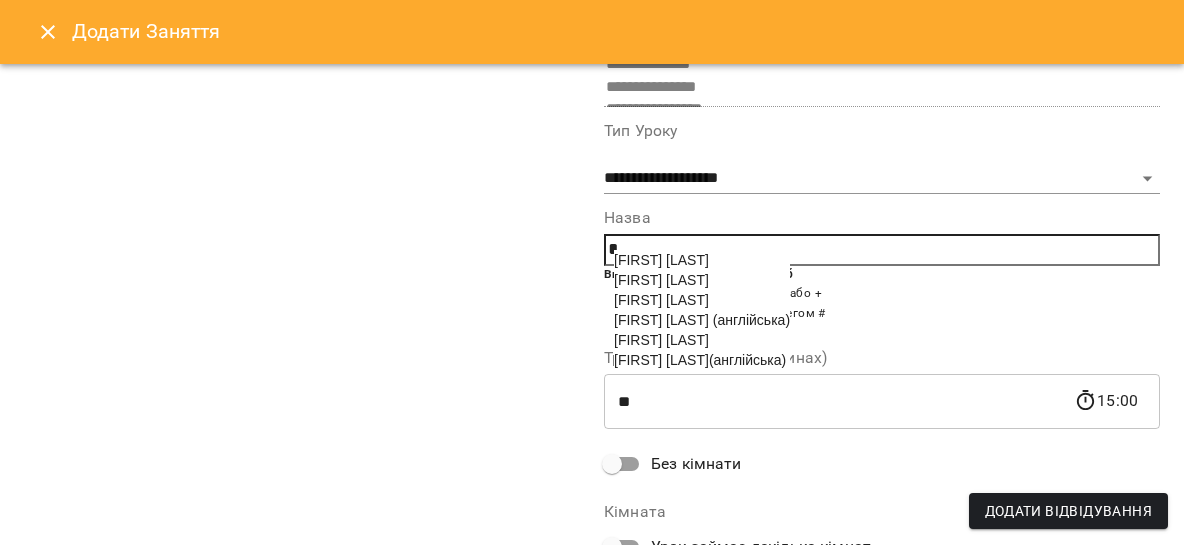 click on "[FIRST] [LAST]" at bounding box center (661, 340) 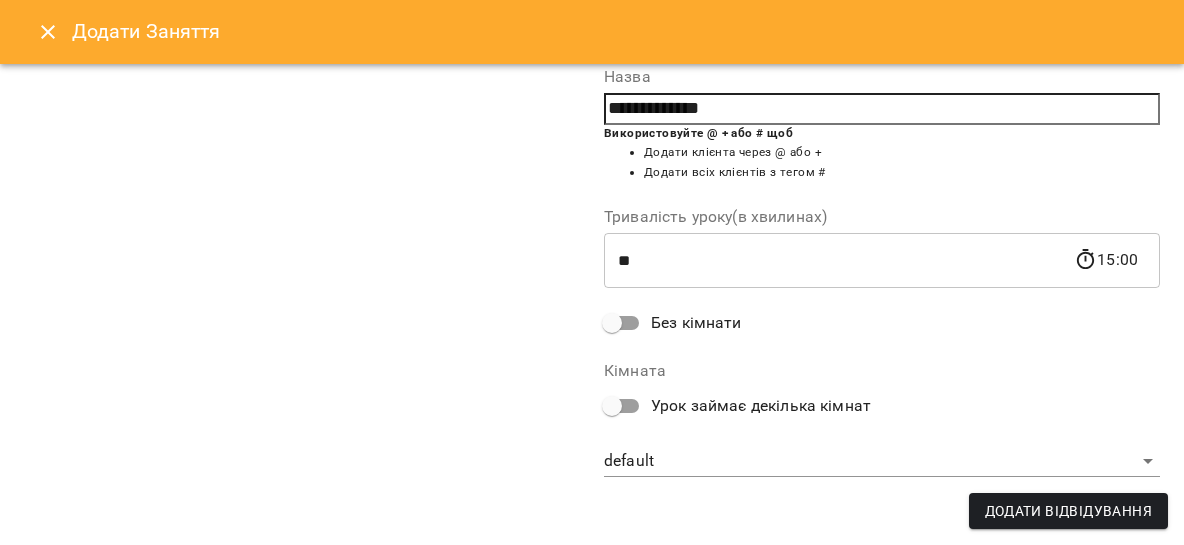 scroll, scrollTop: 420, scrollLeft: 0, axis: vertical 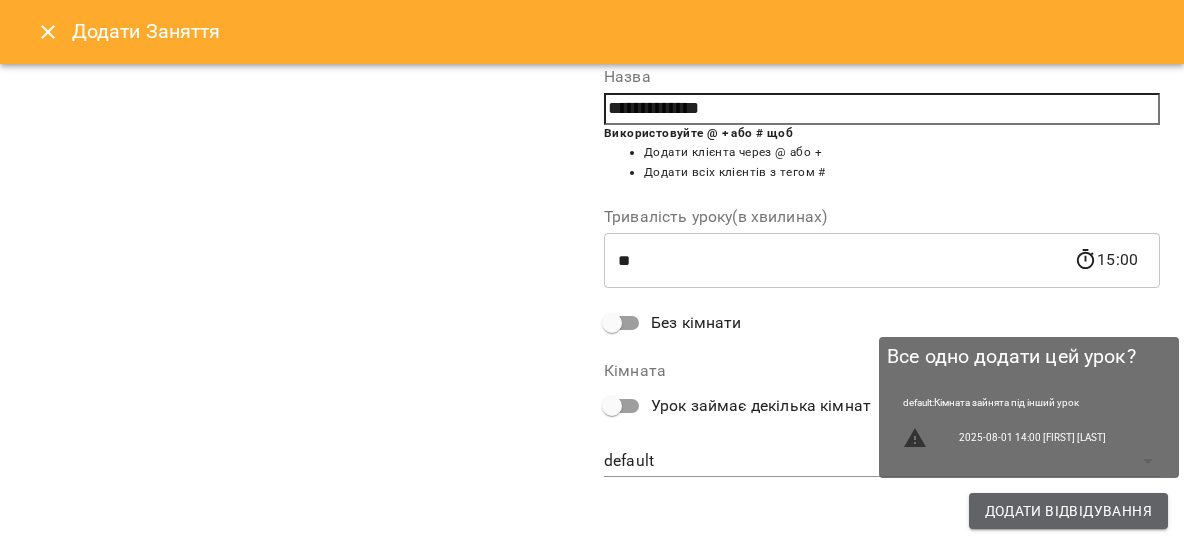 click on "Додати Відвідування" at bounding box center (1068, 511) 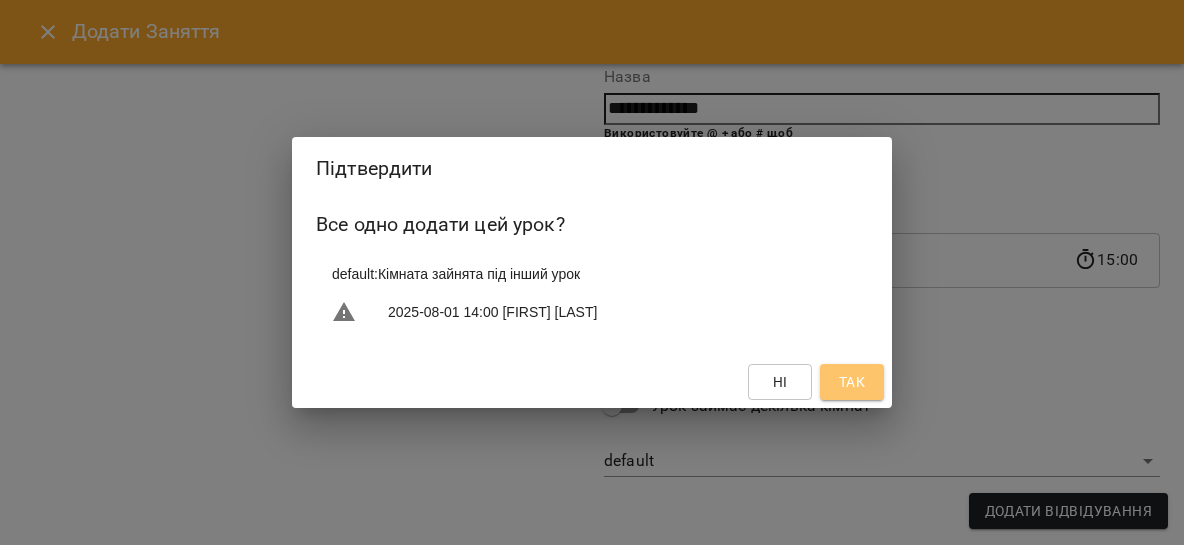 click on "Так" at bounding box center (852, 382) 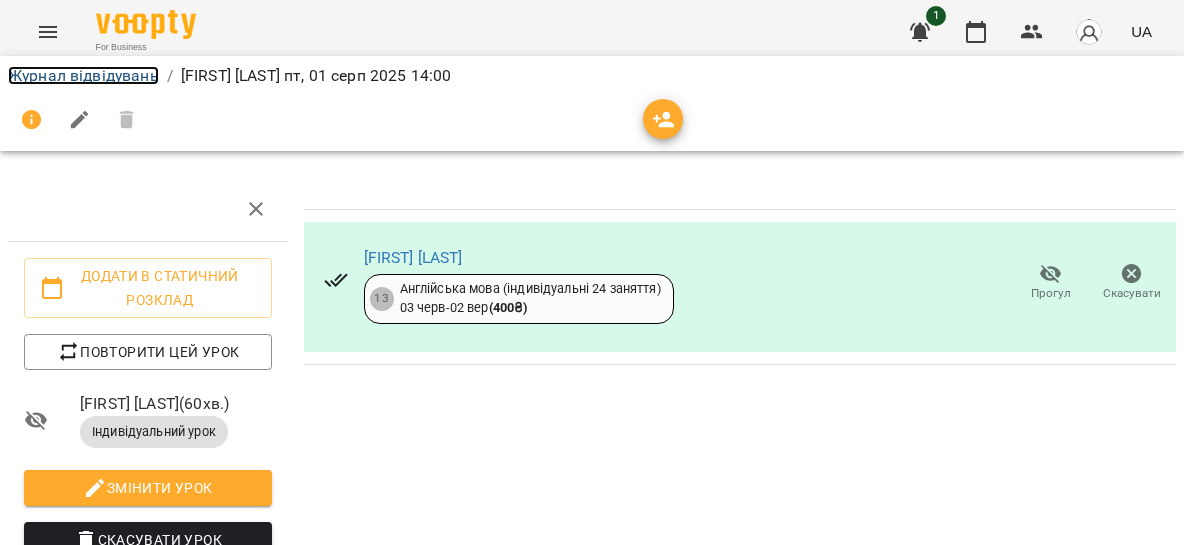click on "Журнал відвідувань" at bounding box center [83, 75] 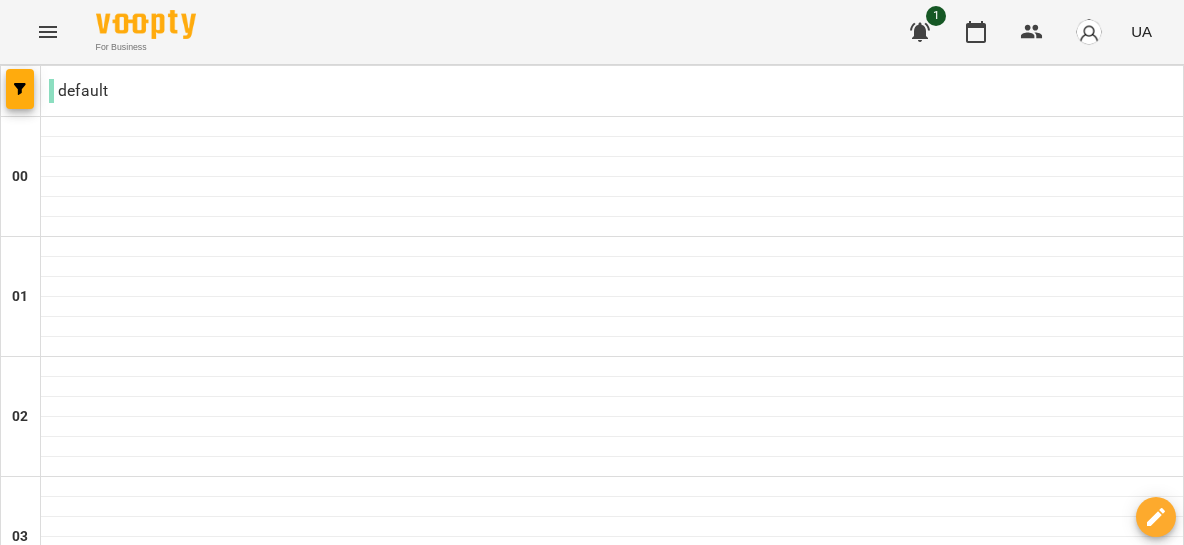 click at bounding box center [711, 3088] 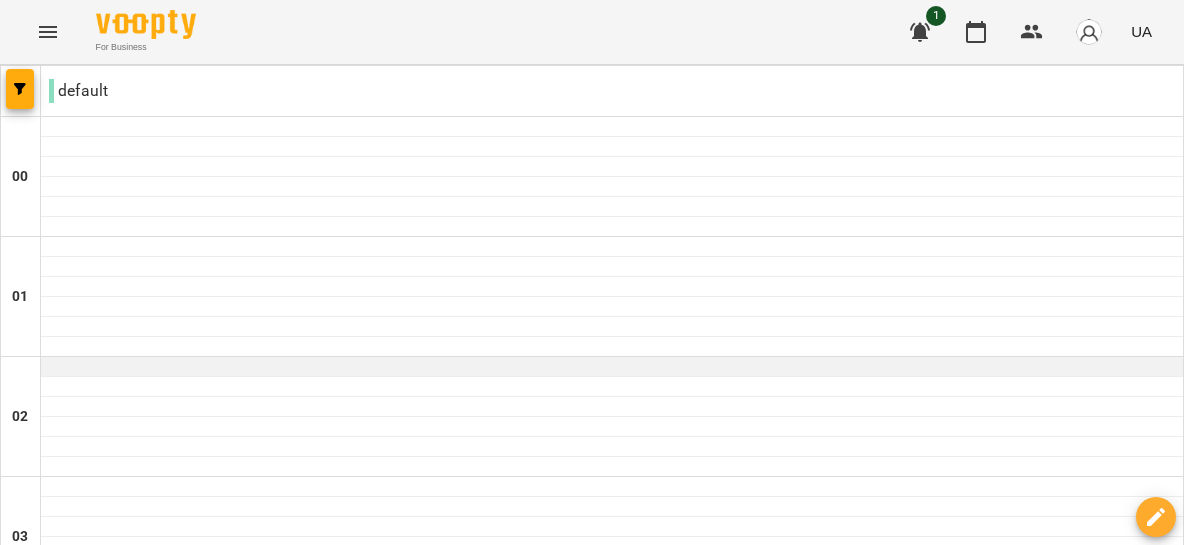 scroll, scrollTop: 1743, scrollLeft: 0, axis: vertical 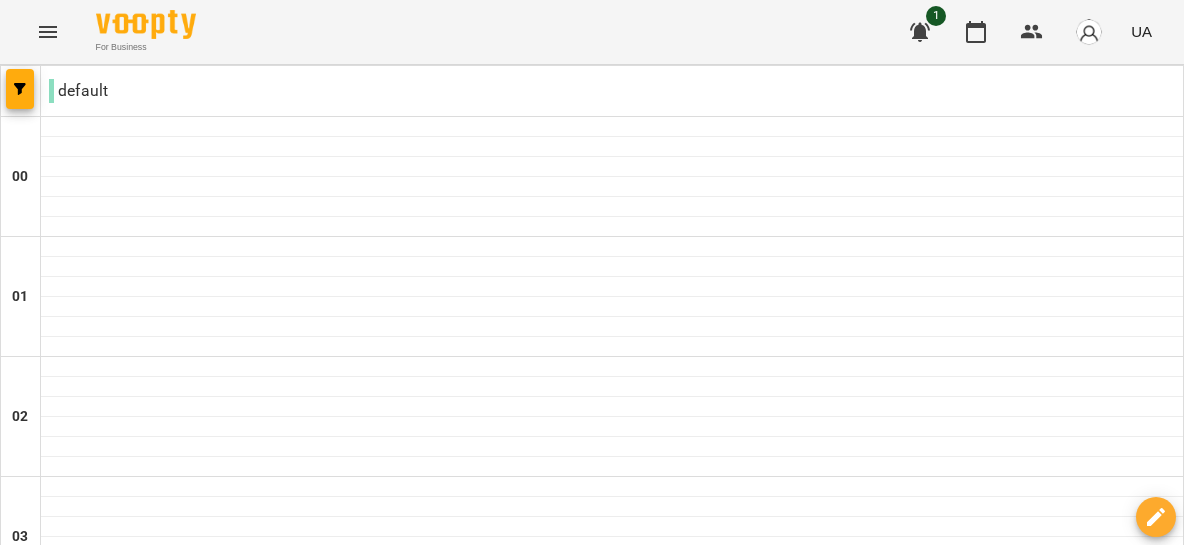 click on "01 серп" at bounding box center (829, 3042) 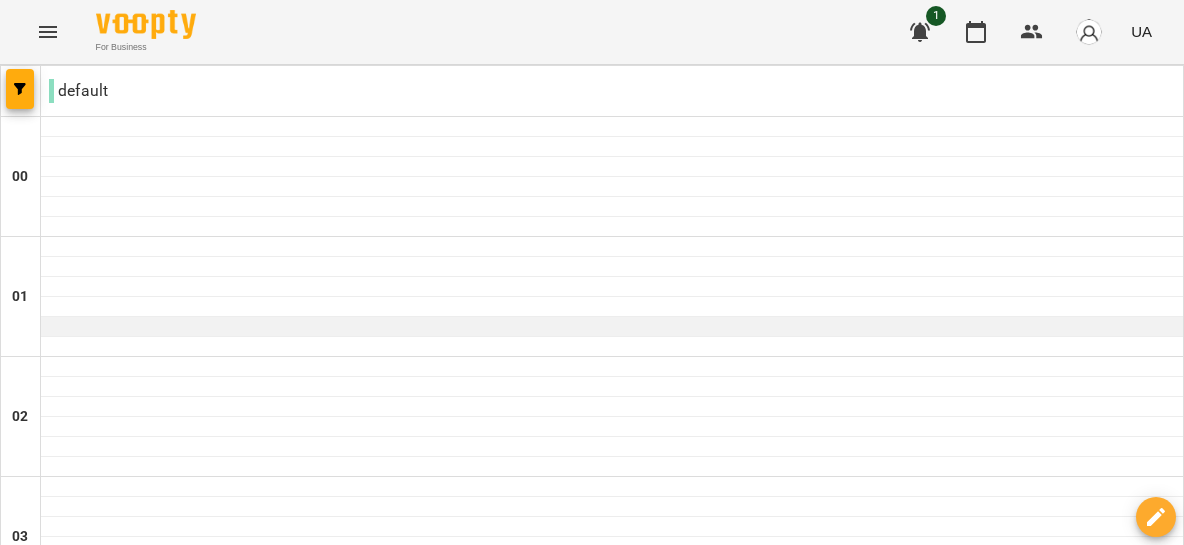 scroll, scrollTop: 1615, scrollLeft: 0, axis: vertical 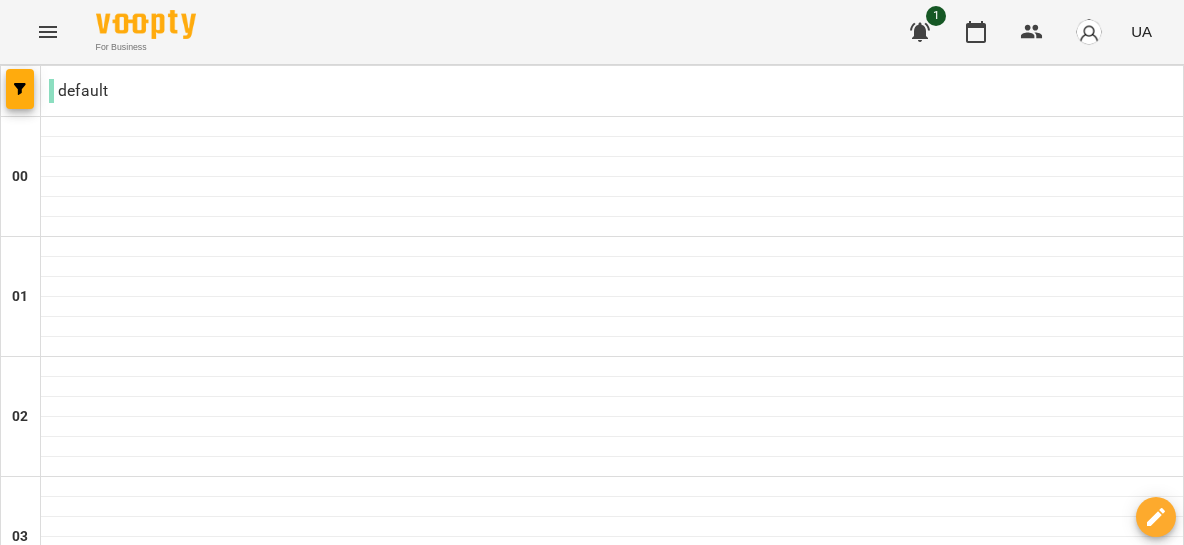 click at bounding box center [711, 3088] 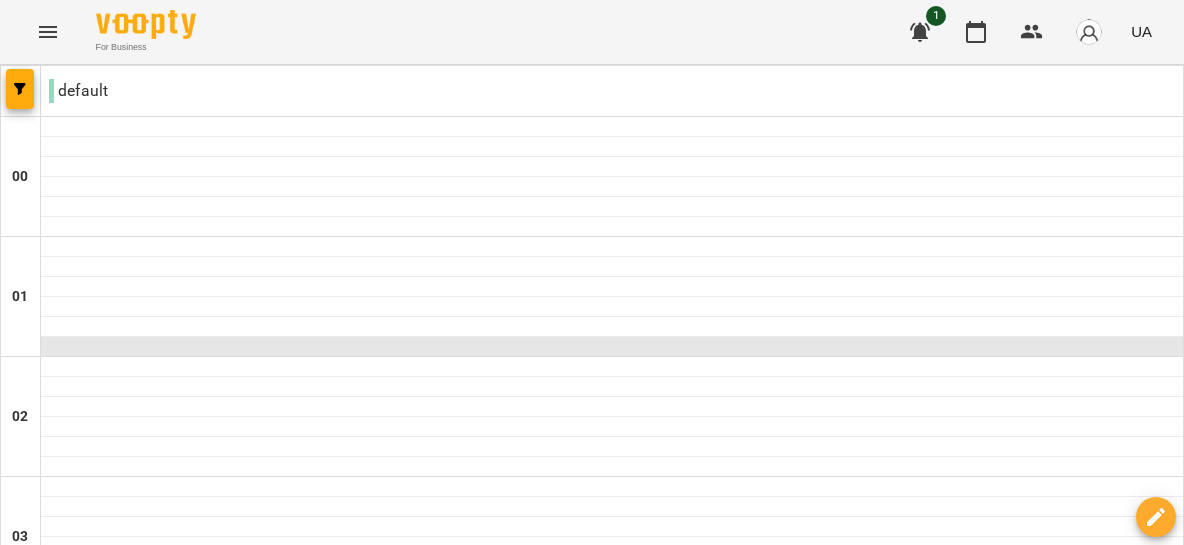 scroll, scrollTop: 2201, scrollLeft: 0, axis: vertical 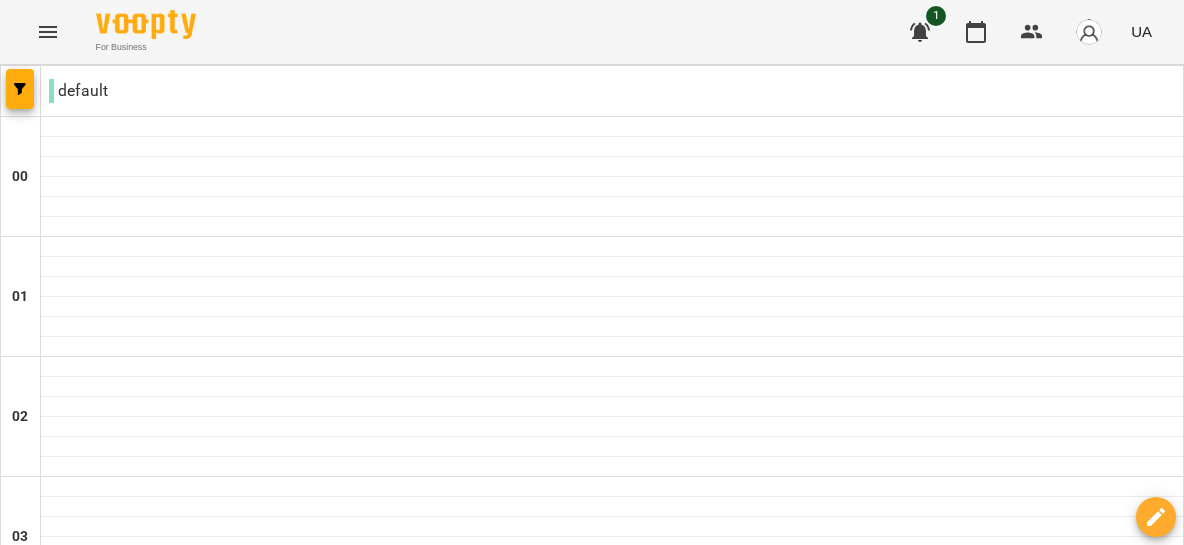click at bounding box center [612, 2457] 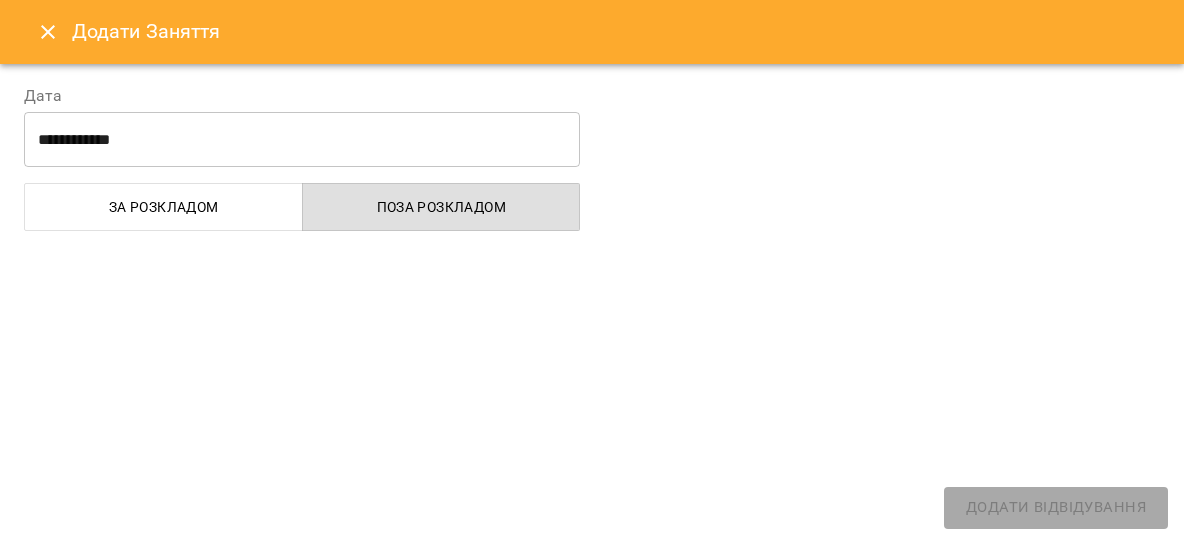 select on "**********" 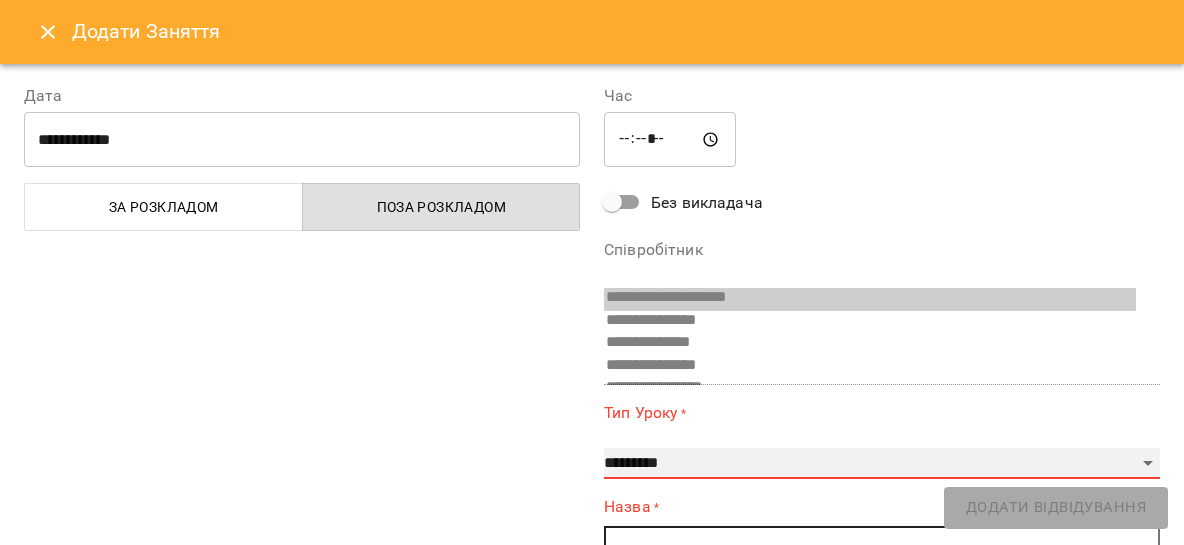 click on "**********" at bounding box center (882, 464) 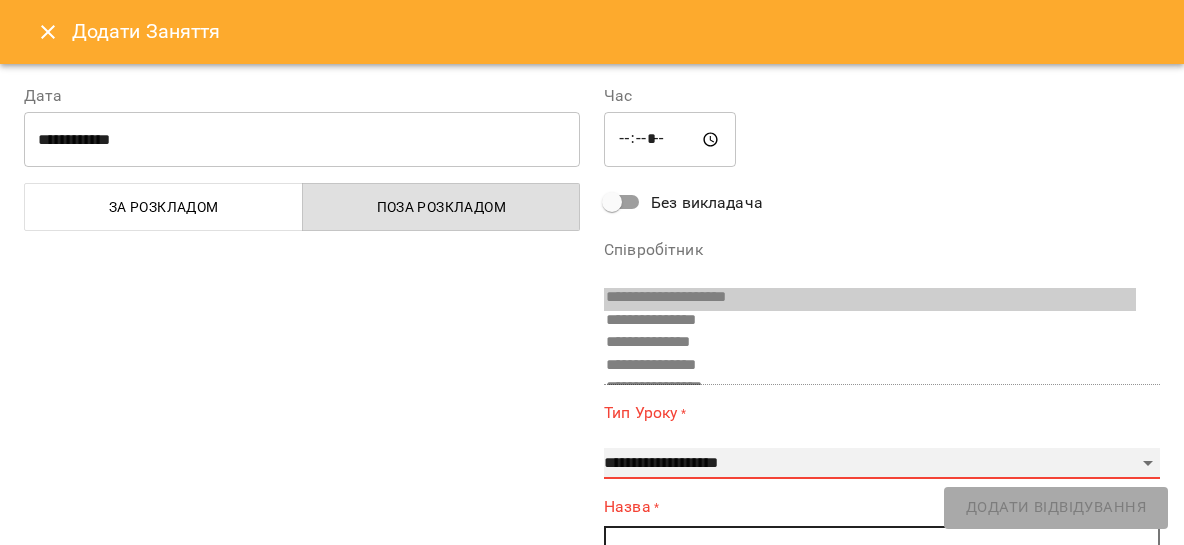 click on "**********" at bounding box center [0, 0] 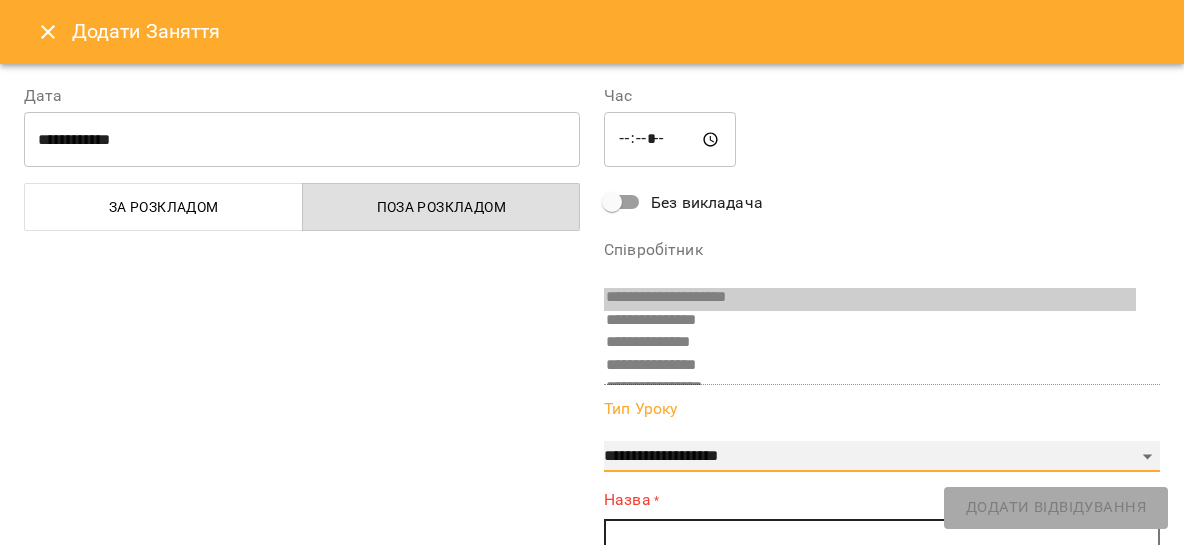 scroll, scrollTop: 234, scrollLeft: 0, axis: vertical 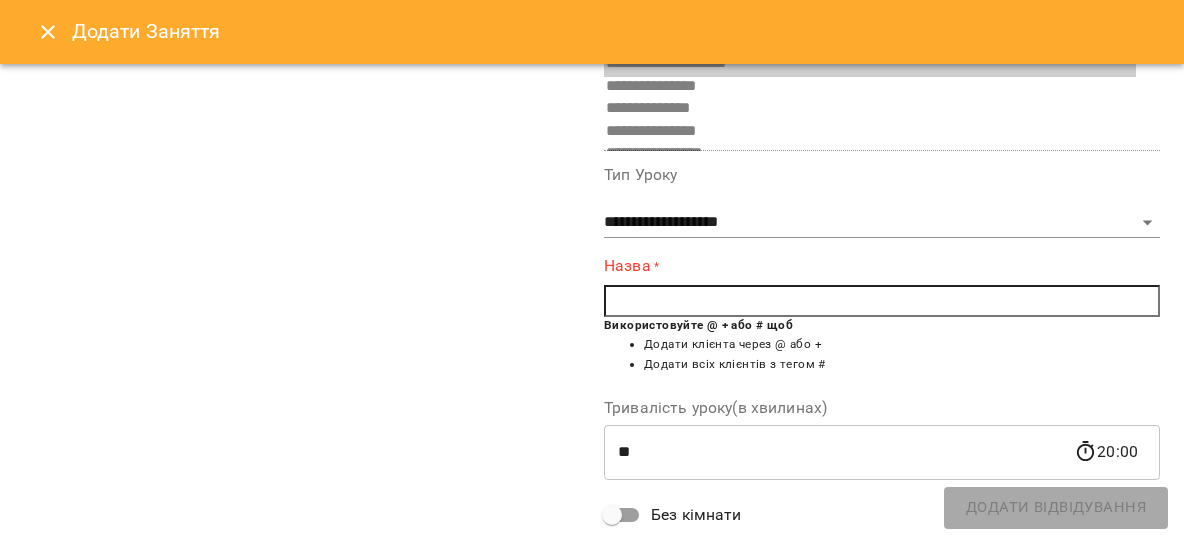 click at bounding box center (882, 301) 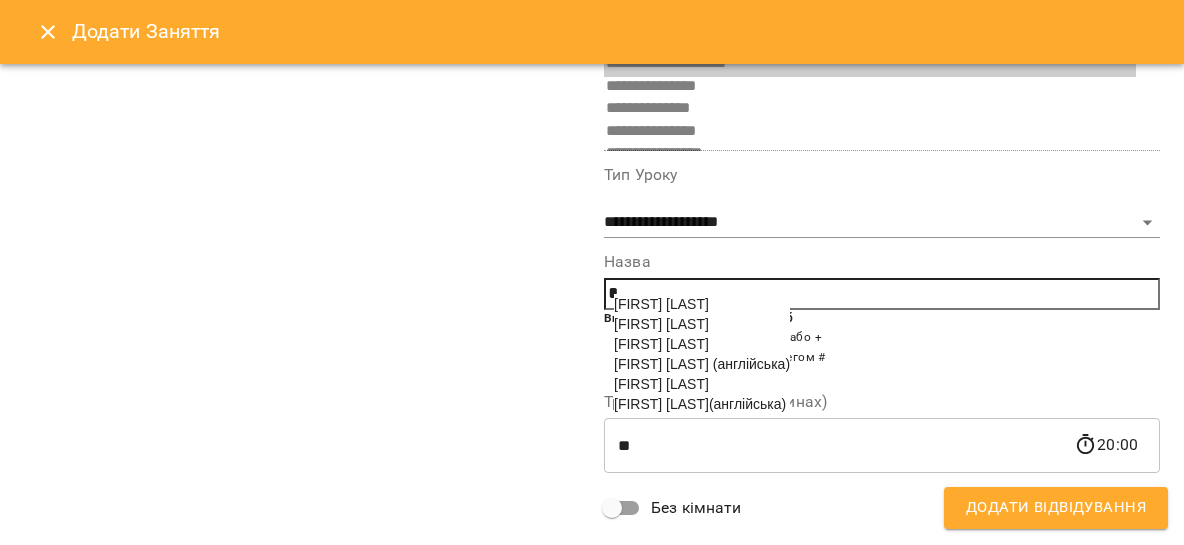 click on "[FIRST] [LAST]" at bounding box center [661, 384] 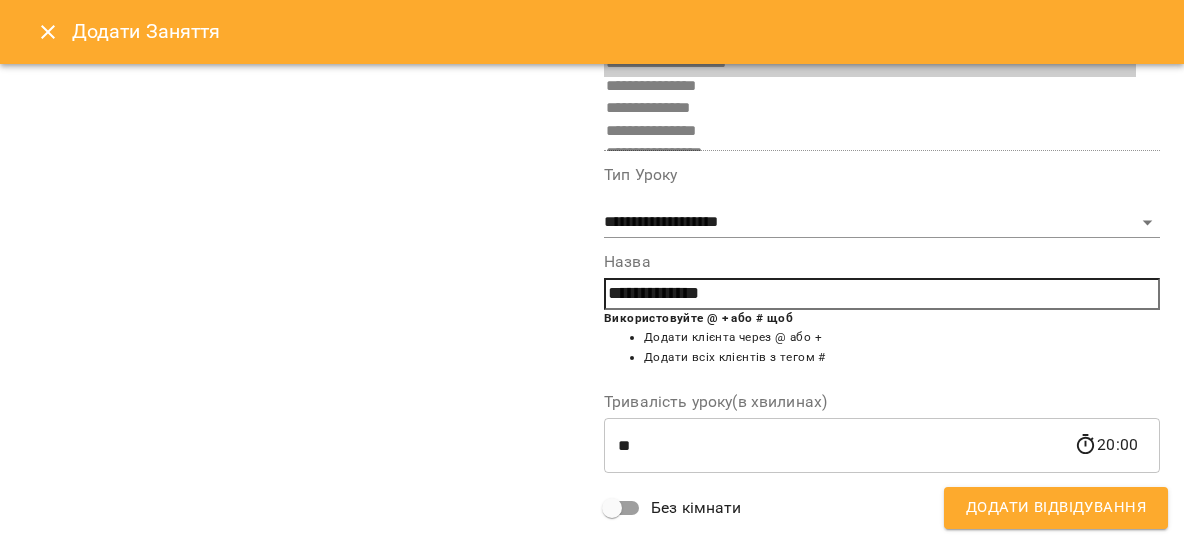 scroll, scrollTop: 420, scrollLeft: 0, axis: vertical 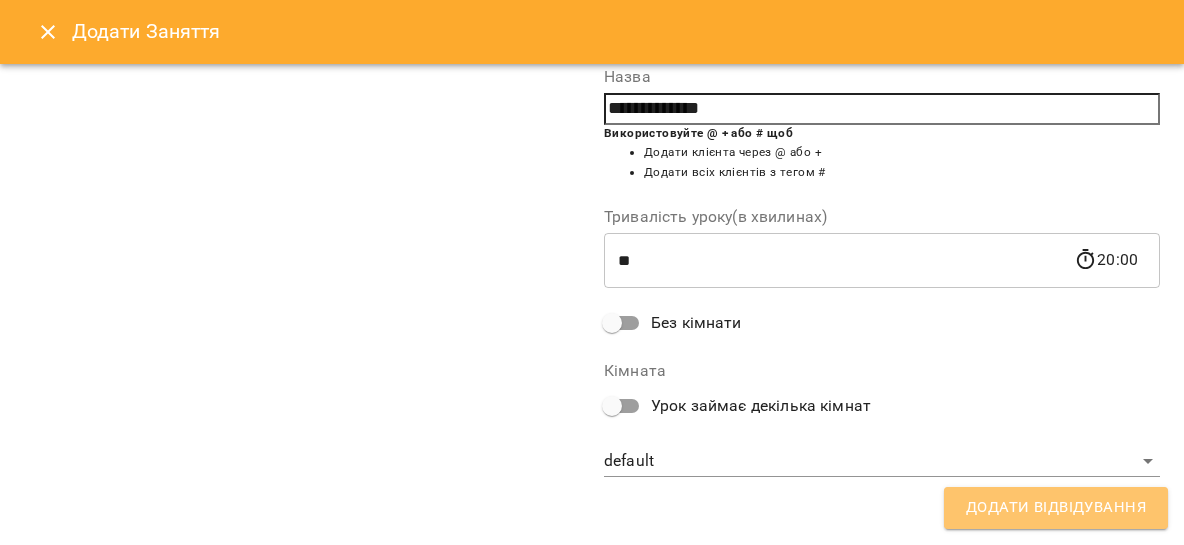 click on "Додати Відвідування" at bounding box center [1056, 508] 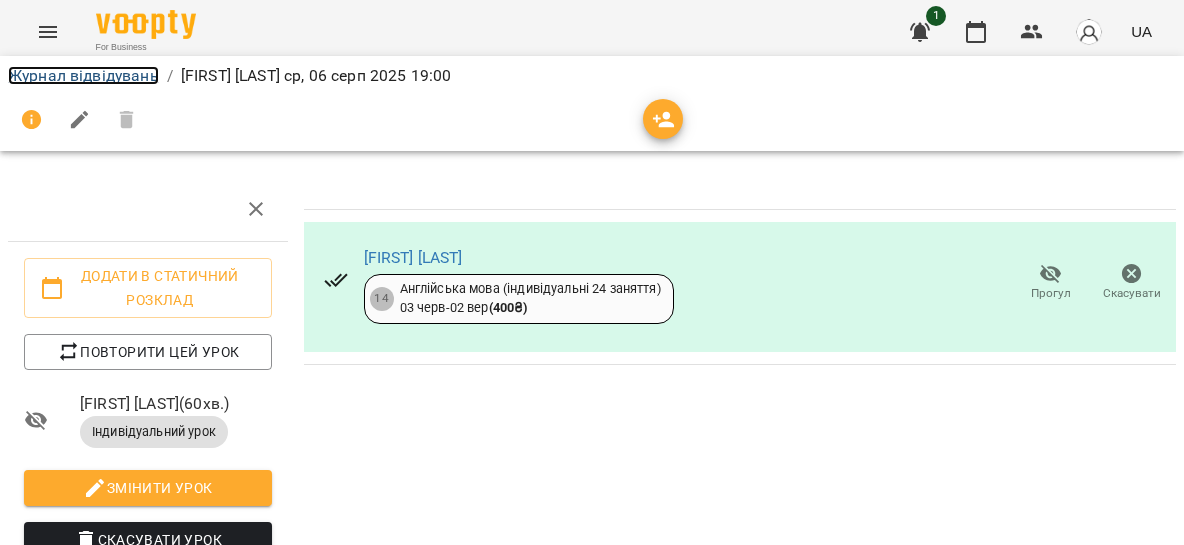 click on "Журнал відвідувань" at bounding box center (83, 75) 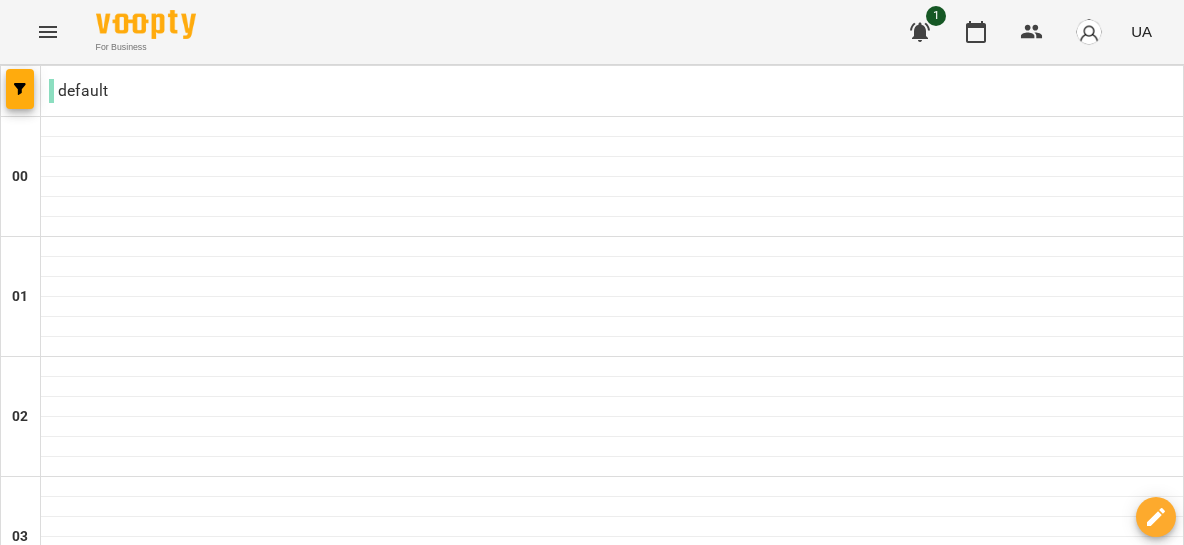 click on "пт" at bounding box center (834, 3023) 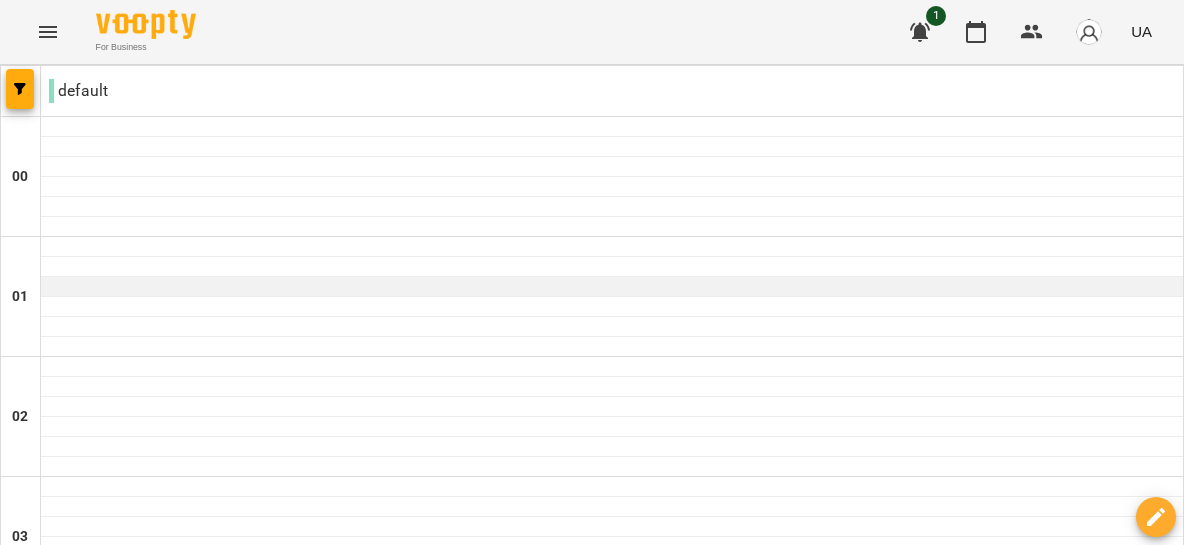 scroll, scrollTop: 1279, scrollLeft: 0, axis: vertical 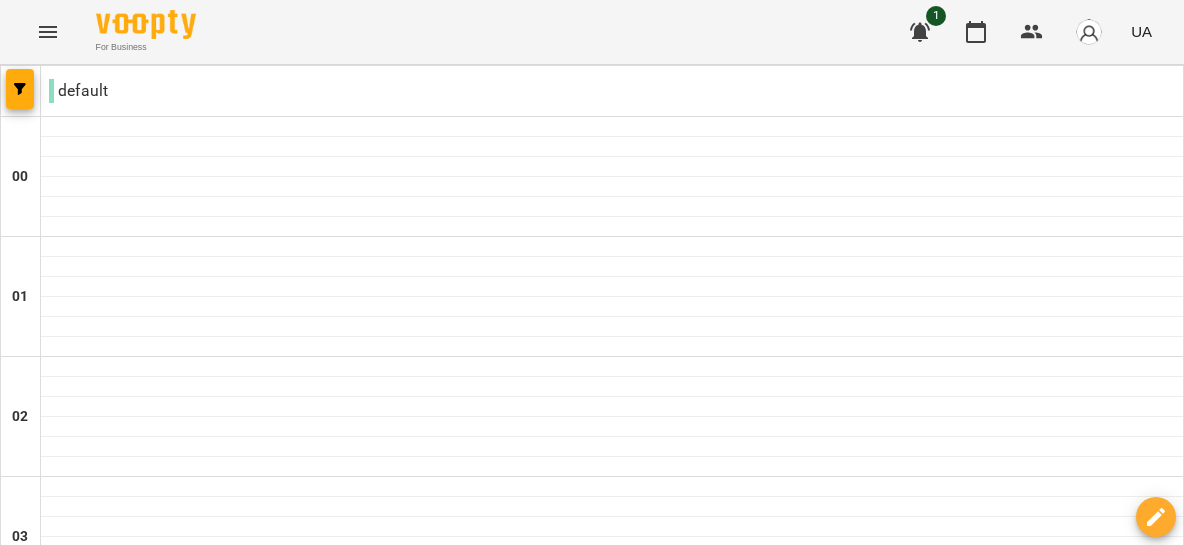 click at bounding box center (612, 1507) 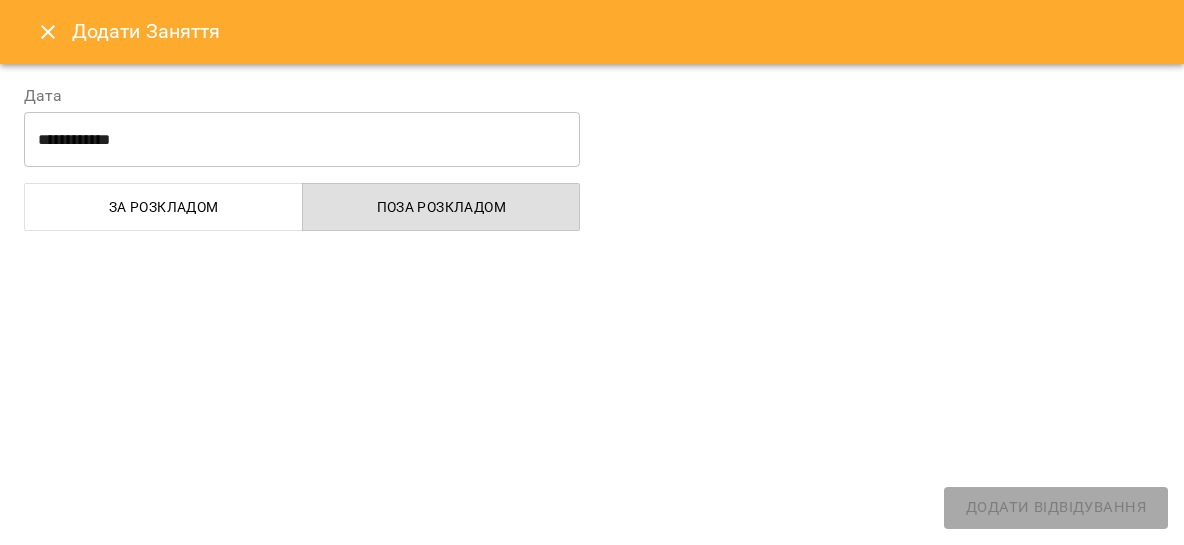 select on "**********" 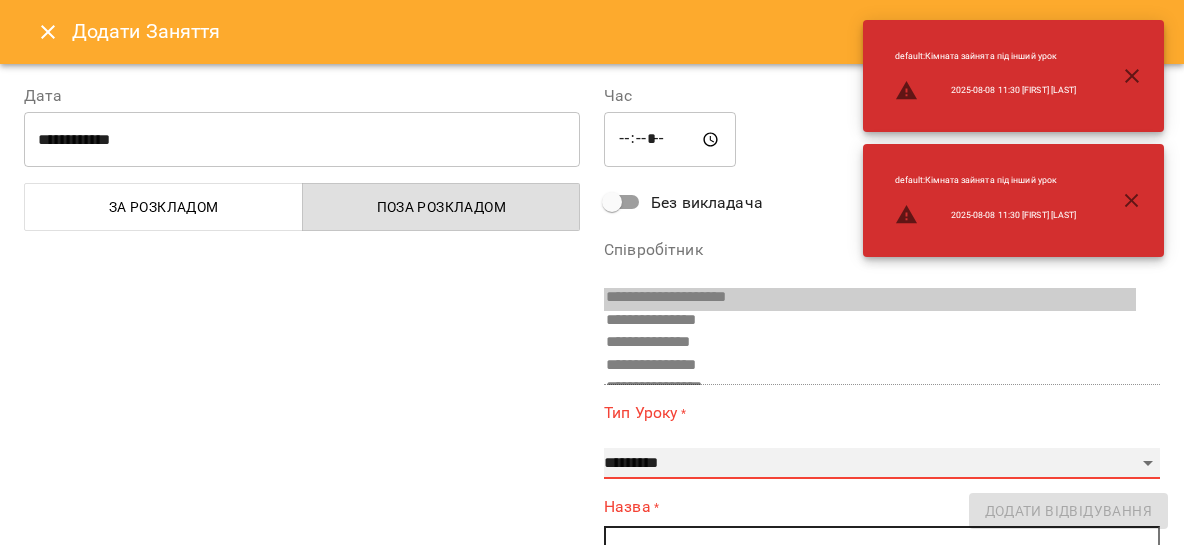 click on "**********" at bounding box center (882, 464) 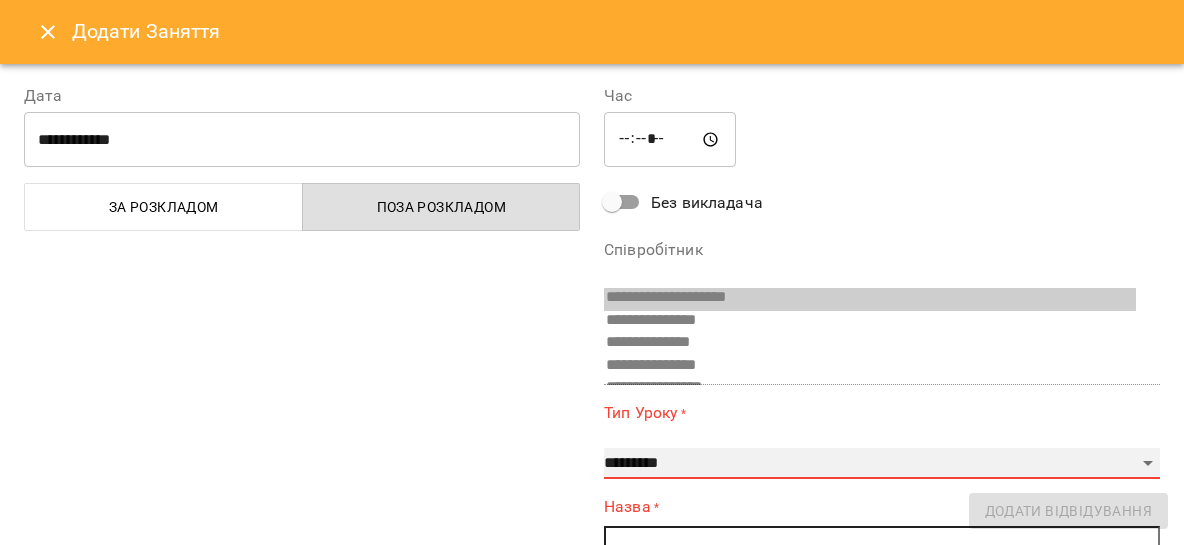 select on "**********" 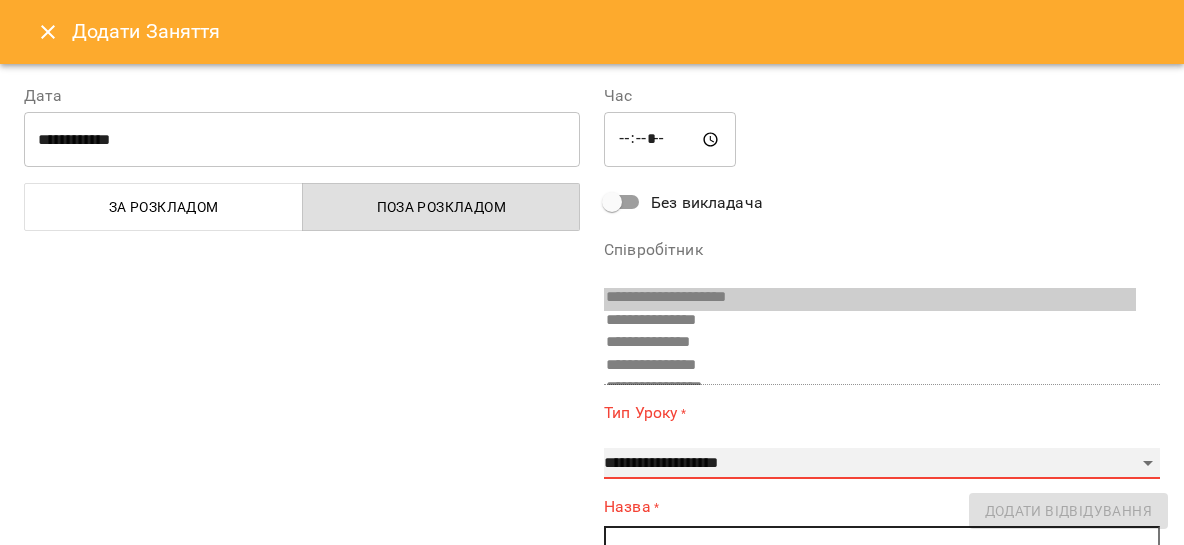 click on "**********" at bounding box center [0, 0] 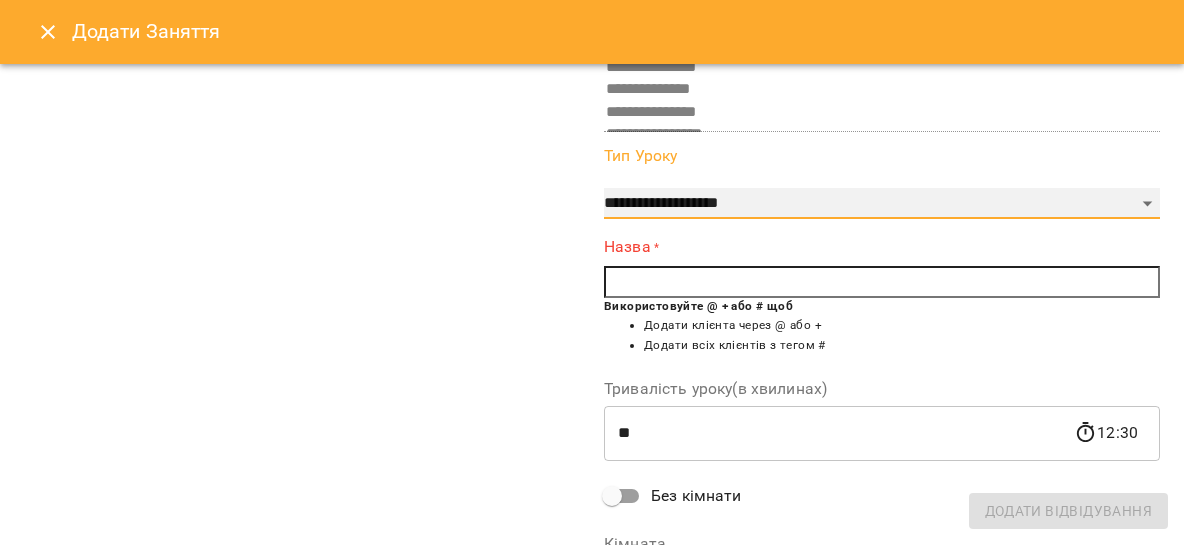 scroll, scrollTop: 254, scrollLeft: 0, axis: vertical 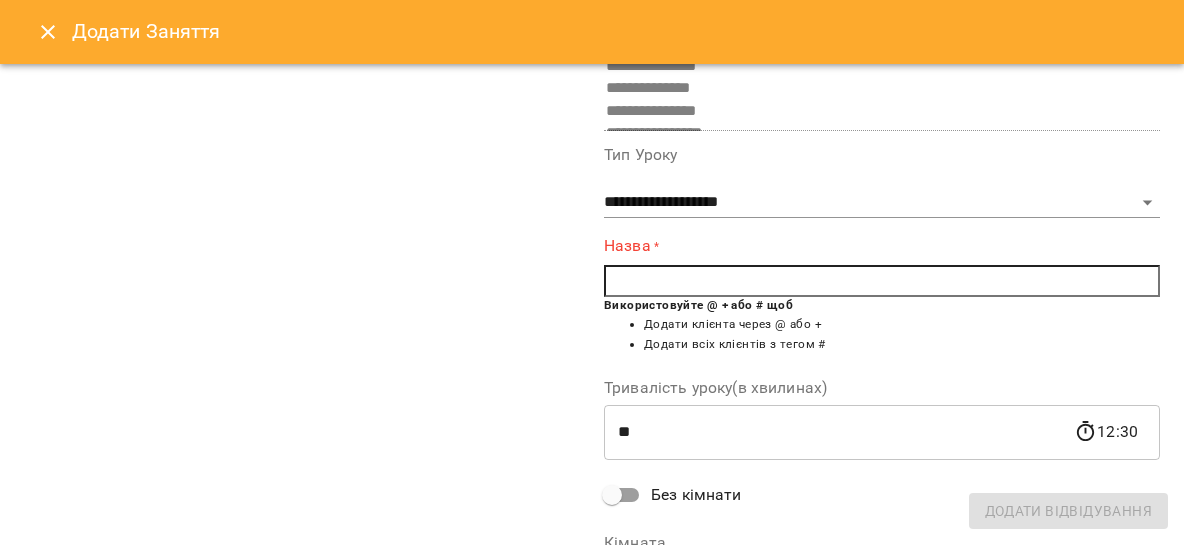 click at bounding box center [882, 281] 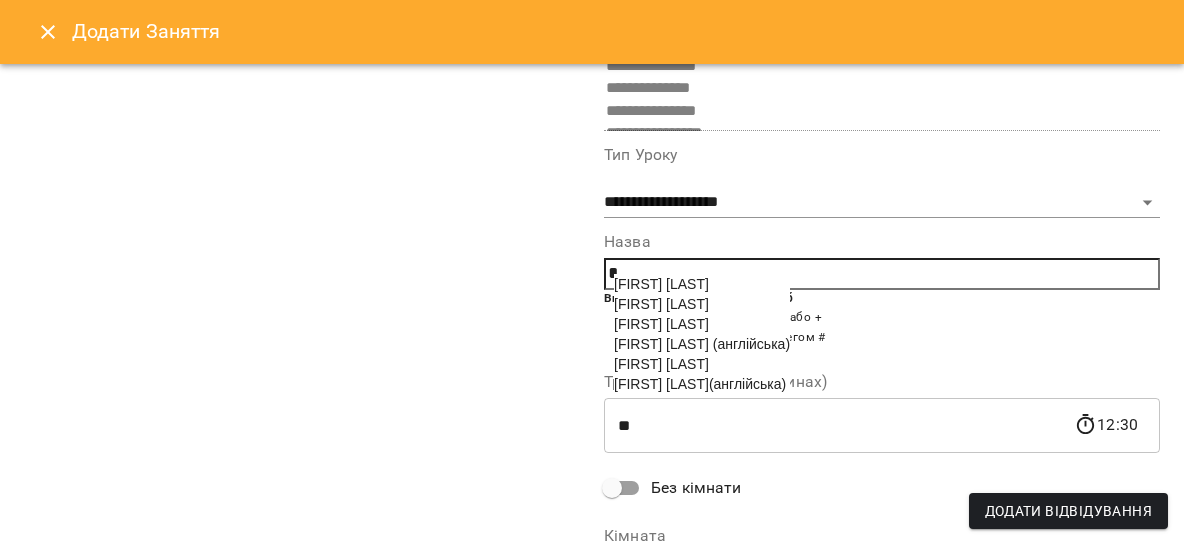 click on "[FIRST] [LAST]" at bounding box center [661, 364] 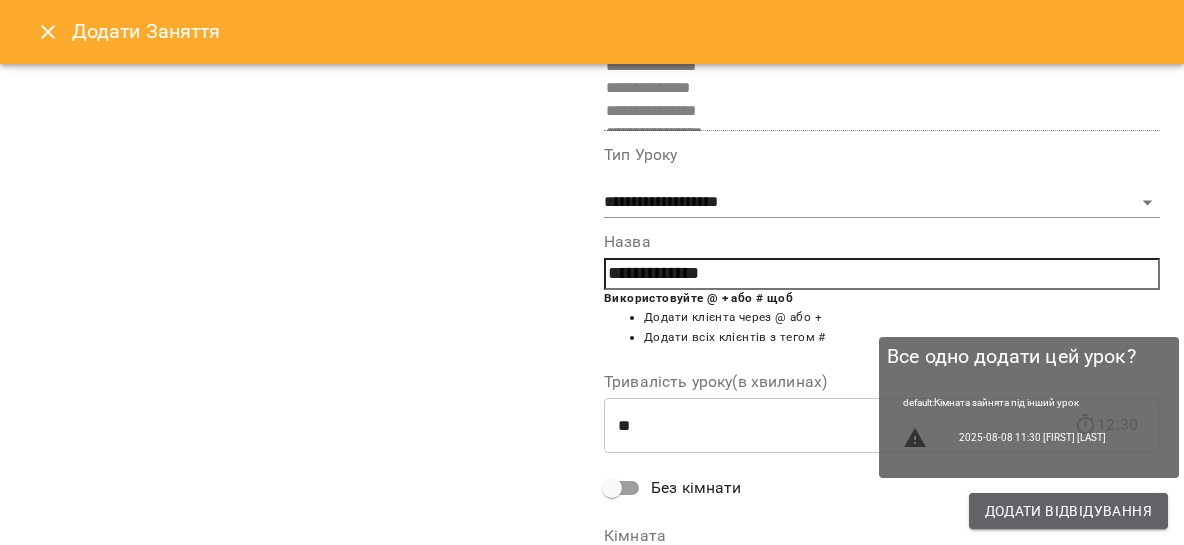 click on "Додати Відвідування" at bounding box center (1068, 511) 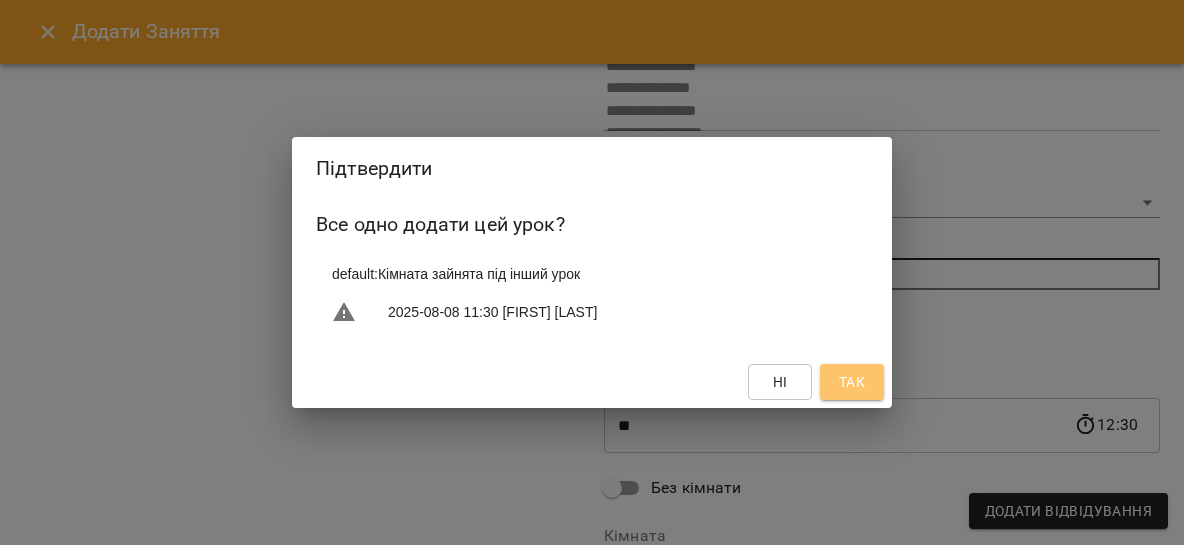 click on "Так" at bounding box center (852, 382) 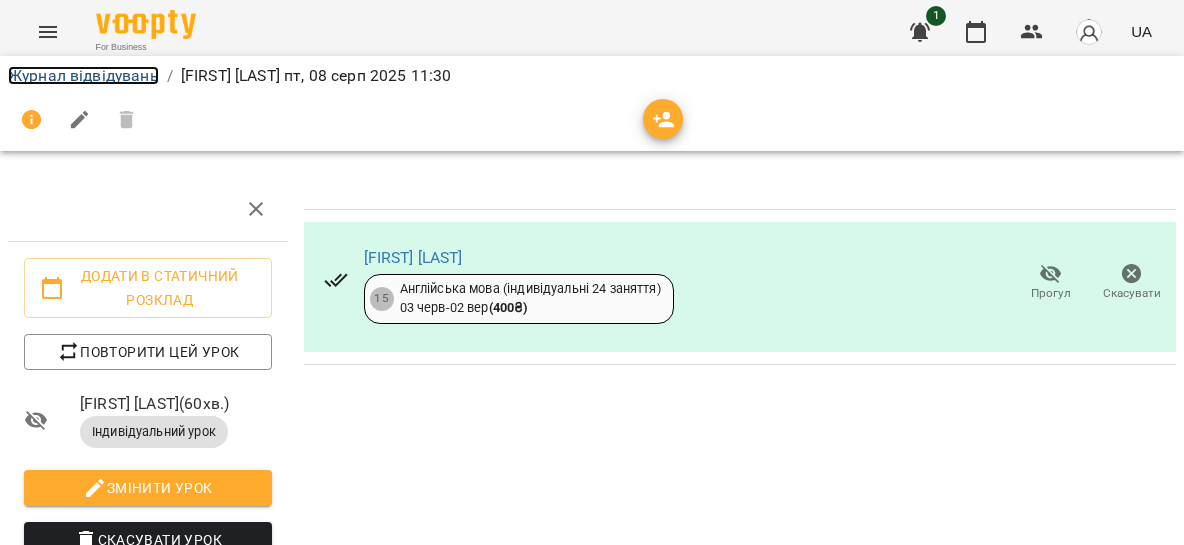 click on "Журнал відвідувань" at bounding box center [83, 75] 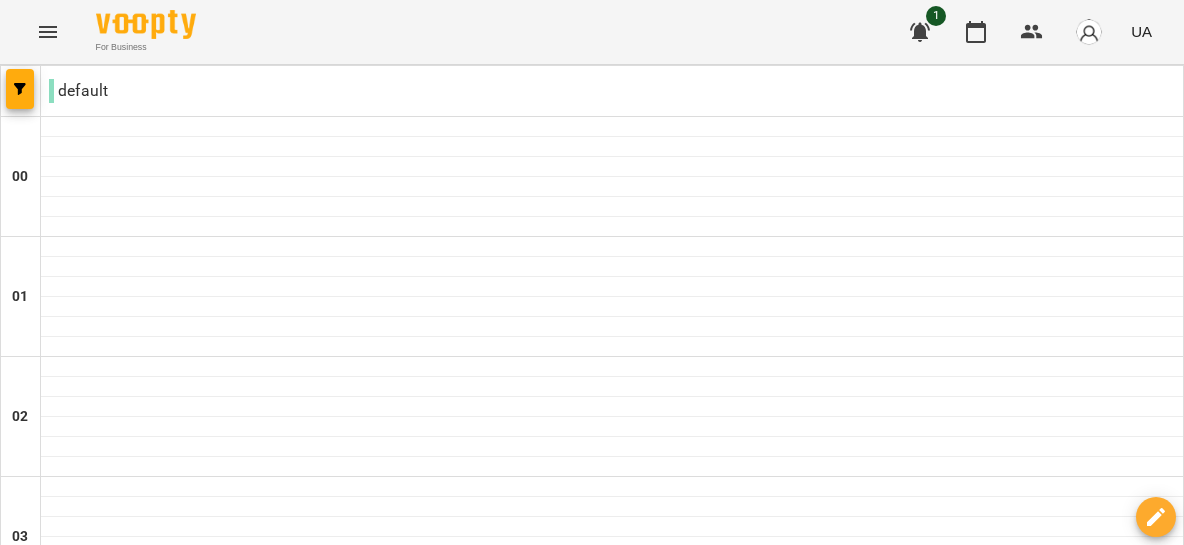 click at bounding box center (472, 3088) 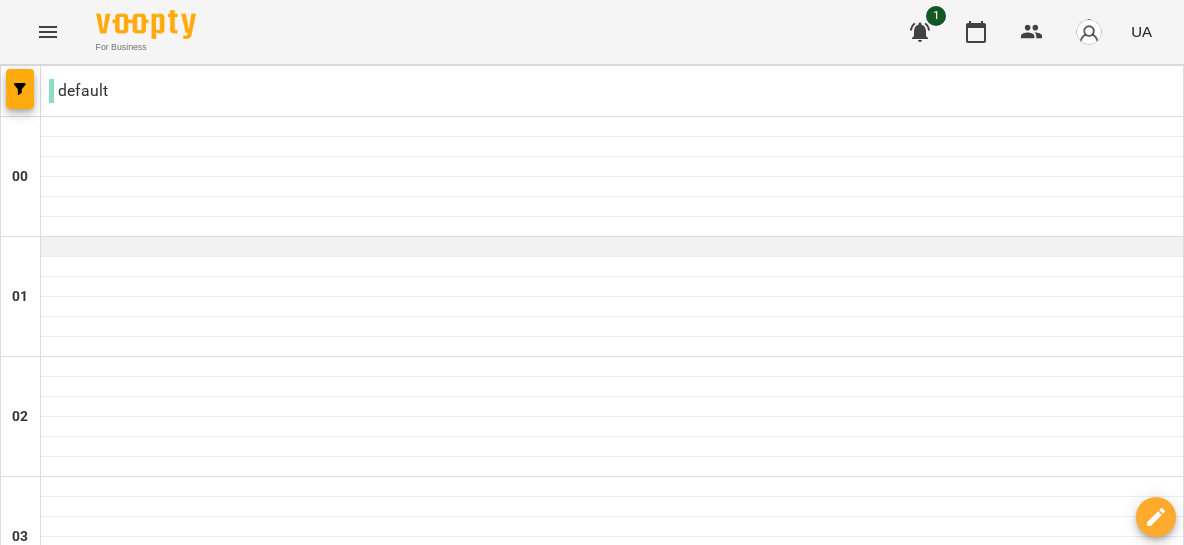 scroll, scrollTop: 1369, scrollLeft: 0, axis: vertical 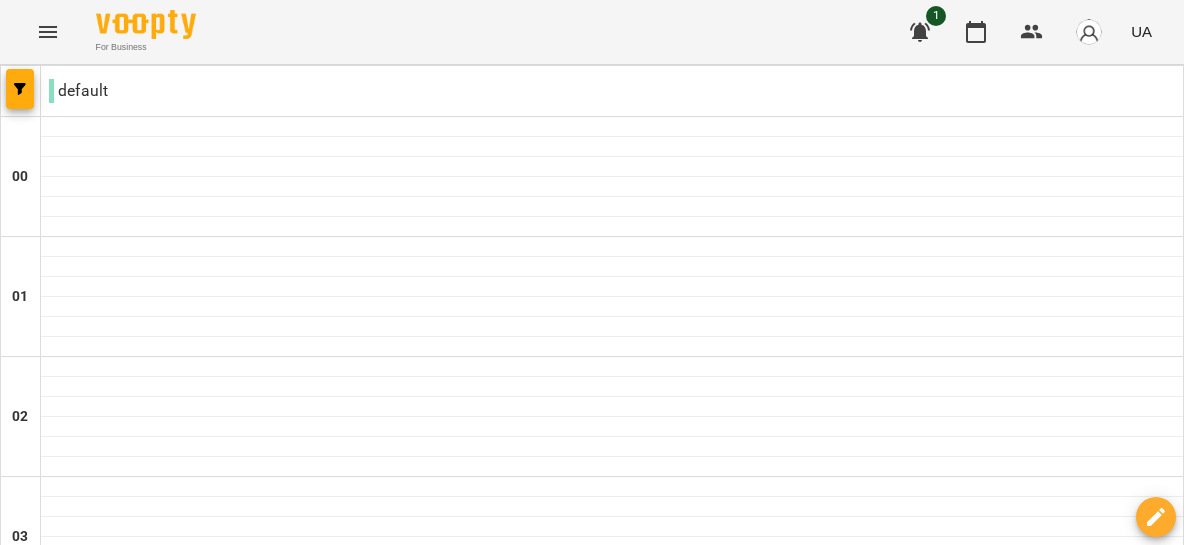 click at bounding box center (612, 1567) 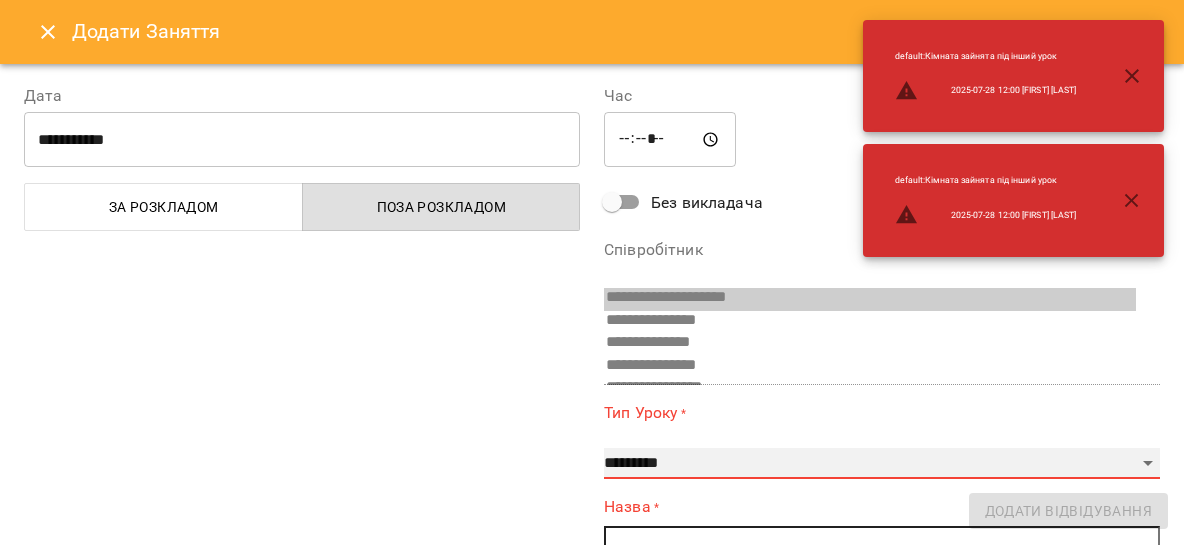 click on "**********" at bounding box center [882, 464] 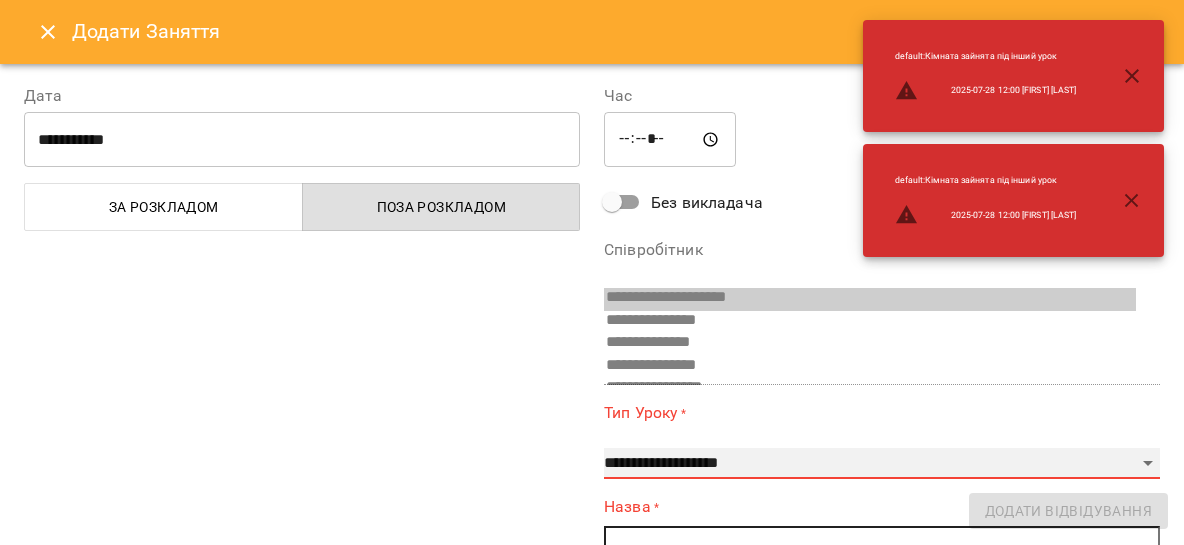 click on "**********" at bounding box center [0, 0] 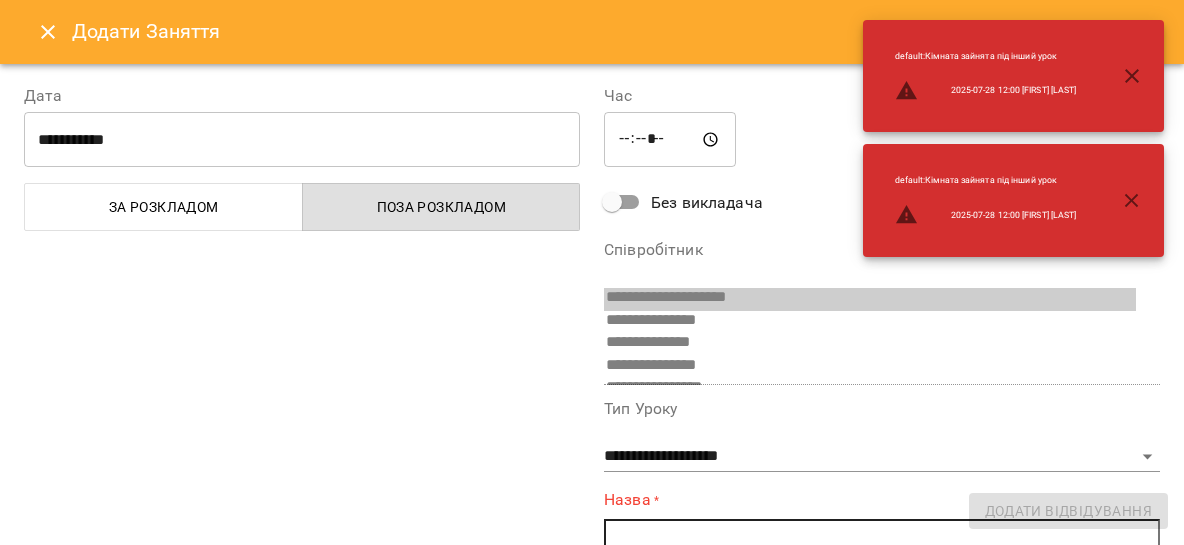 click at bounding box center [882, 535] 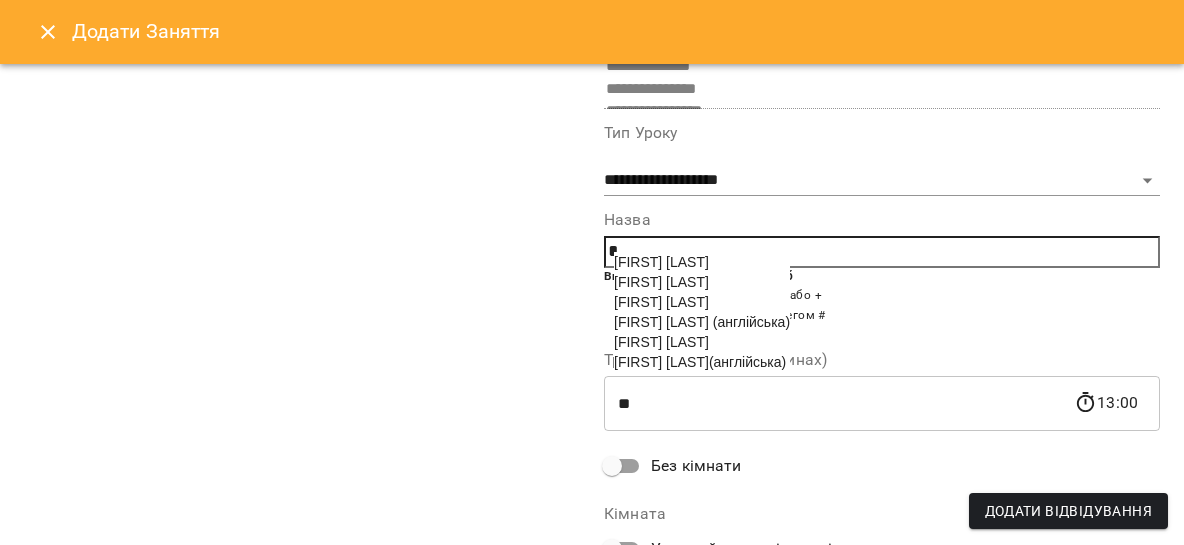 scroll, scrollTop: 276, scrollLeft: 0, axis: vertical 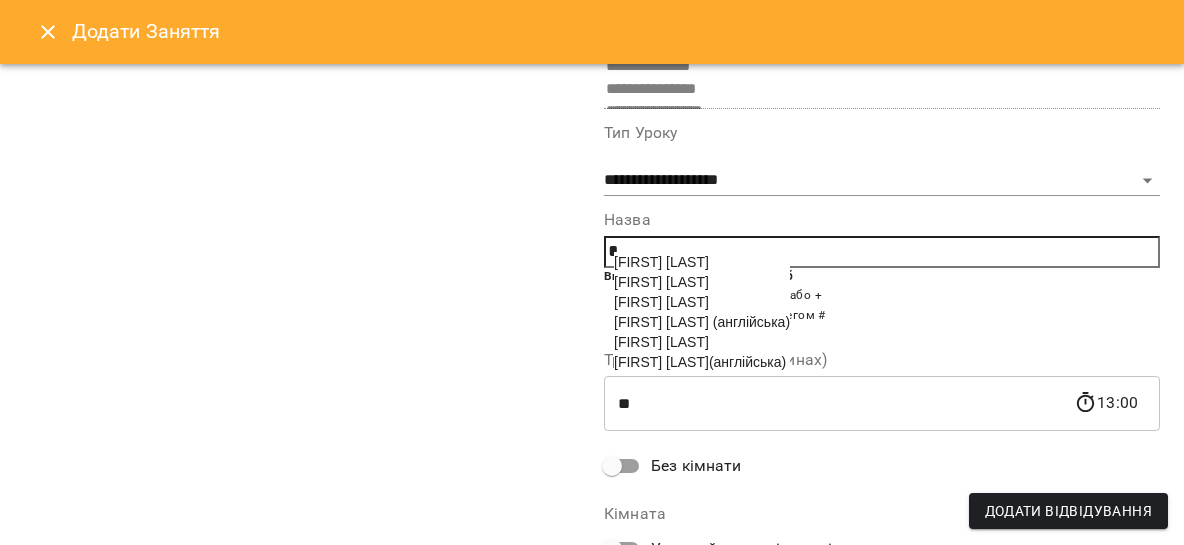 click on "[FIRST] [LAST]" at bounding box center [661, 282] 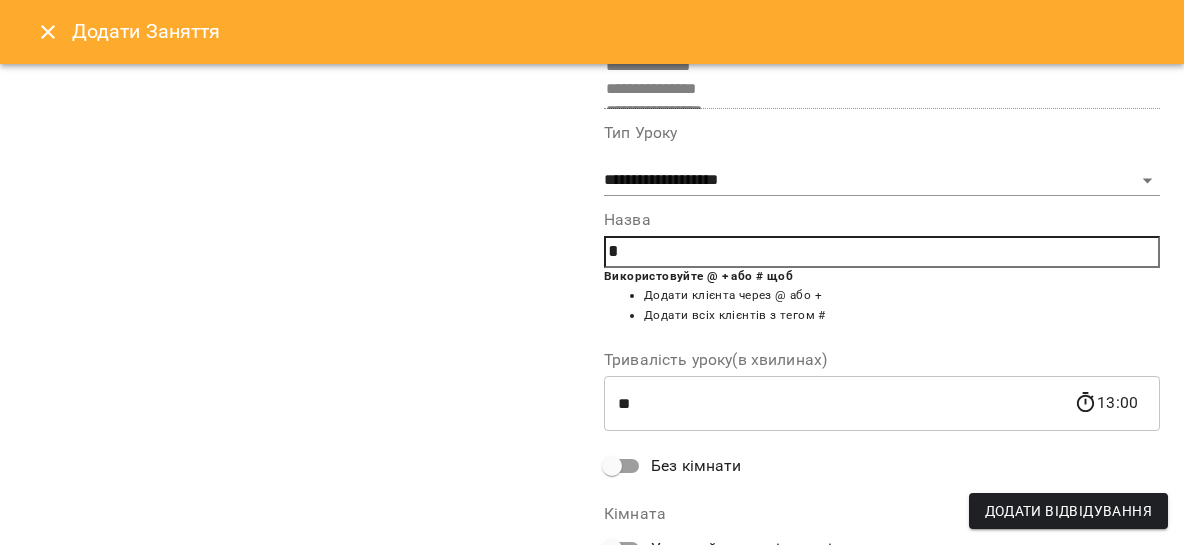 type on "**********" 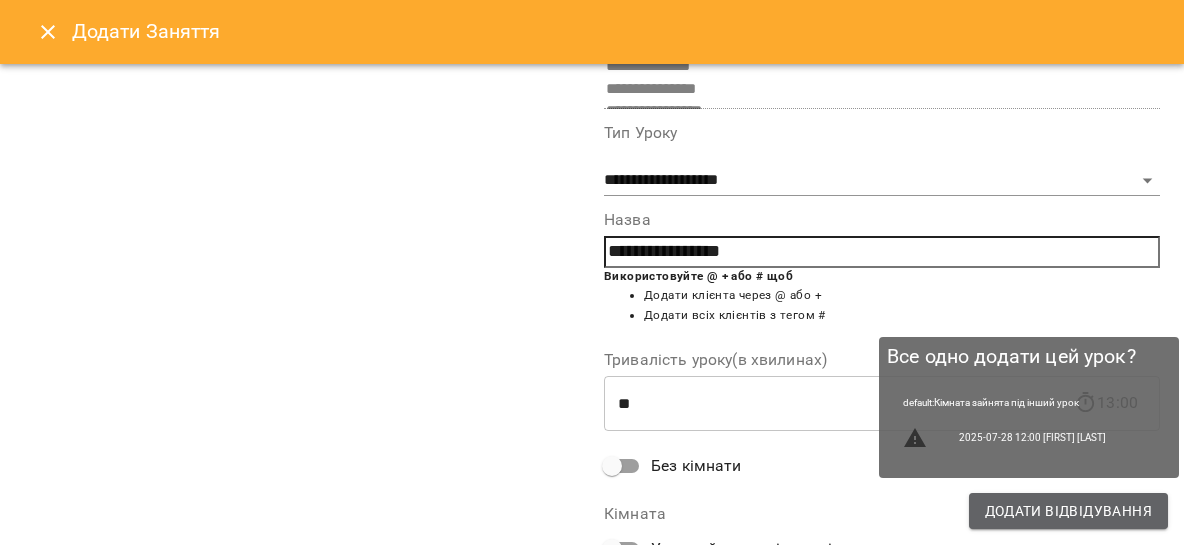 click on "Додати Відвідування" at bounding box center (1068, 511) 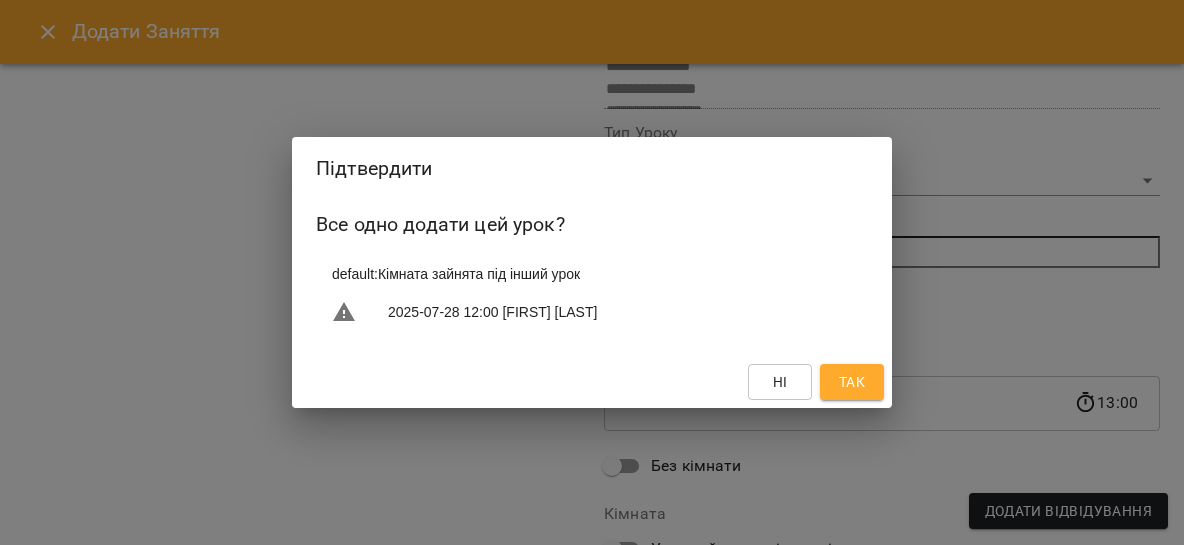 click on "Так" at bounding box center (852, 382) 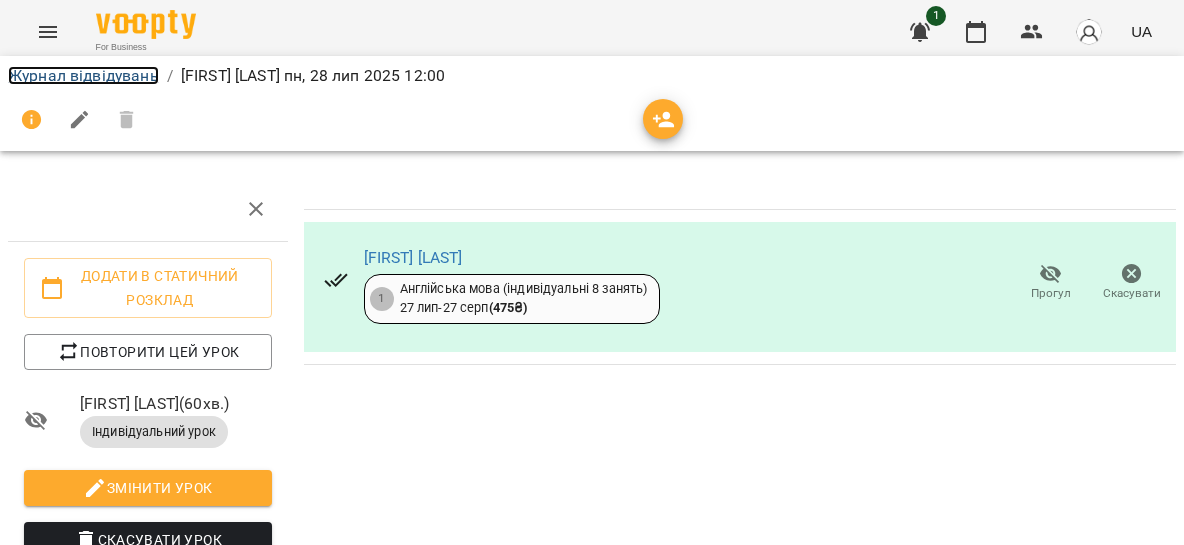 click on "Журнал відвідувань" at bounding box center (83, 75) 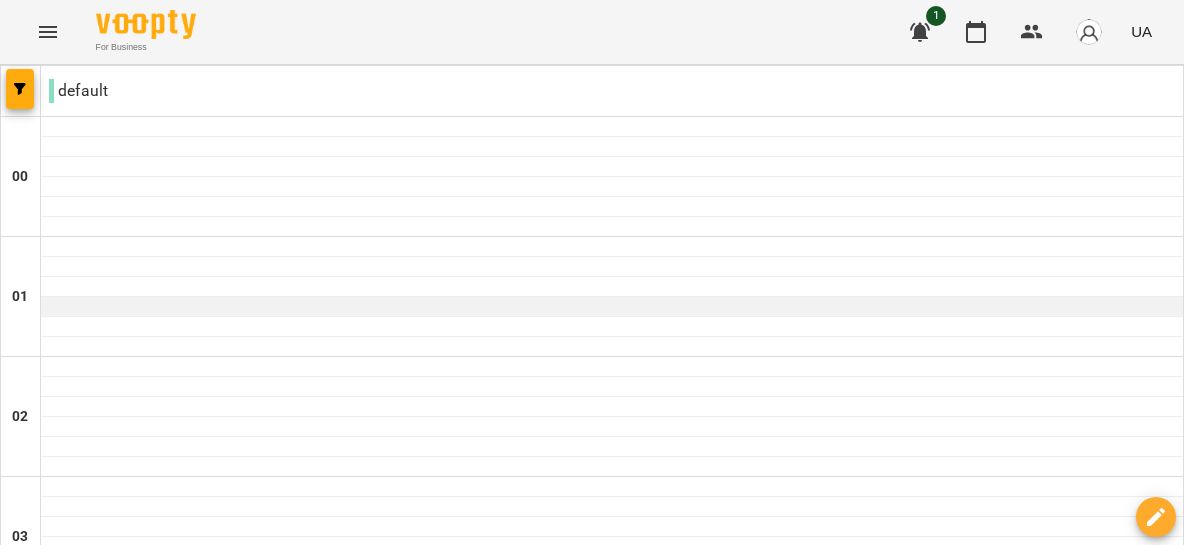 scroll, scrollTop: 173, scrollLeft: 0, axis: vertical 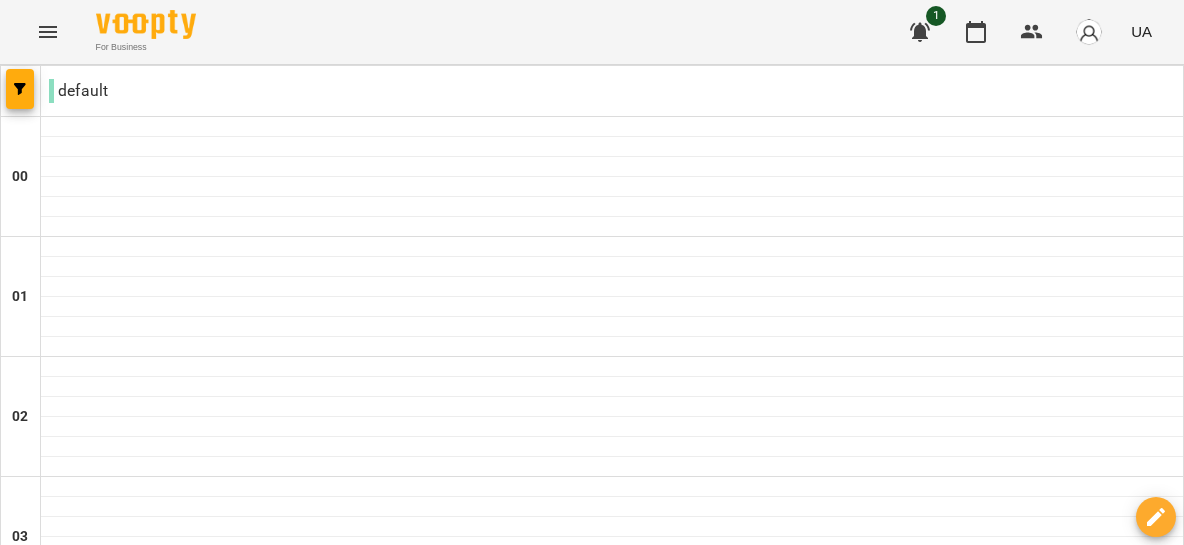 click on "31 лип" at bounding box center [674, 3042] 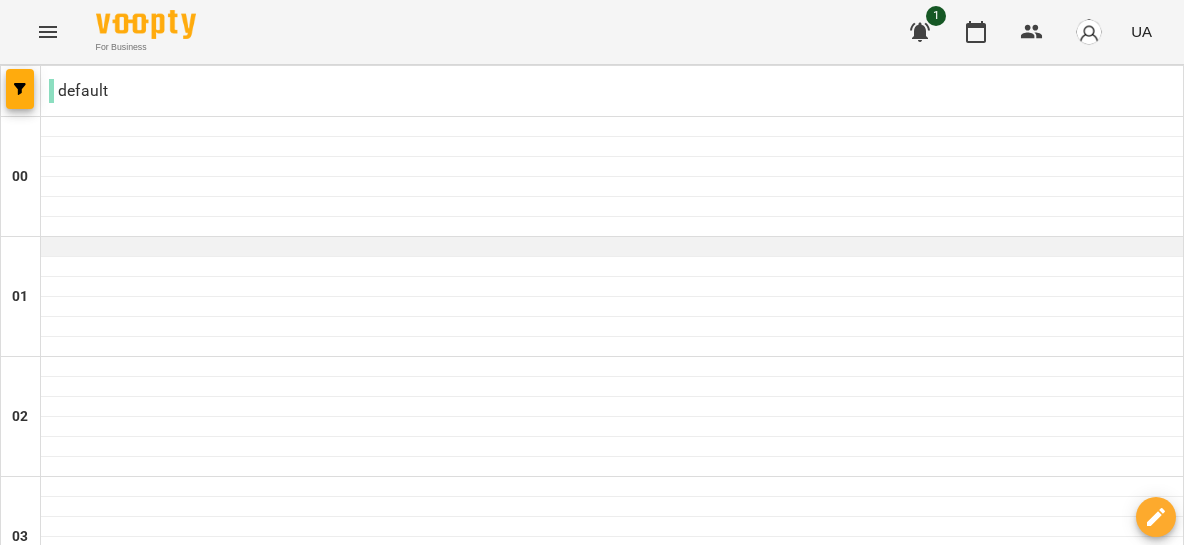 scroll, scrollTop: 1642, scrollLeft: 0, axis: vertical 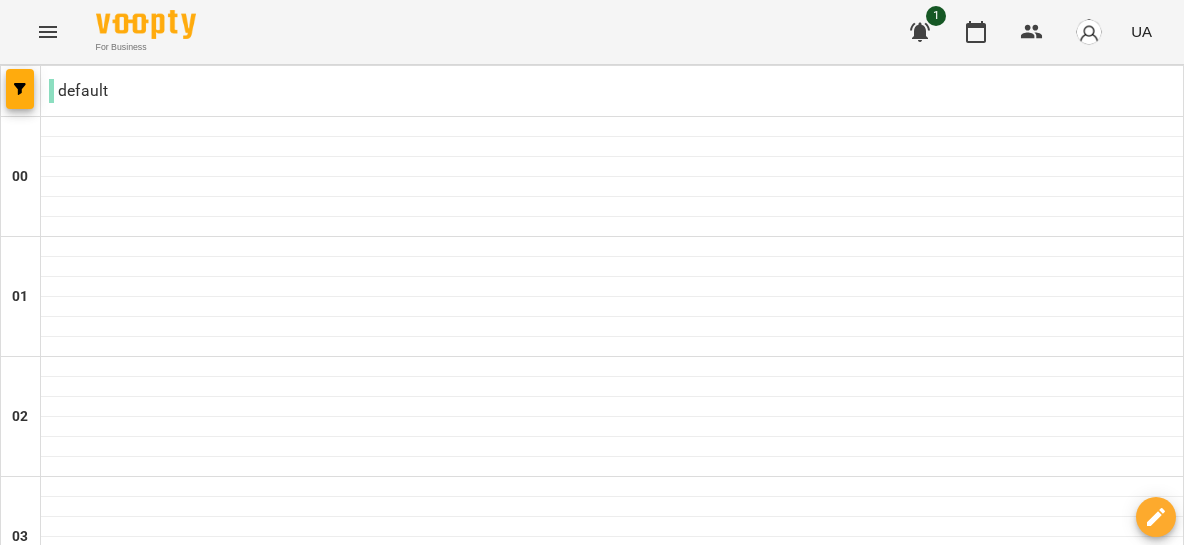 click at bounding box center (612, 1807) 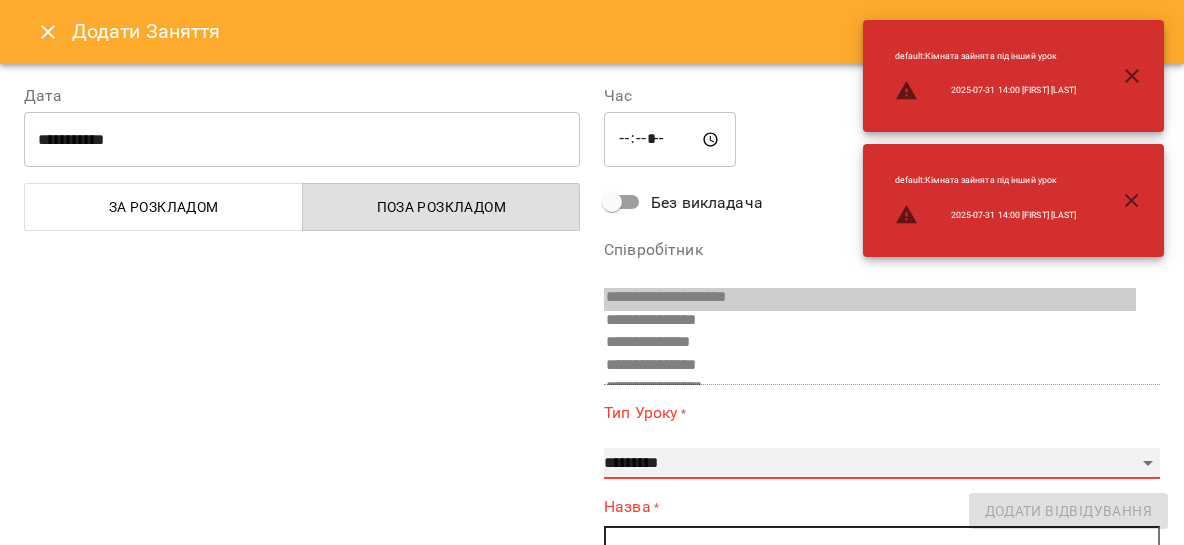 click on "**********" at bounding box center [882, 464] 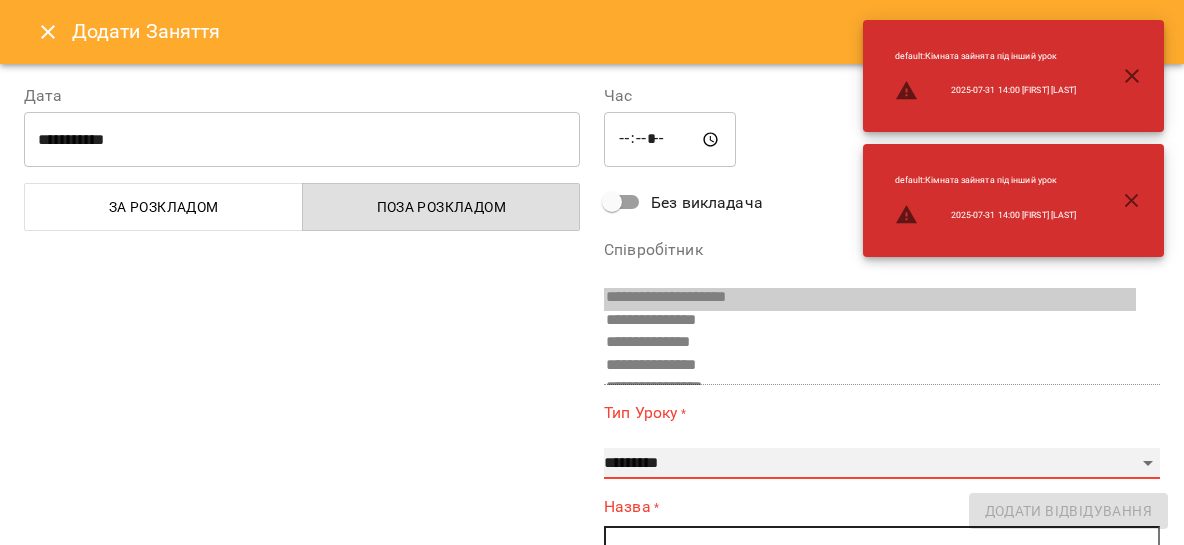 select on "**********" 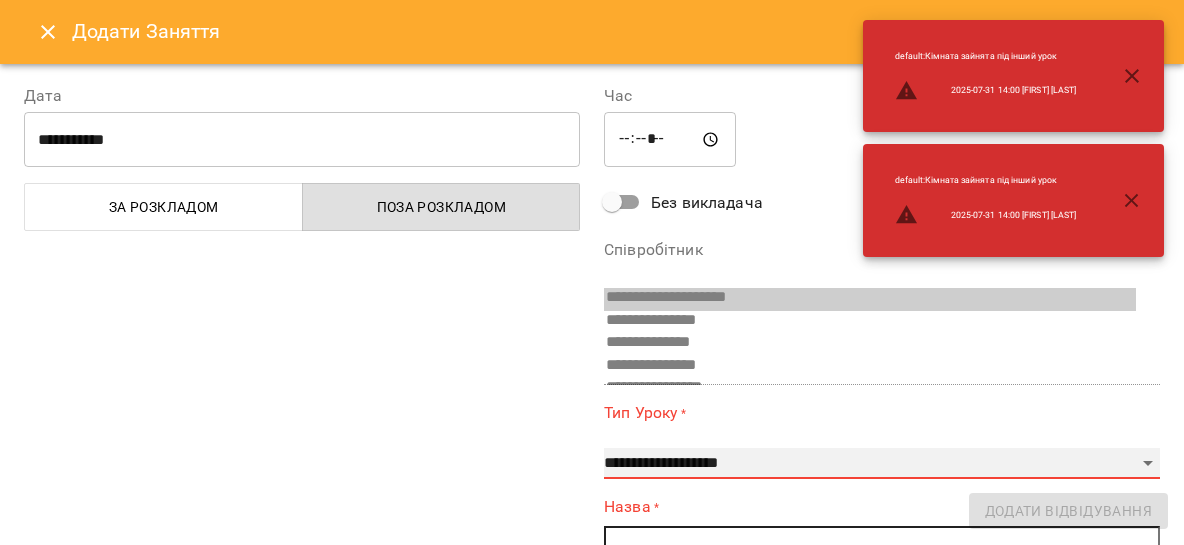 click on "**********" at bounding box center [0, 0] 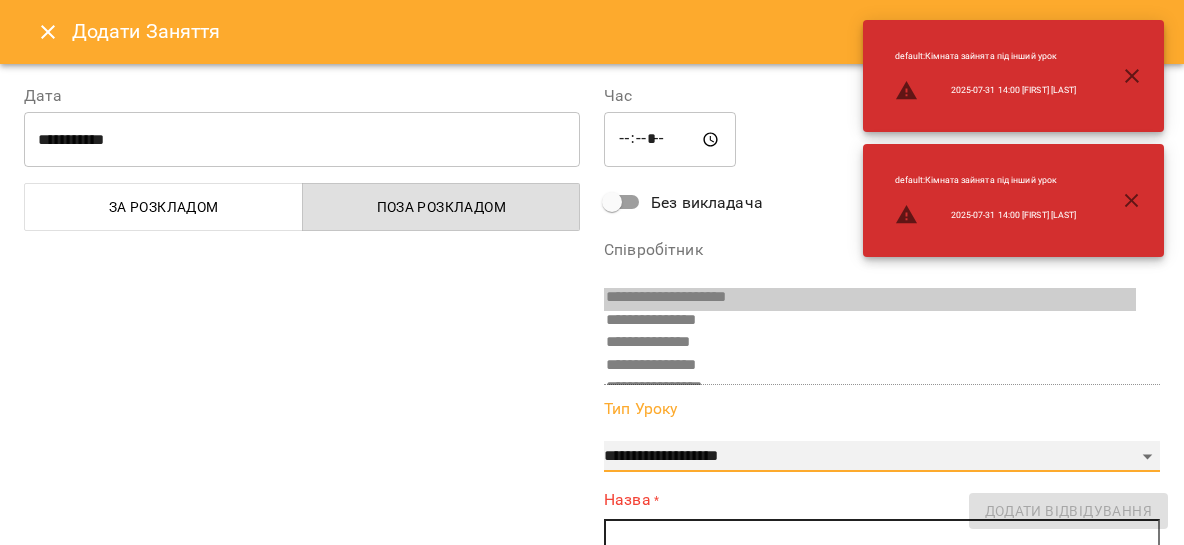 scroll, scrollTop: 164, scrollLeft: 0, axis: vertical 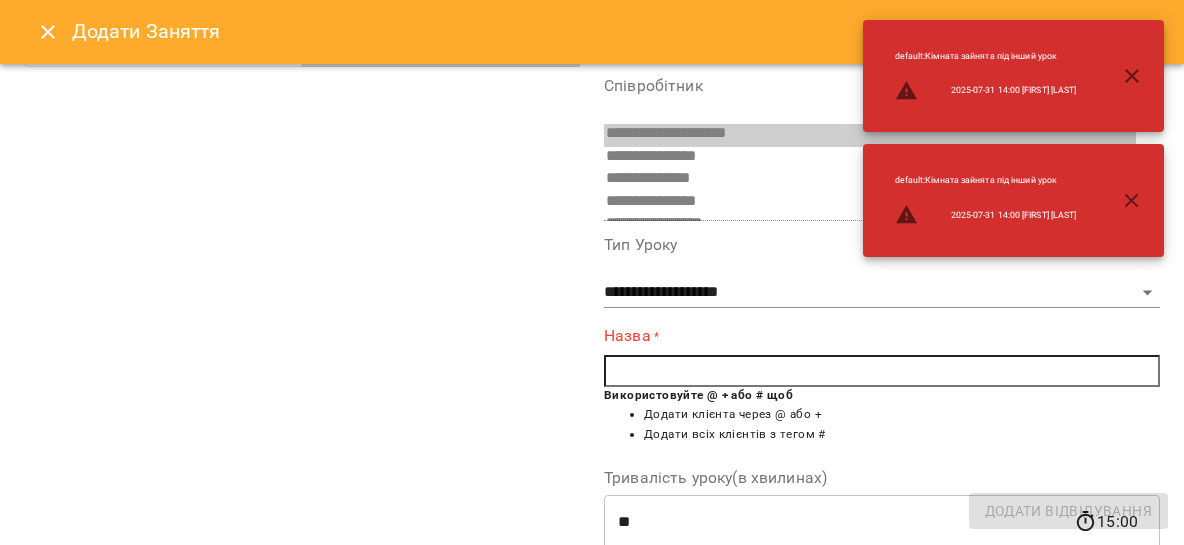 click at bounding box center (882, 371) 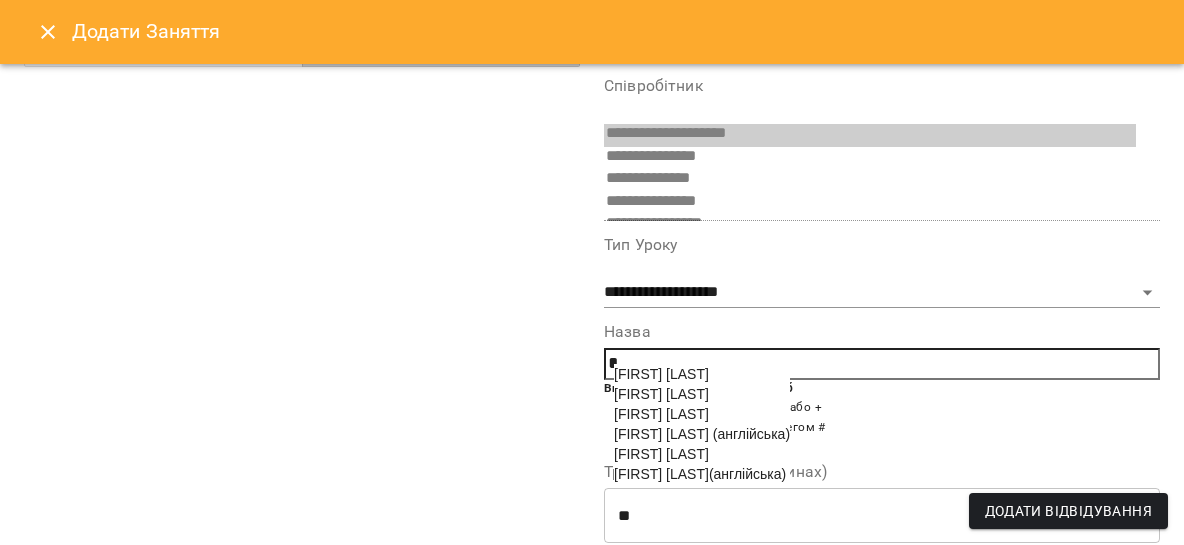 click on "[FIRST] [LAST]" at bounding box center [661, 394] 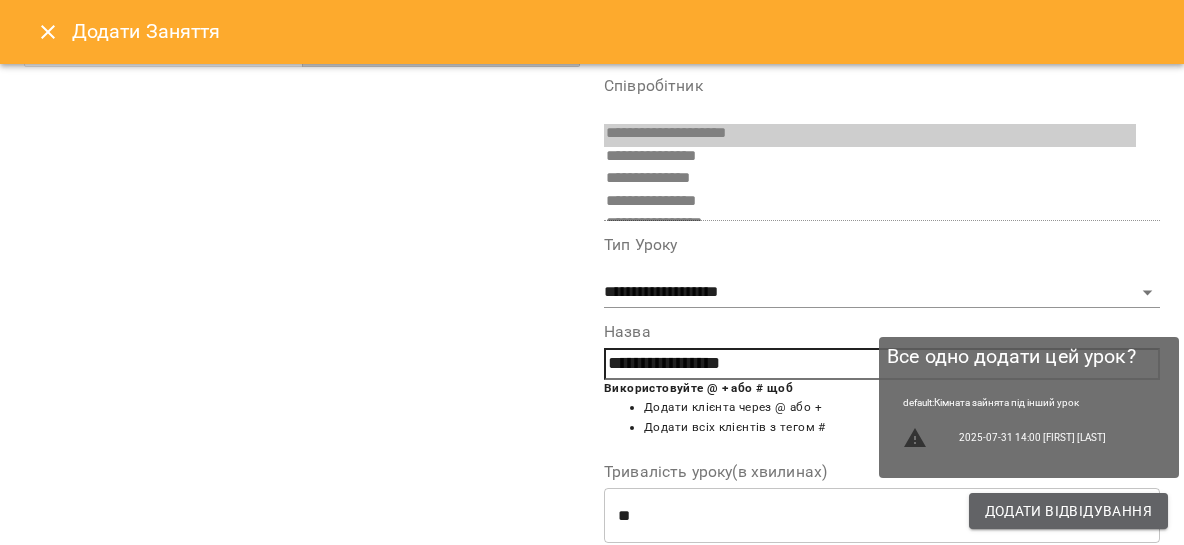 click on "Додати Відвідування" at bounding box center (1068, 511) 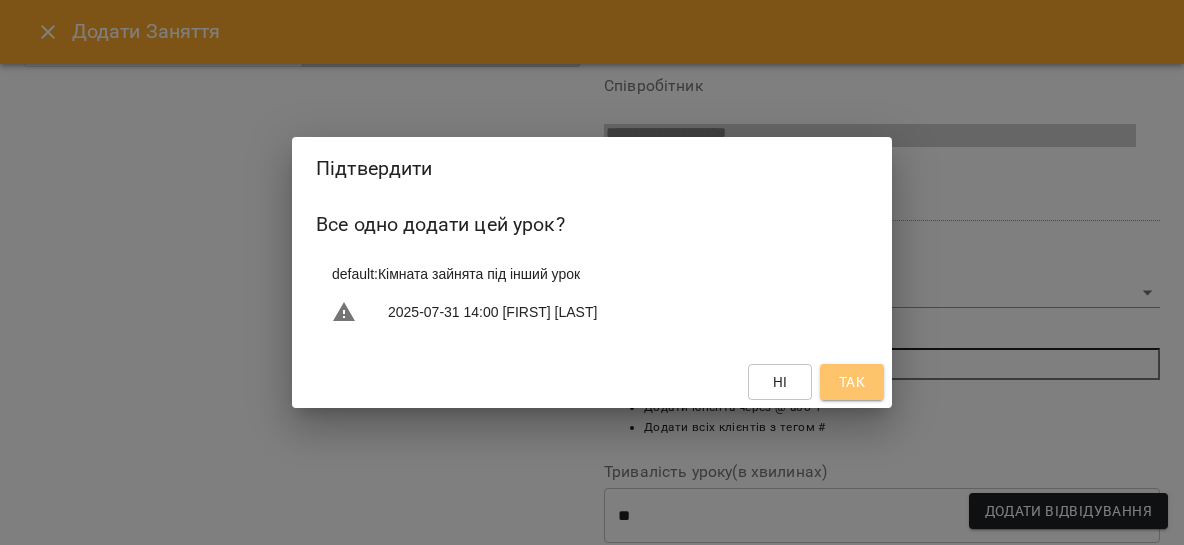 click on "Так" at bounding box center (852, 382) 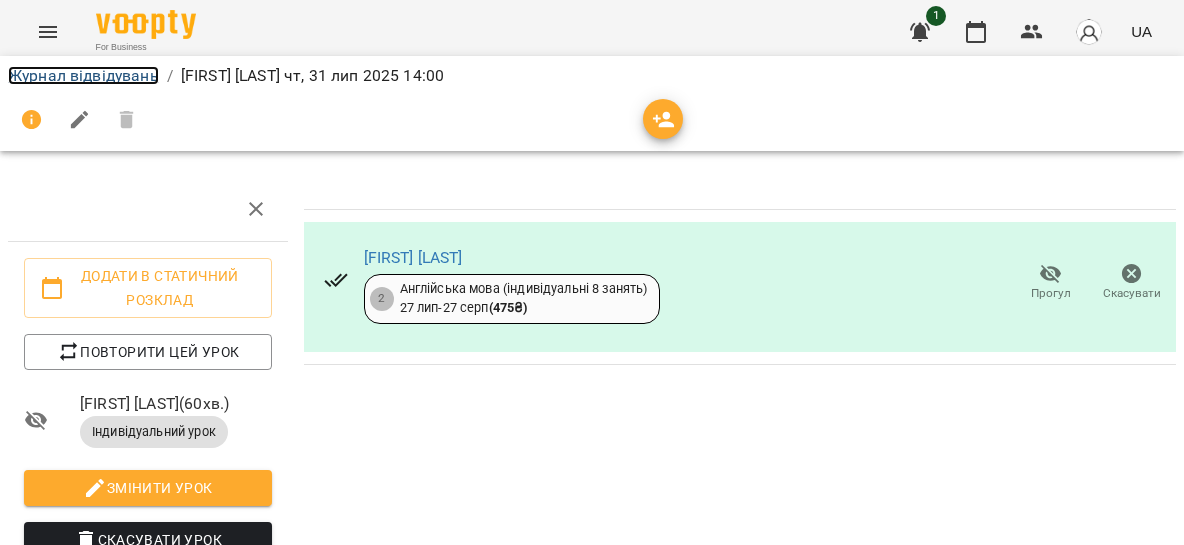 click on "Журнал відвідувань" at bounding box center [83, 75] 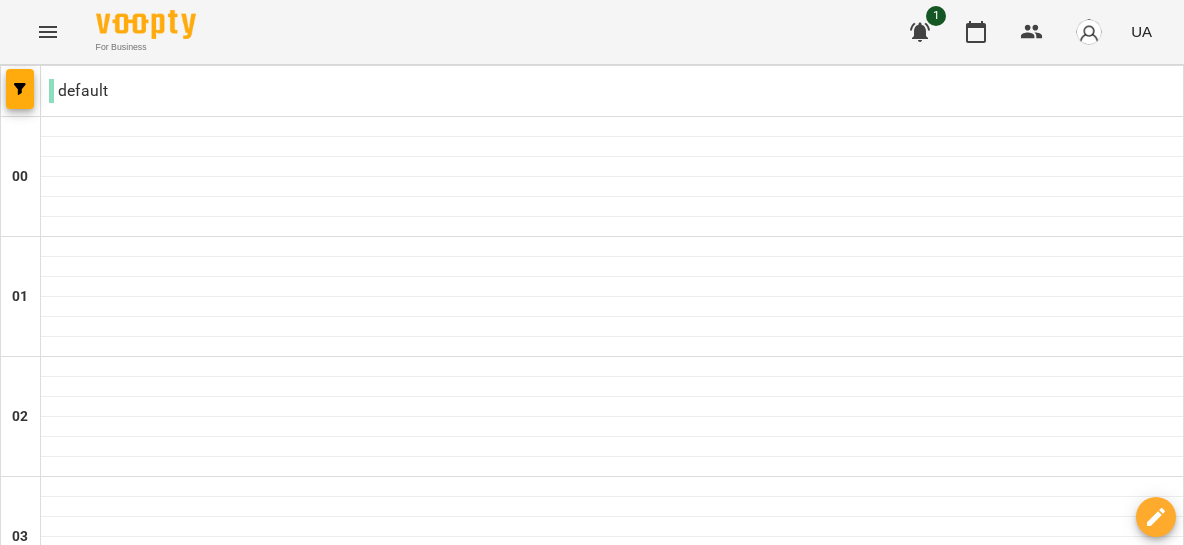 click at bounding box center (711, 3088) 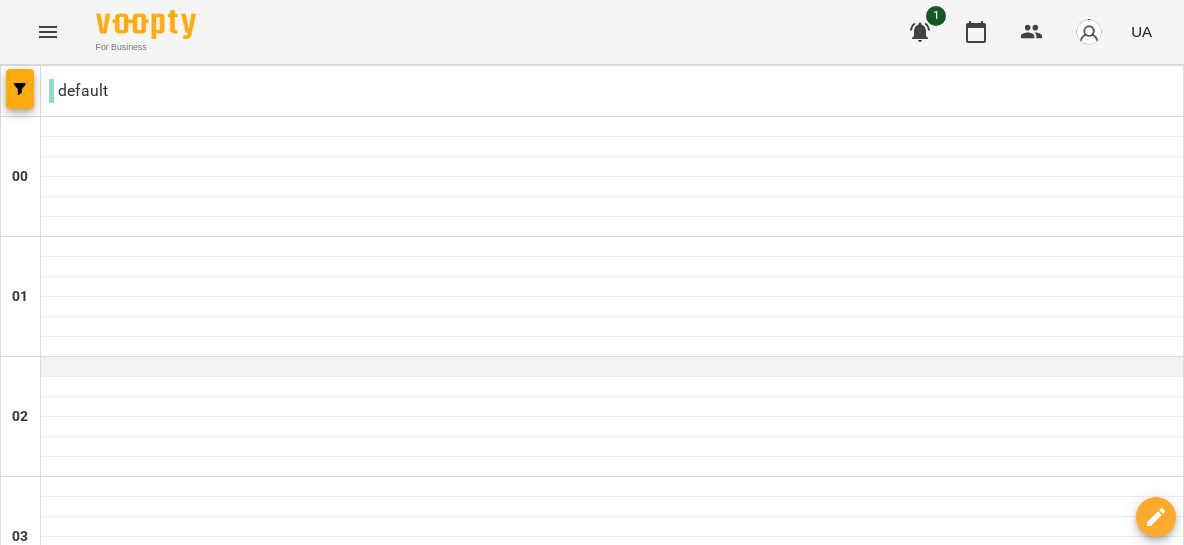 scroll, scrollTop: 1447, scrollLeft: 0, axis: vertical 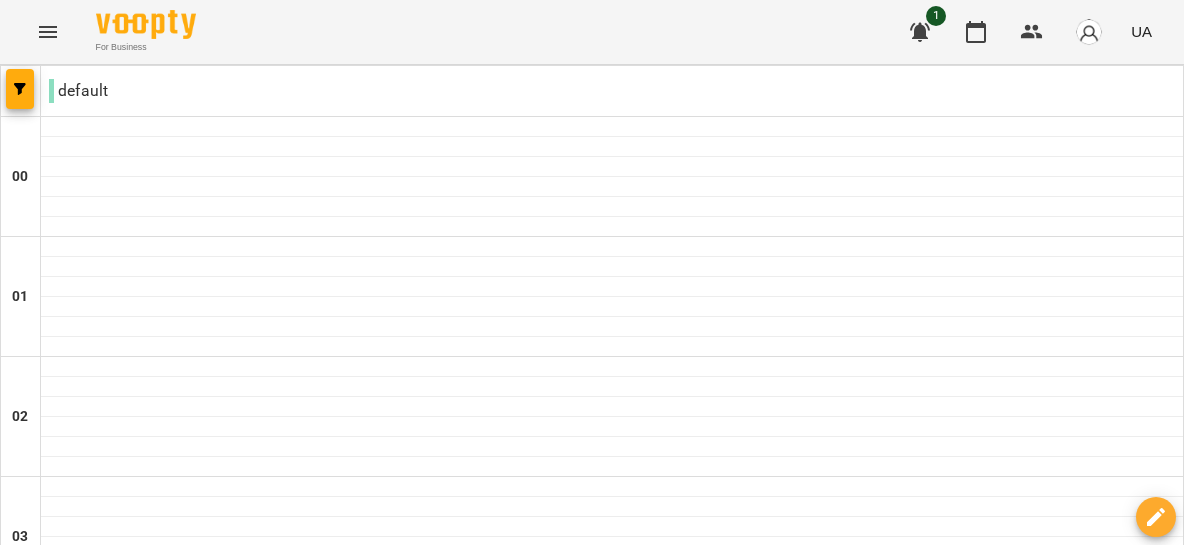 click on "вт" at bounding box center (195, 3023) 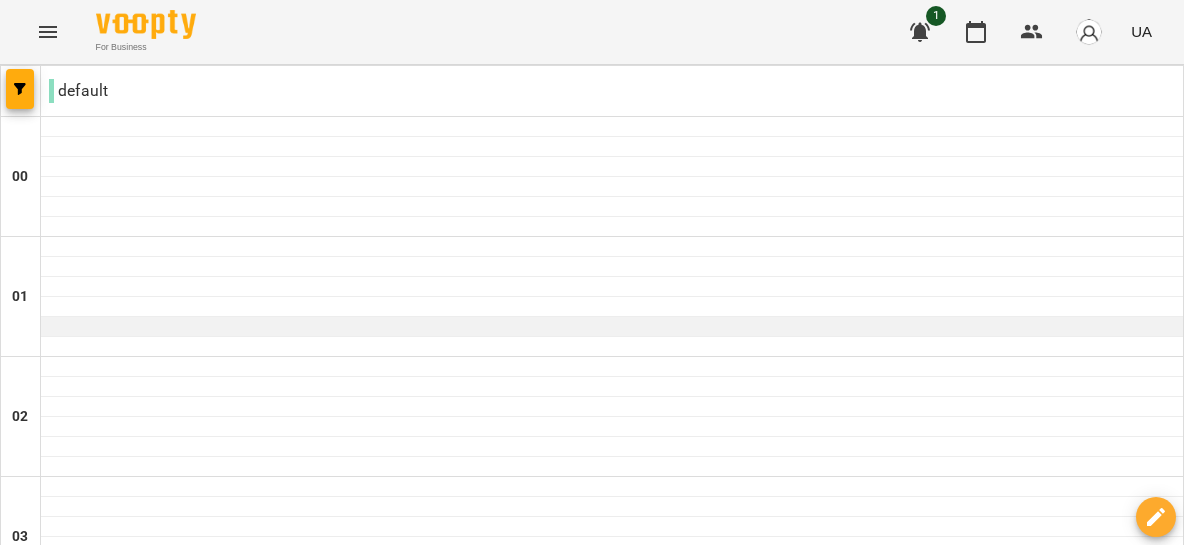 scroll, scrollTop: 1419, scrollLeft: 0, axis: vertical 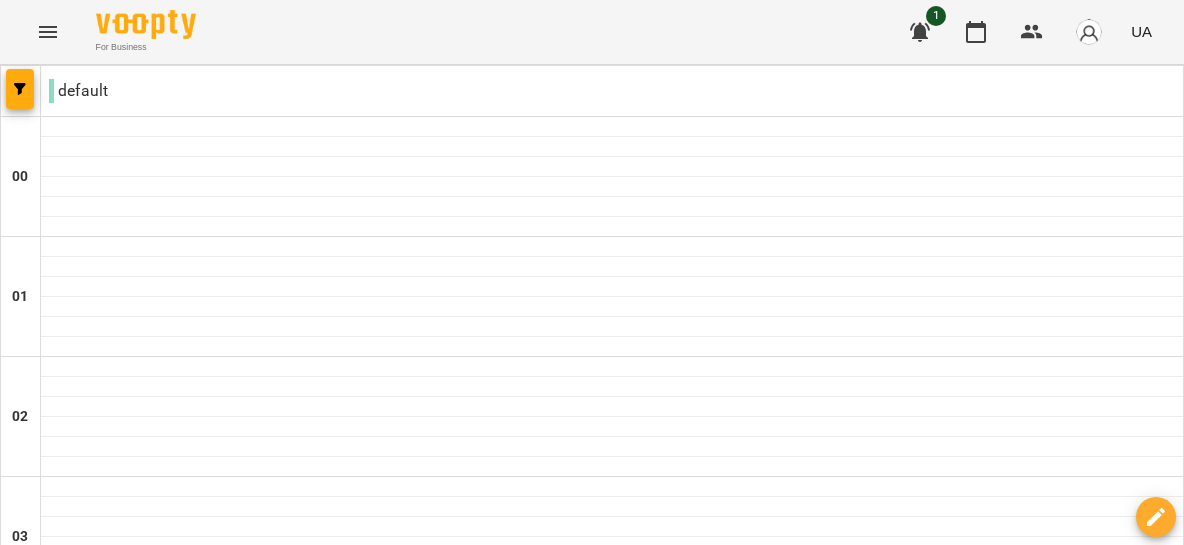 click at bounding box center [612, 1687] 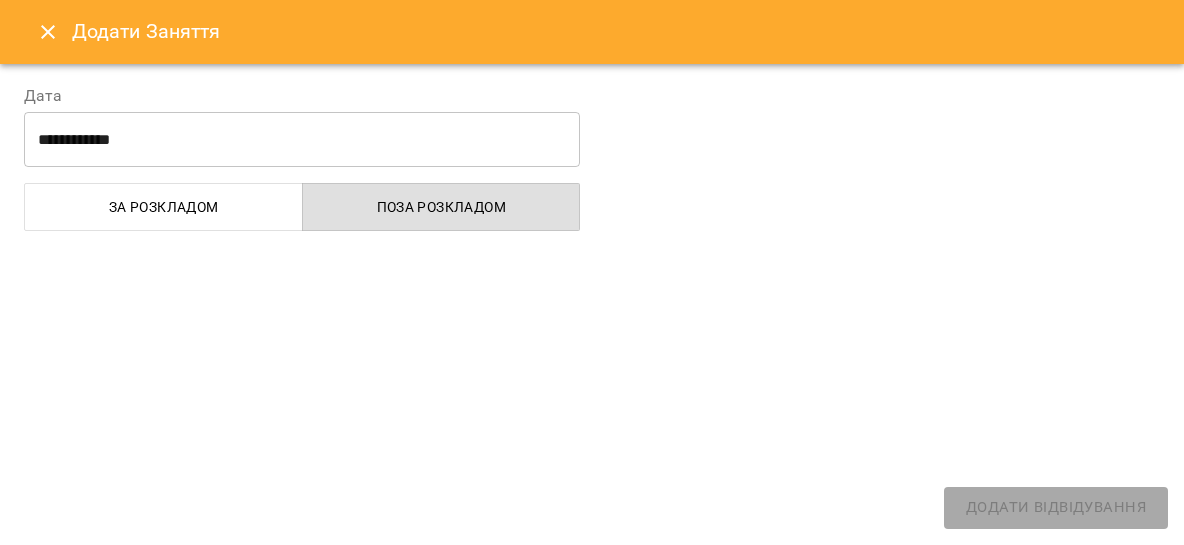 select on "**********" 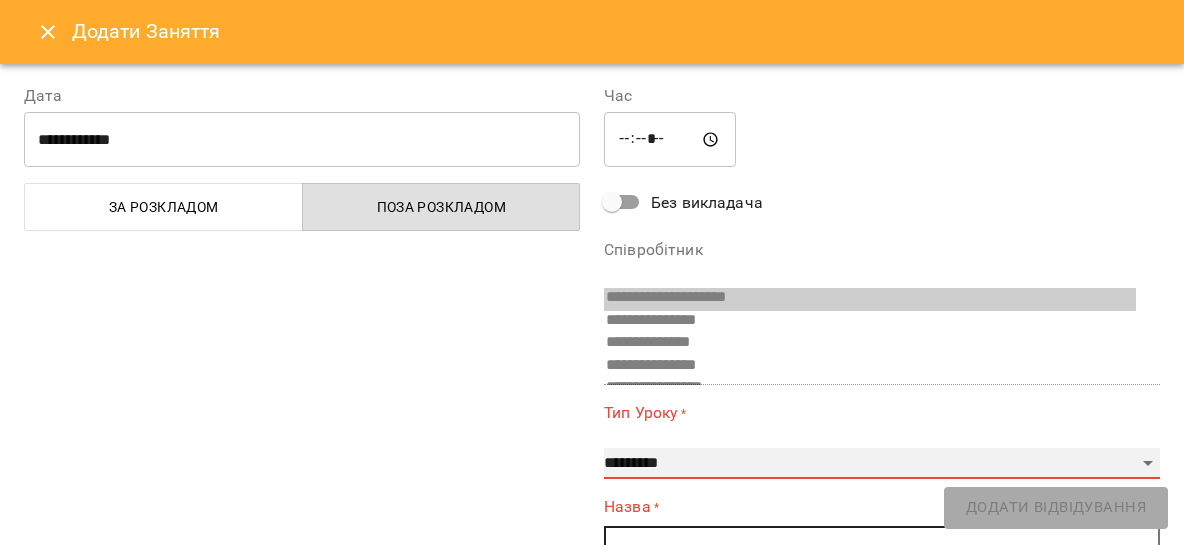 click on "**********" at bounding box center (882, 464) 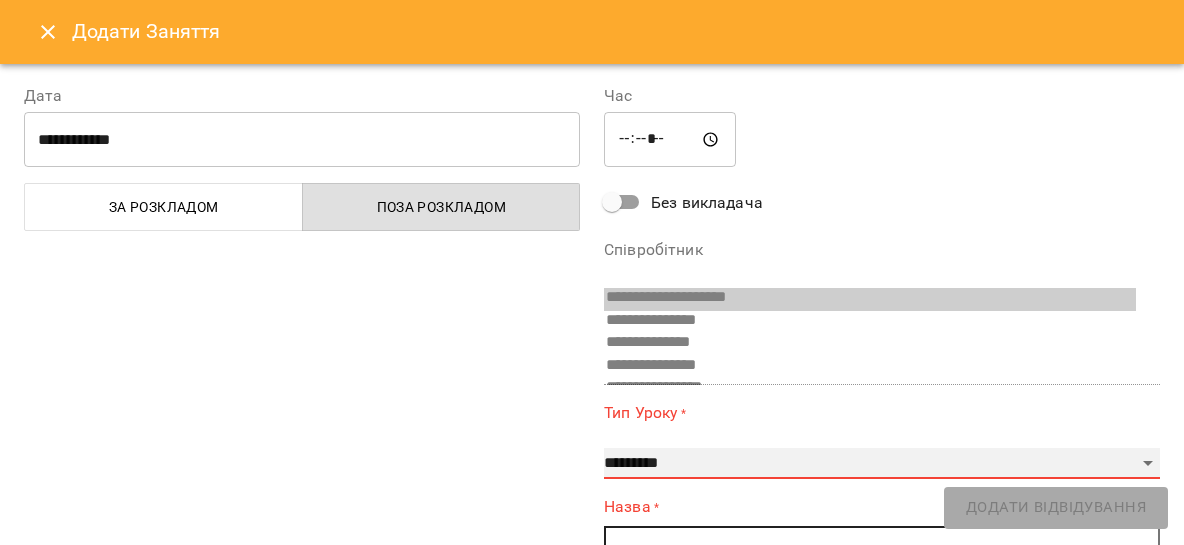 click on "**********" at bounding box center (882, 464) 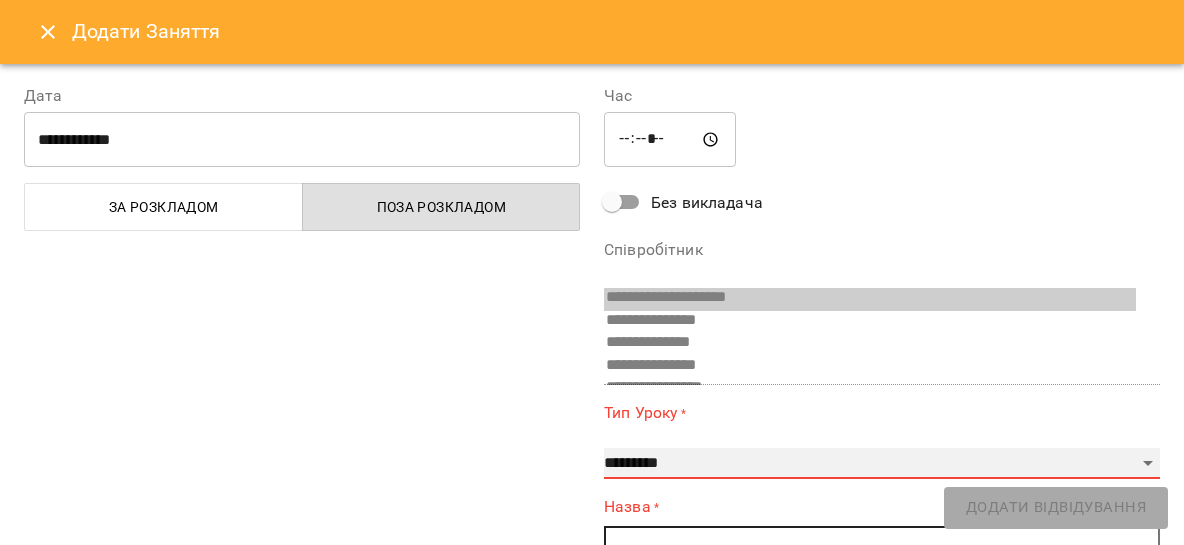 select on "**********" 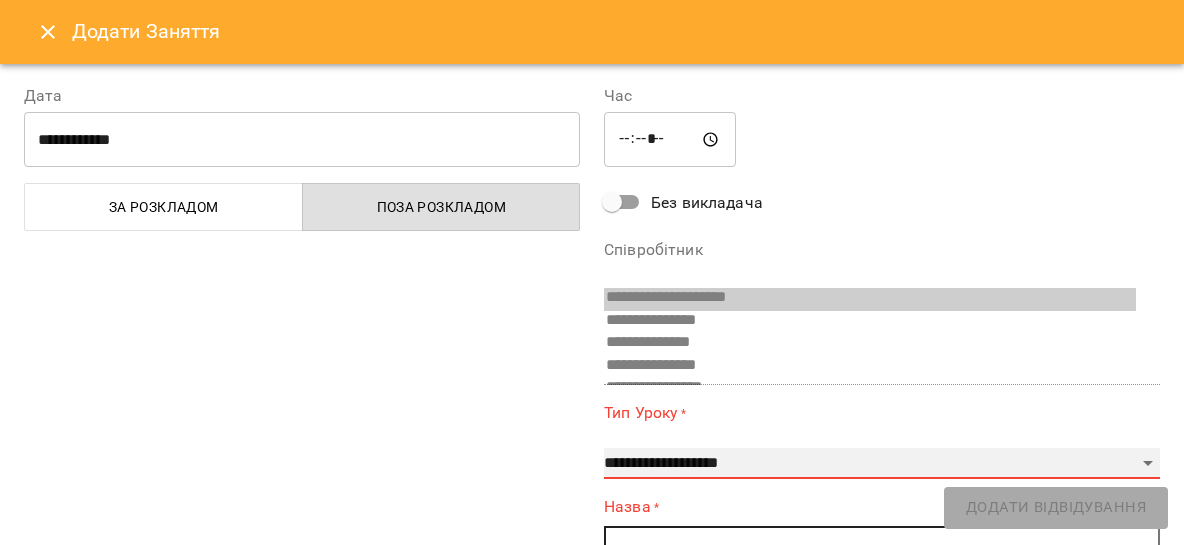 click on "**********" at bounding box center (0, 0) 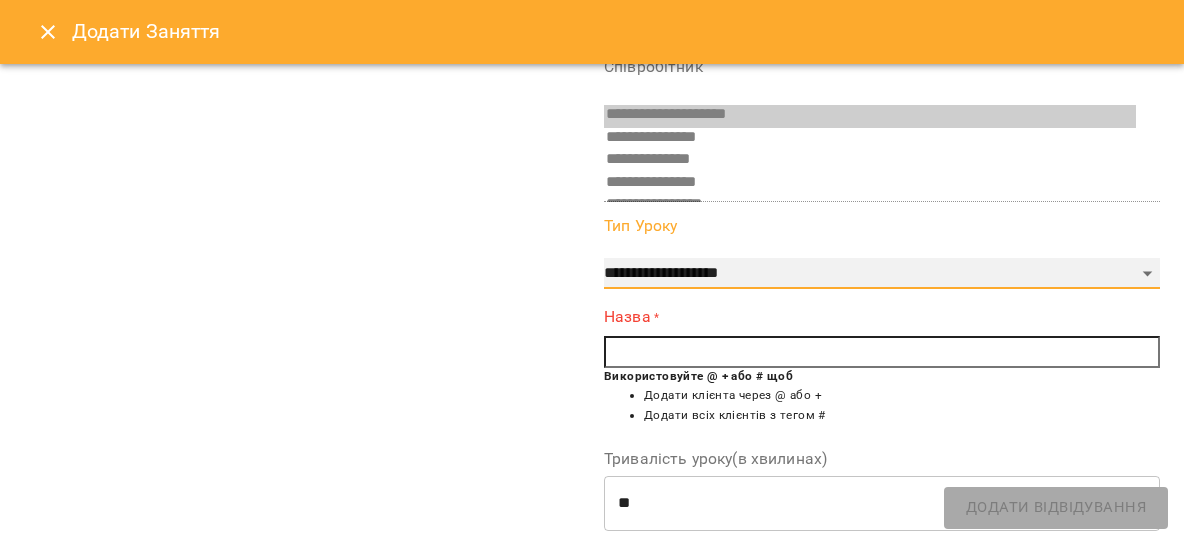 scroll, scrollTop: 199, scrollLeft: 0, axis: vertical 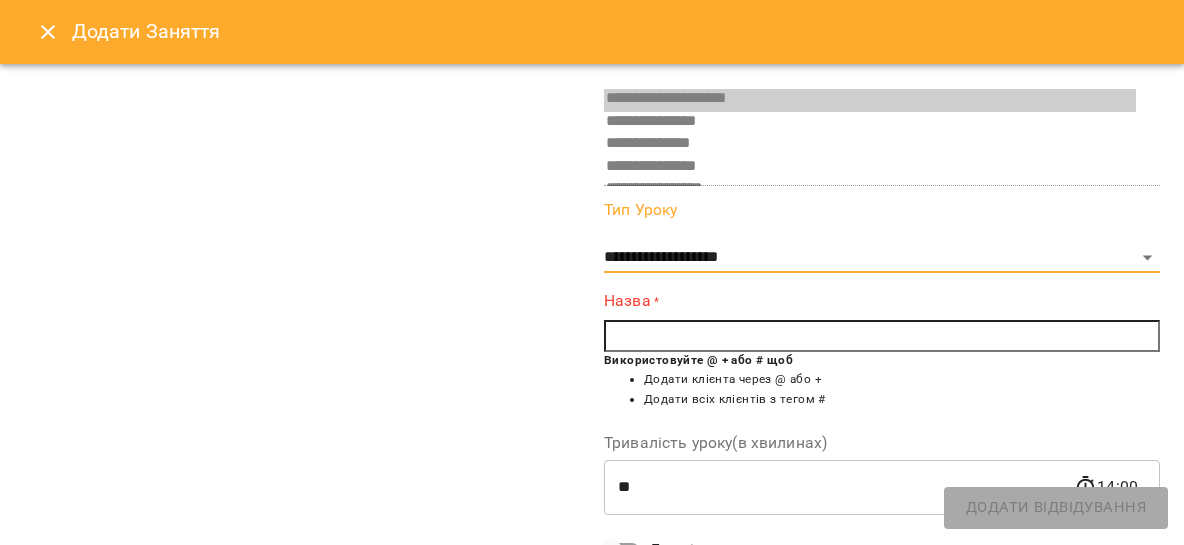 click at bounding box center (882, 336) 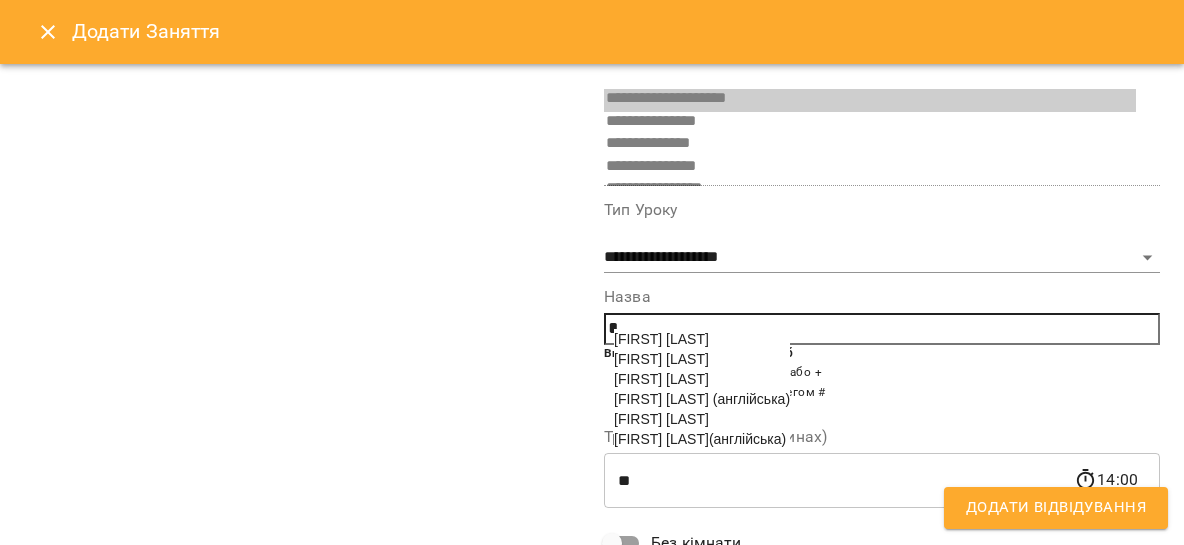 click on "[FIRST] [LAST]" at bounding box center (661, 359) 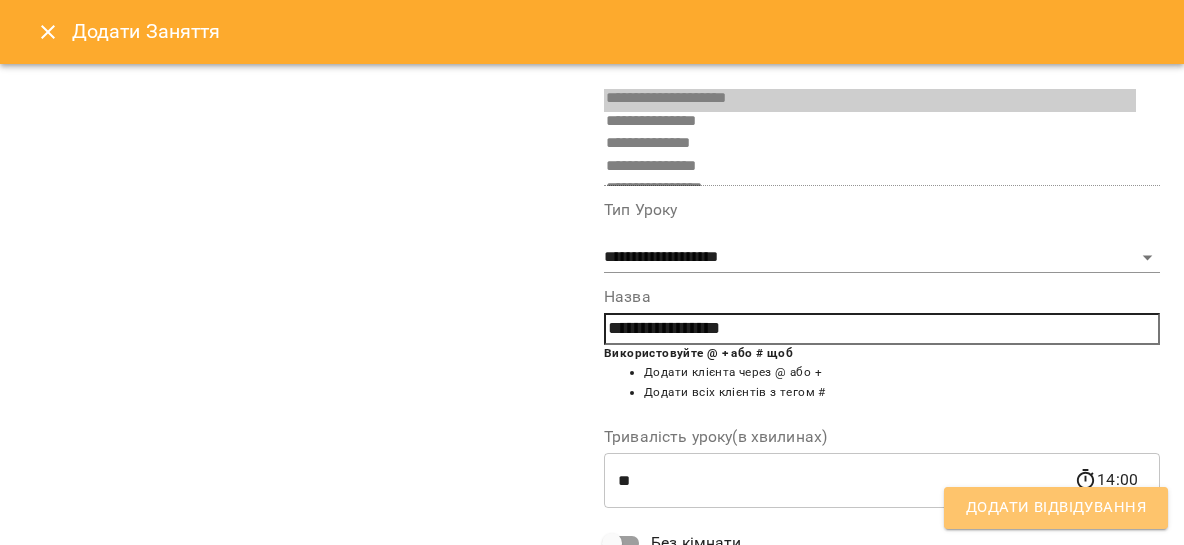 click on "Додати Відвідування" at bounding box center [1056, 508] 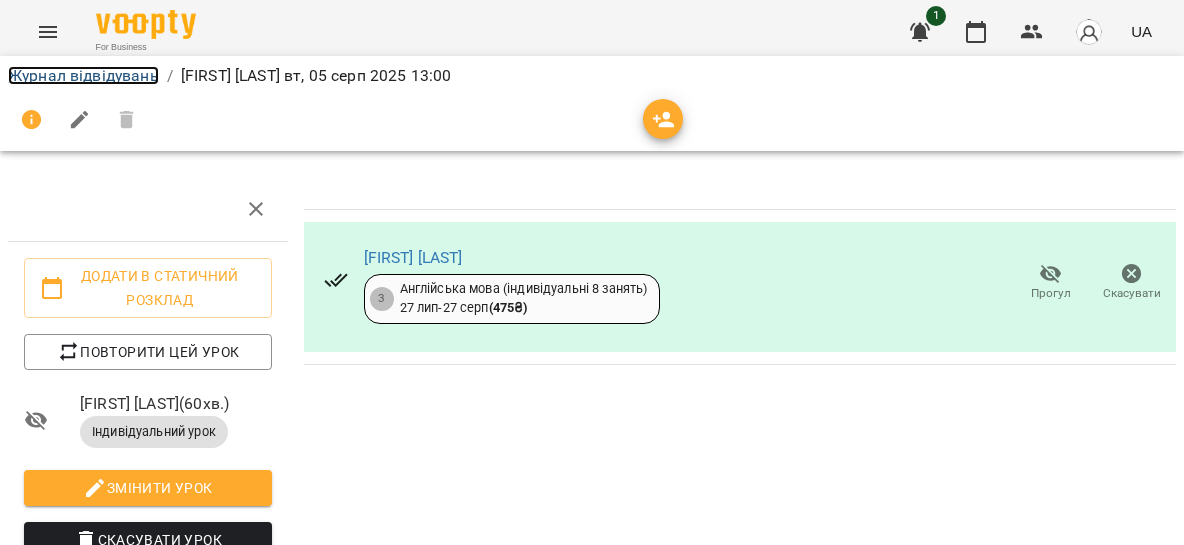 click on "Журнал відвідувань" at bounding box center [83, 75] 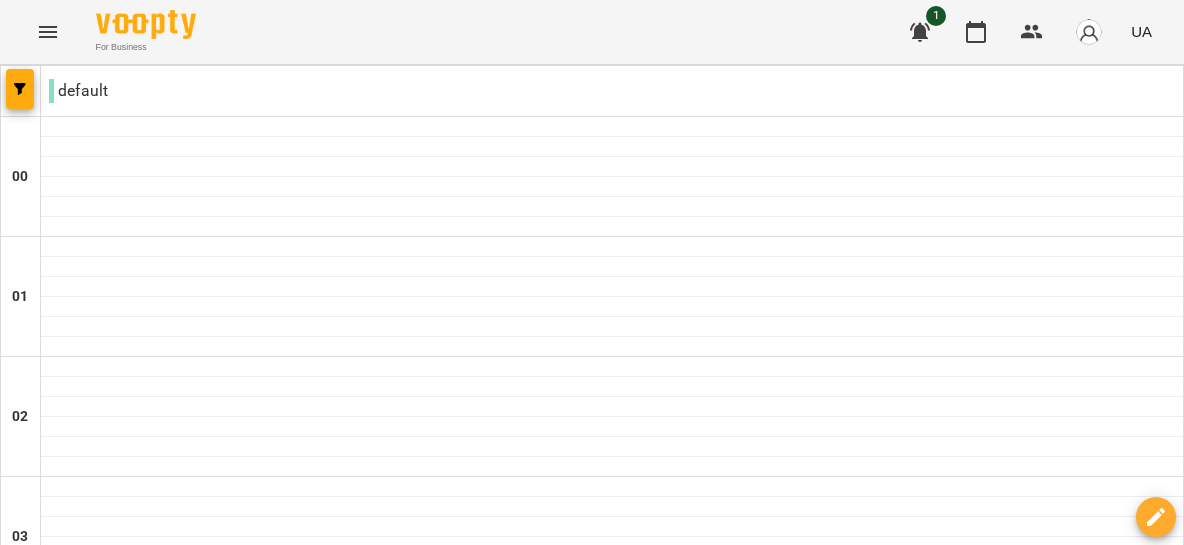 click on "пт" at bounding box center (834, 3023) 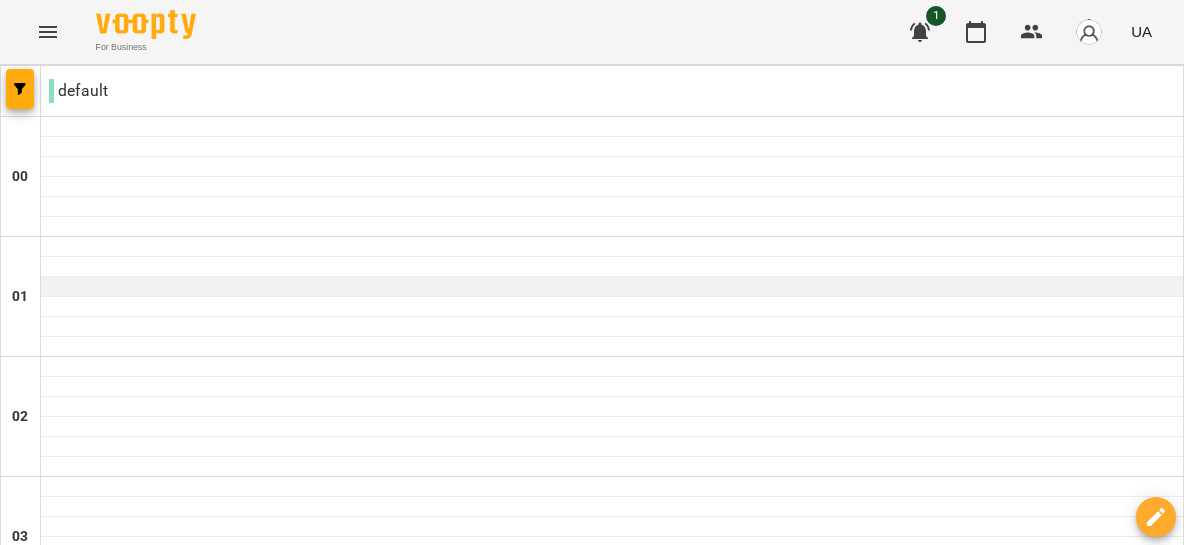 scroll, scrollTop: 1463, scrollLeft: 0, axis: vertical 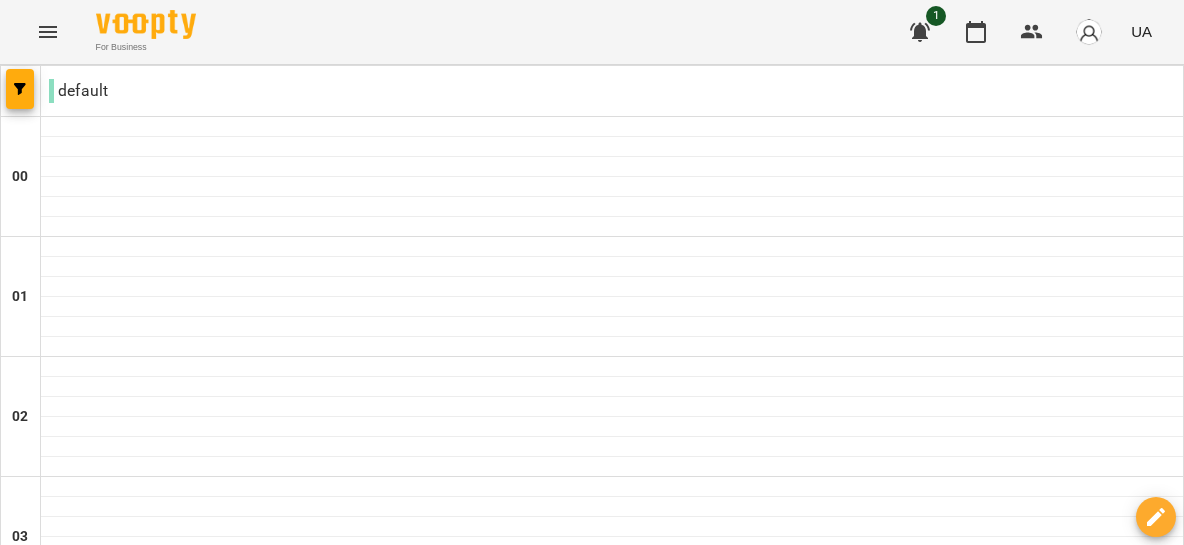 click at bounding box center (612, 1687) 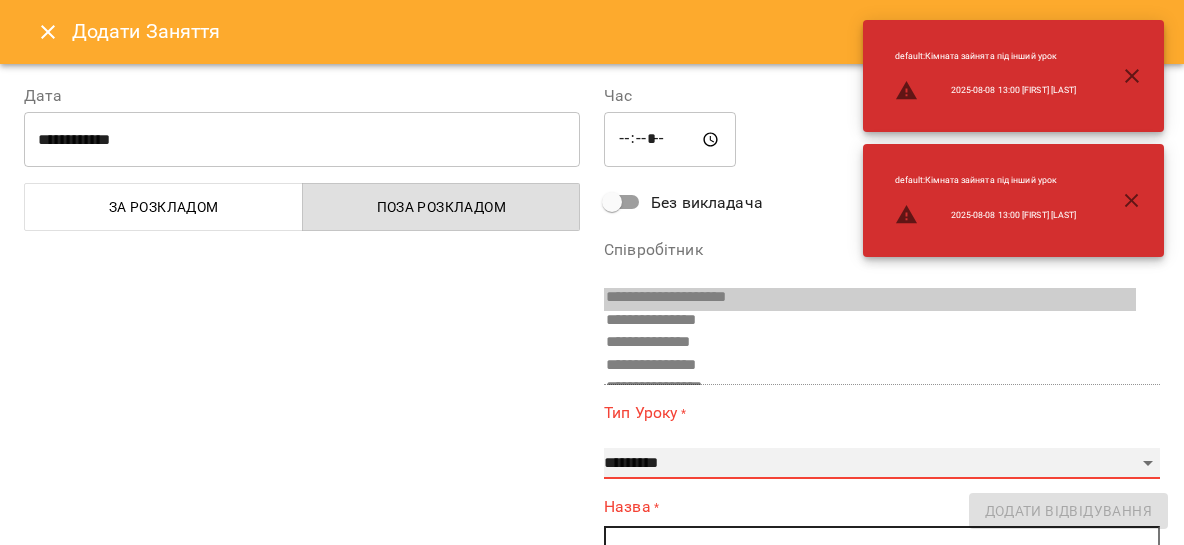 click on "**********" at bounding box center (882, 464) 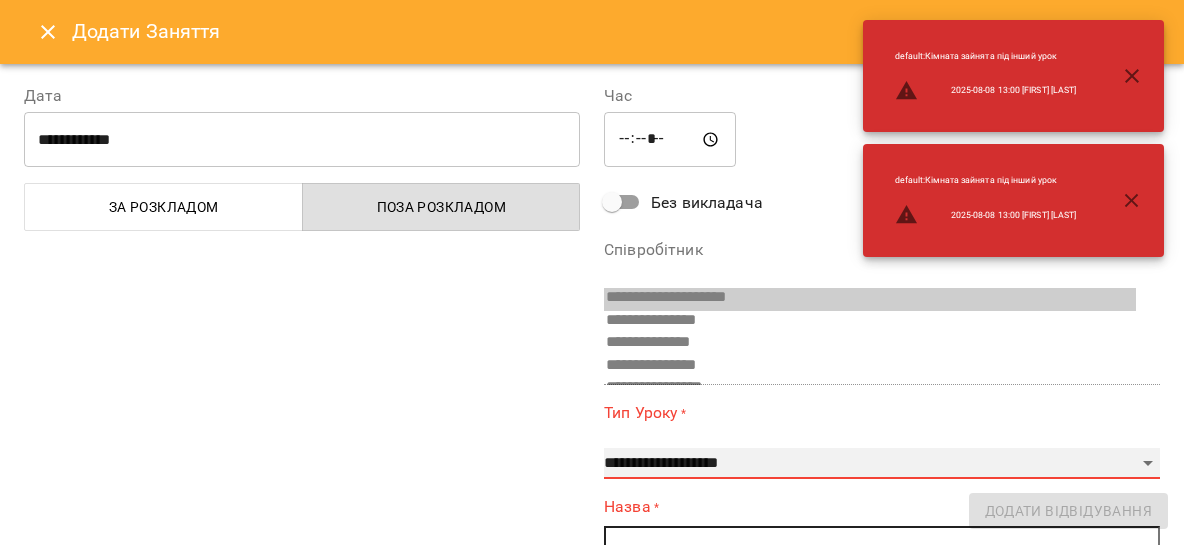 click on "**********" at bounding box center (0, 0) 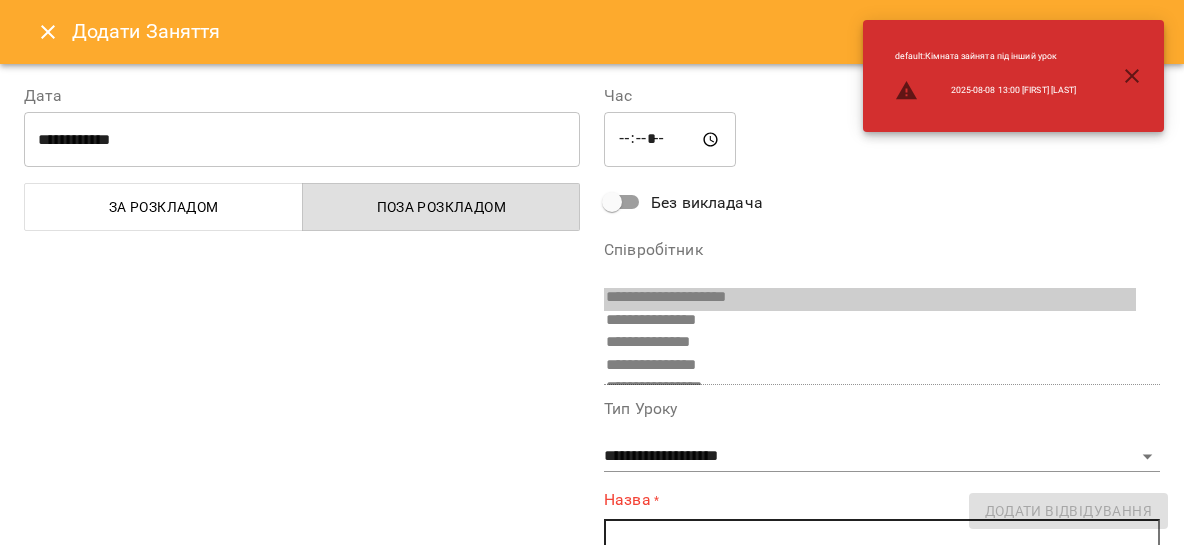 click at bounding box center [882, 535] 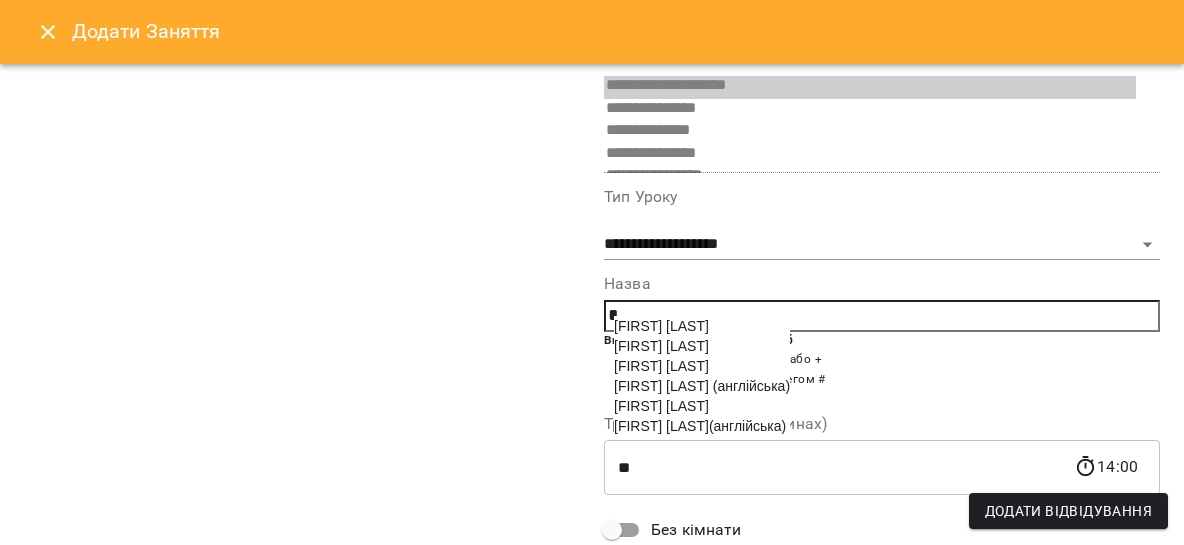 scroll, scrollTop: 213, scrollLeft: 0, axis: vertical 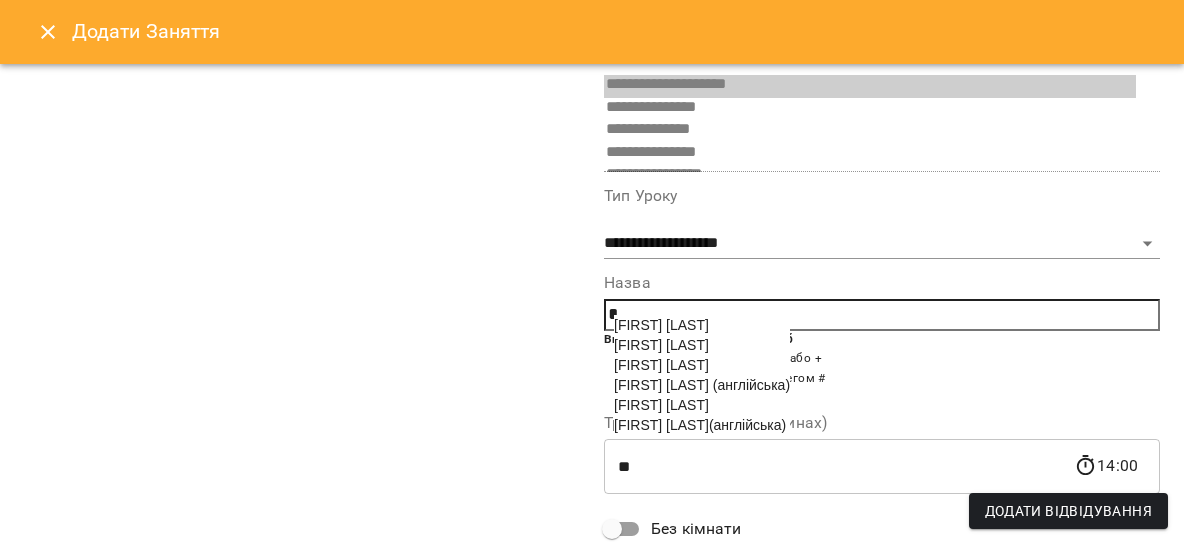 click on "[FIRST] [LAST]" at bounding box center [661, 345] 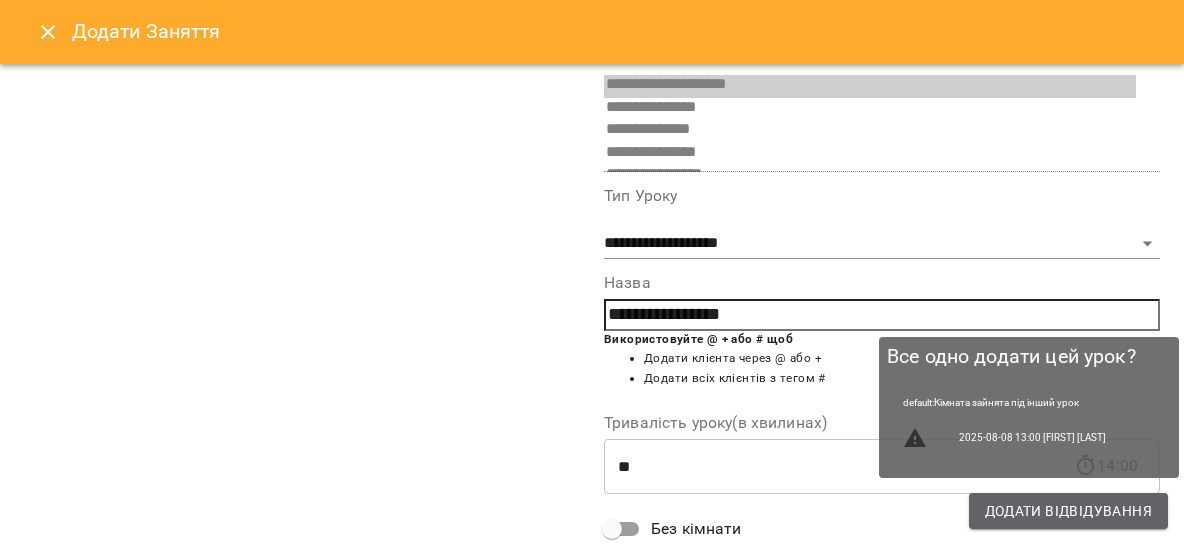 click on "Додати Відвідування" at bounding box center (1068, 511) 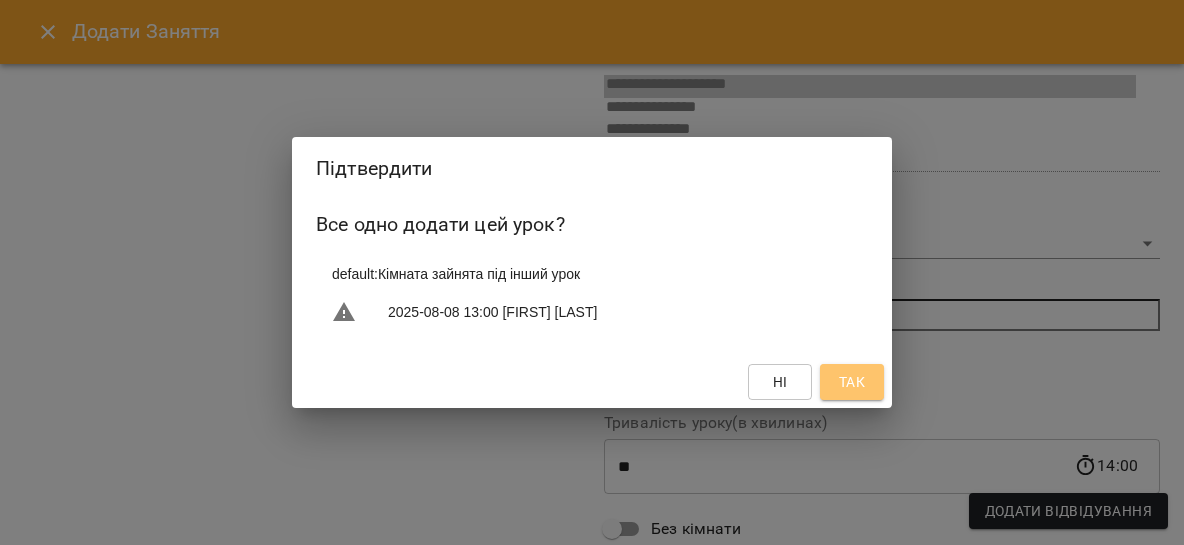 click on "Так" at bounding box center [852, 382] 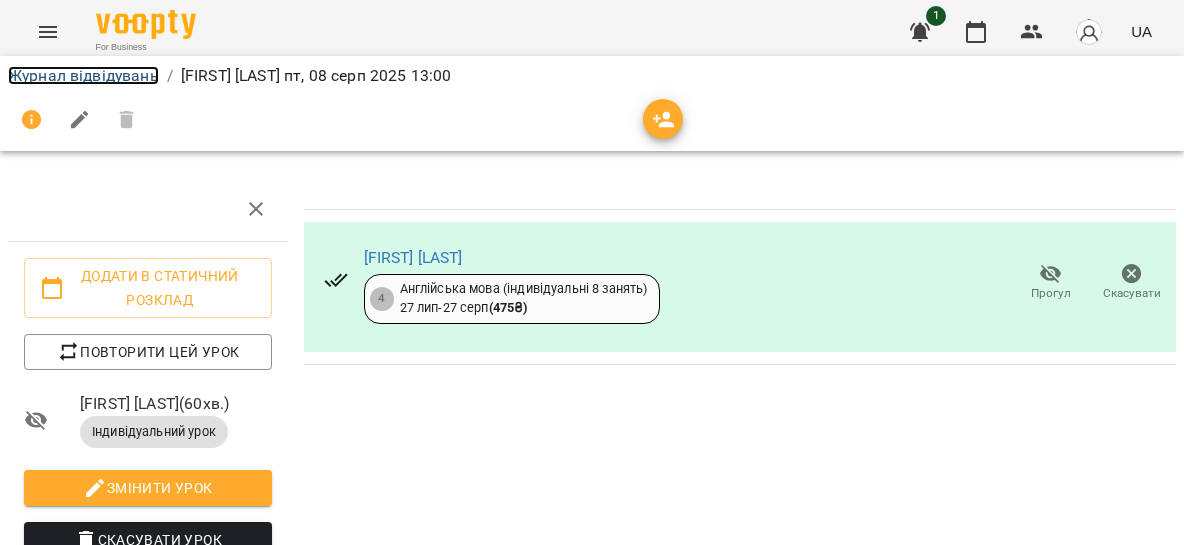 click on "Журнал відвідувань" at bounding box center (83, 75) 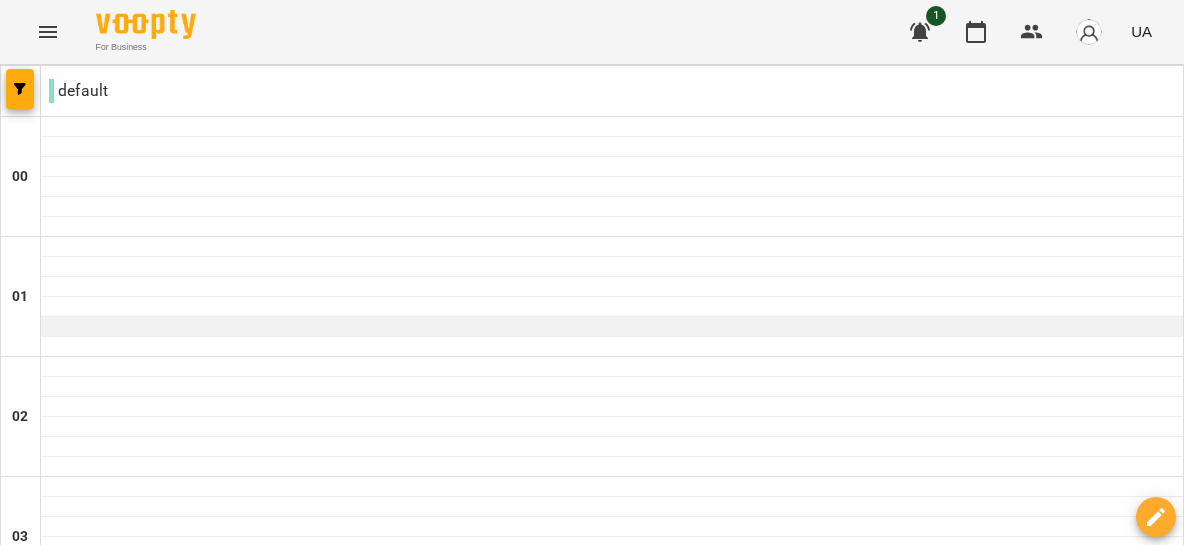 scroll, scrollTop: 1563, scrollLeft: 0, axis: vertical 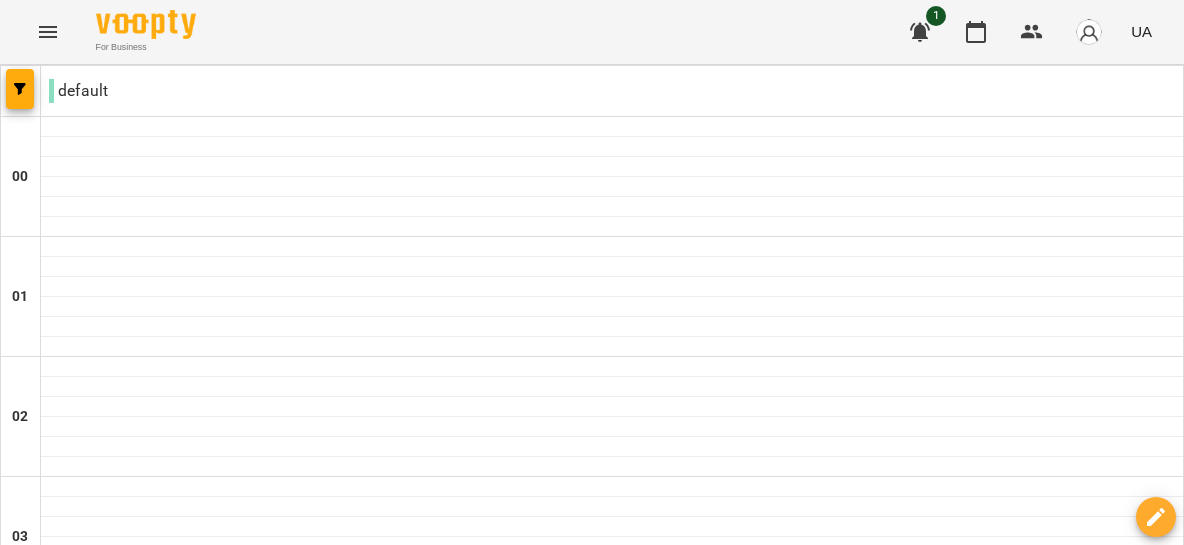 click at bounding box center [472, 3088] 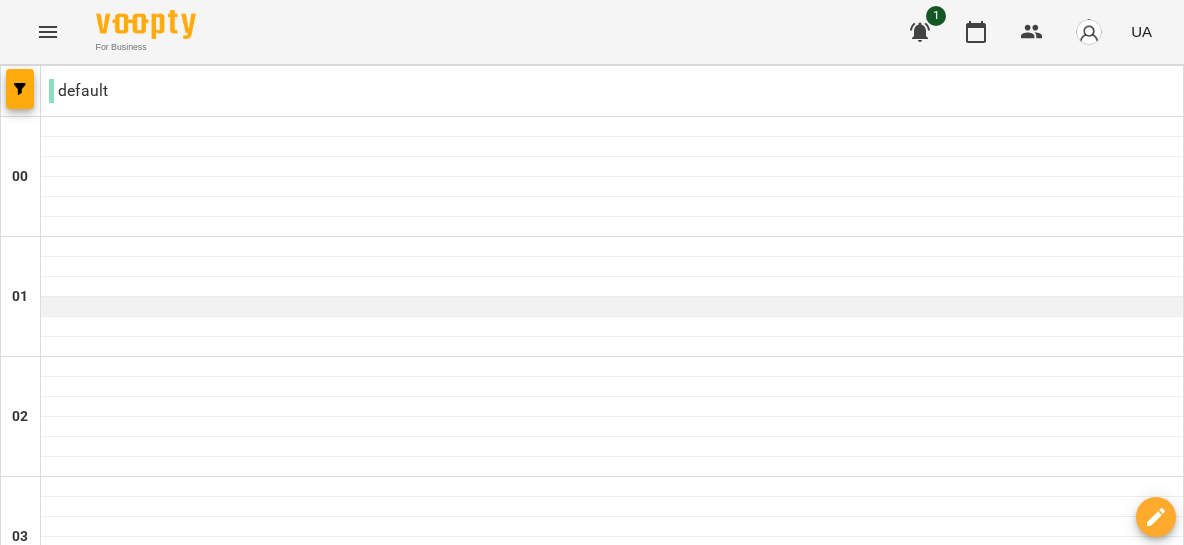 scroll, scrollTop: 2329, scrollLeft: 0, axis: vertical 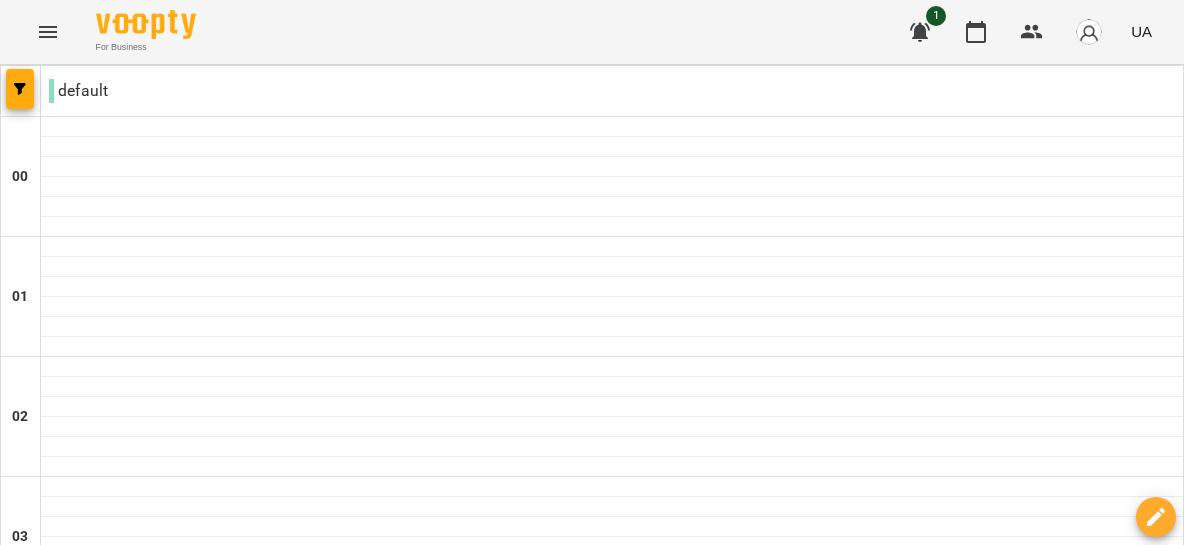 click at bounding box center [612, 2527] 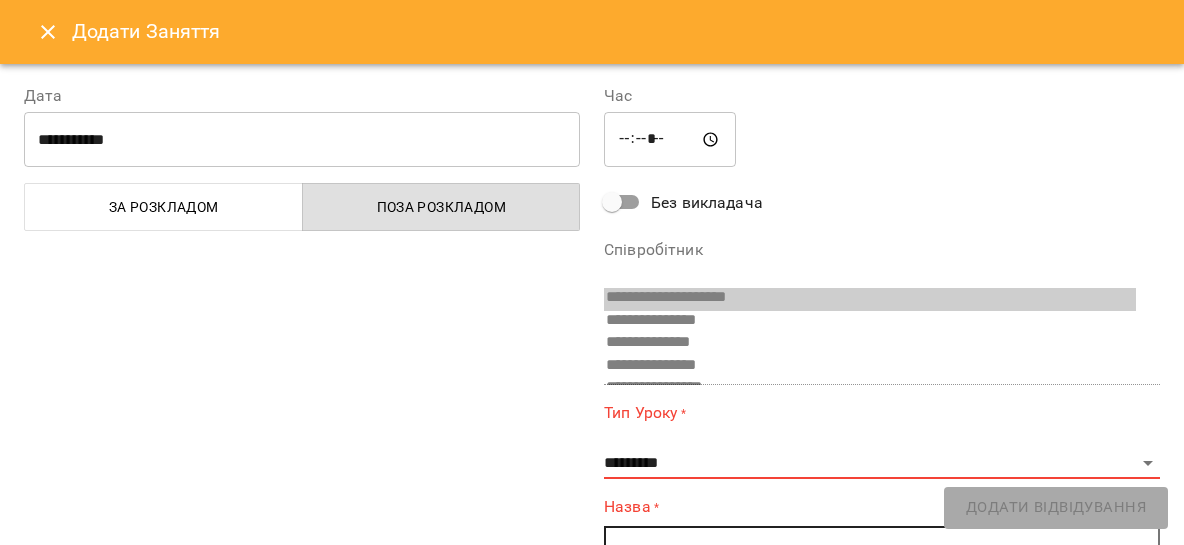 click on "**********" at bounding box center (882, 499) 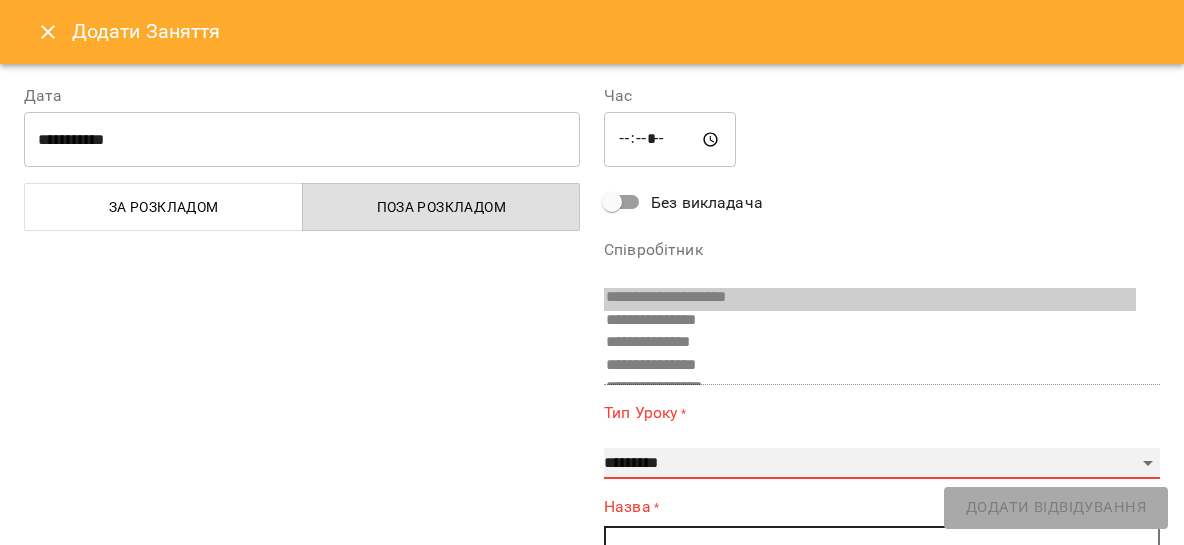 click on "**********" at bounding box center [882, 464] 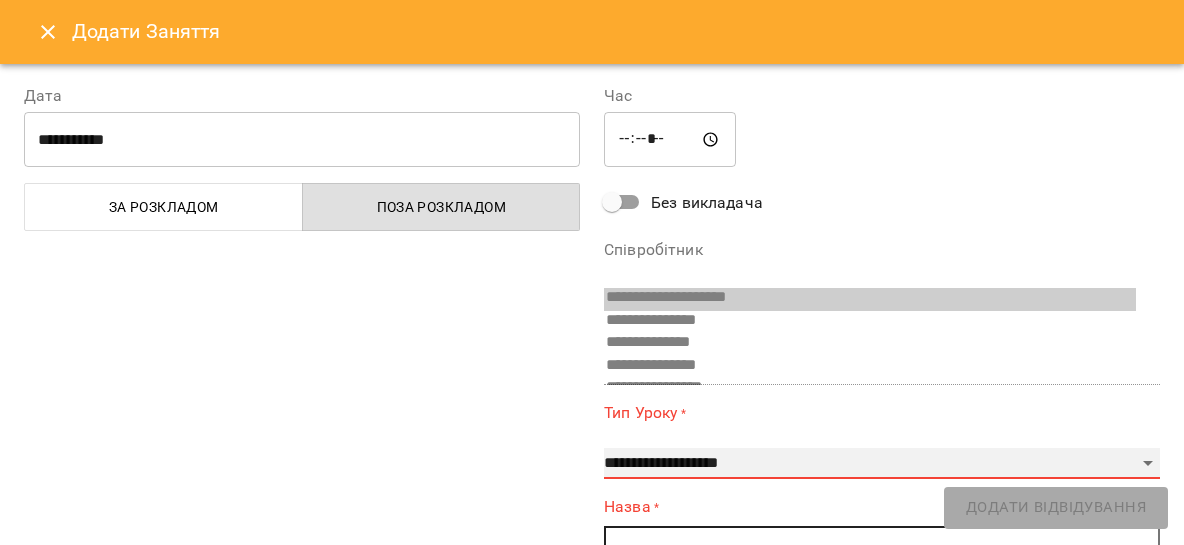 click on "**********" at bounding box center [0, 0] 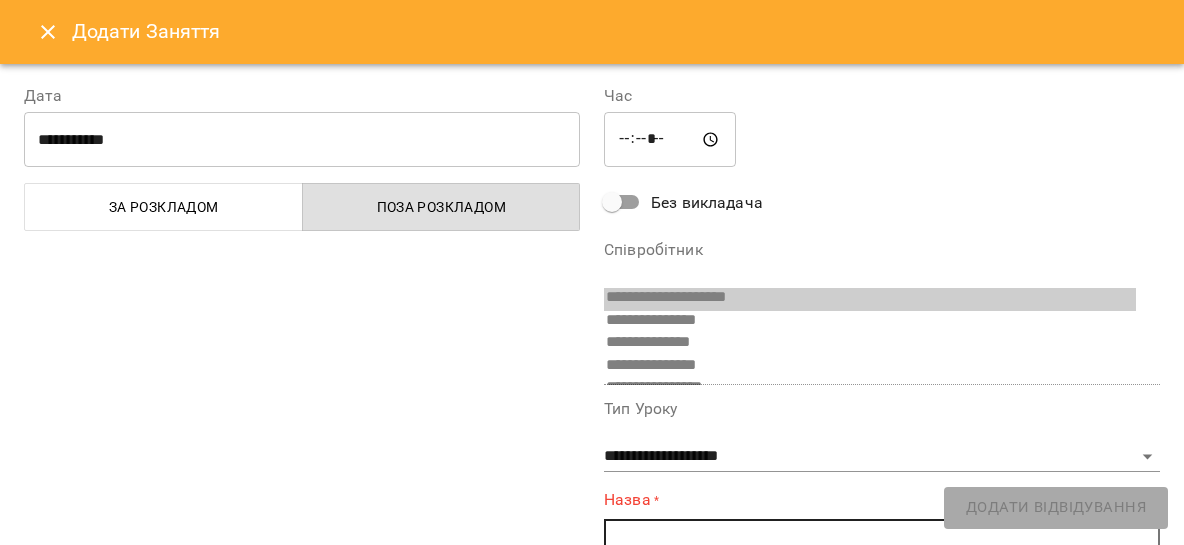 click at bounding box center (882, 535) 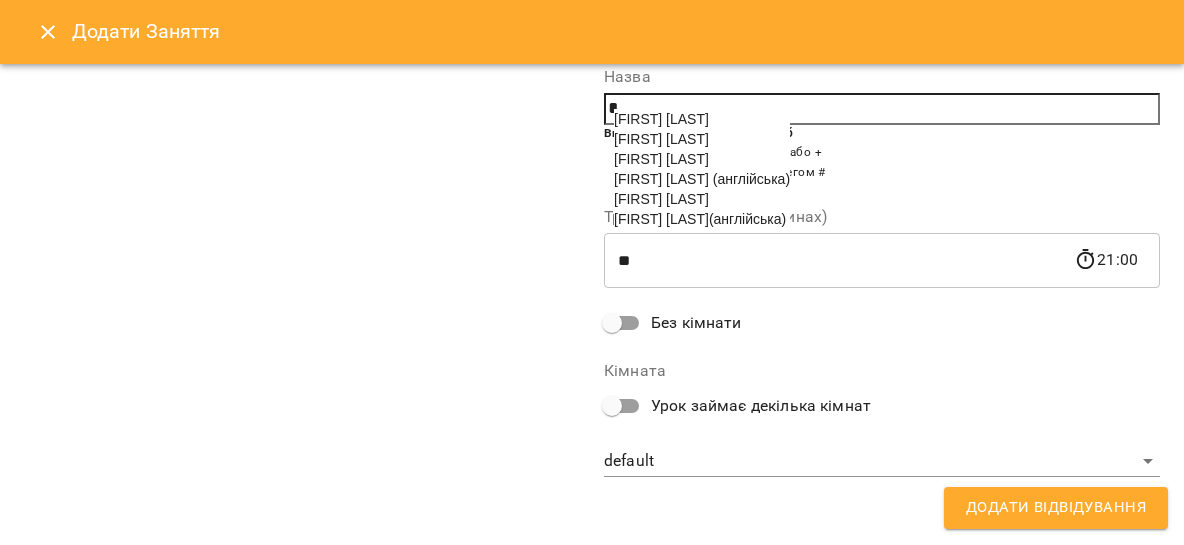 scroll, scrollTop: 419, scrollLeft: 0, axis: vertical 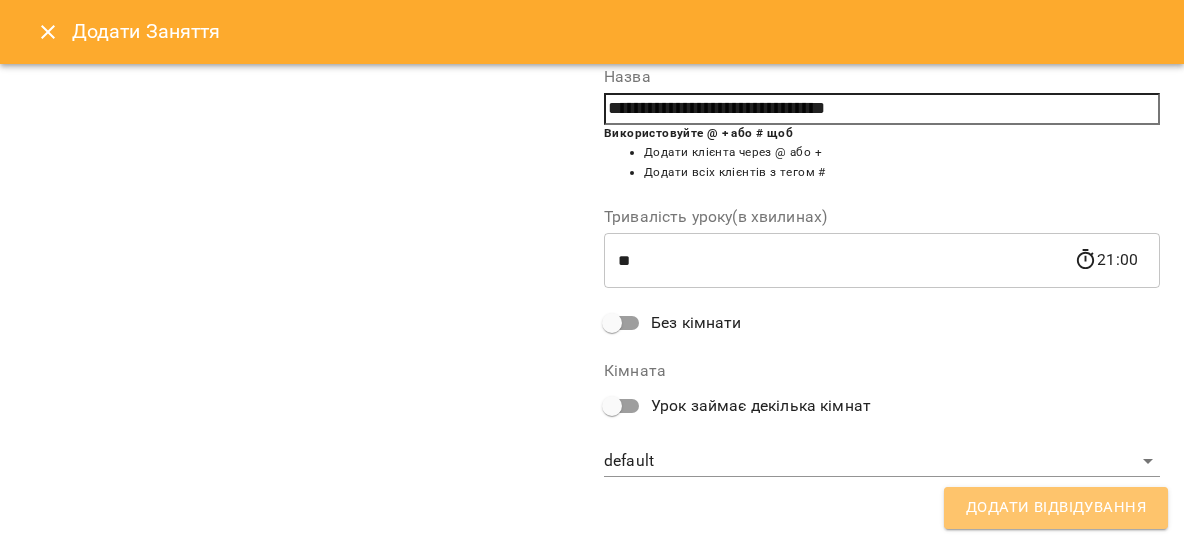 click on "Додати Відвідування" at bounding box center (1056, 508) 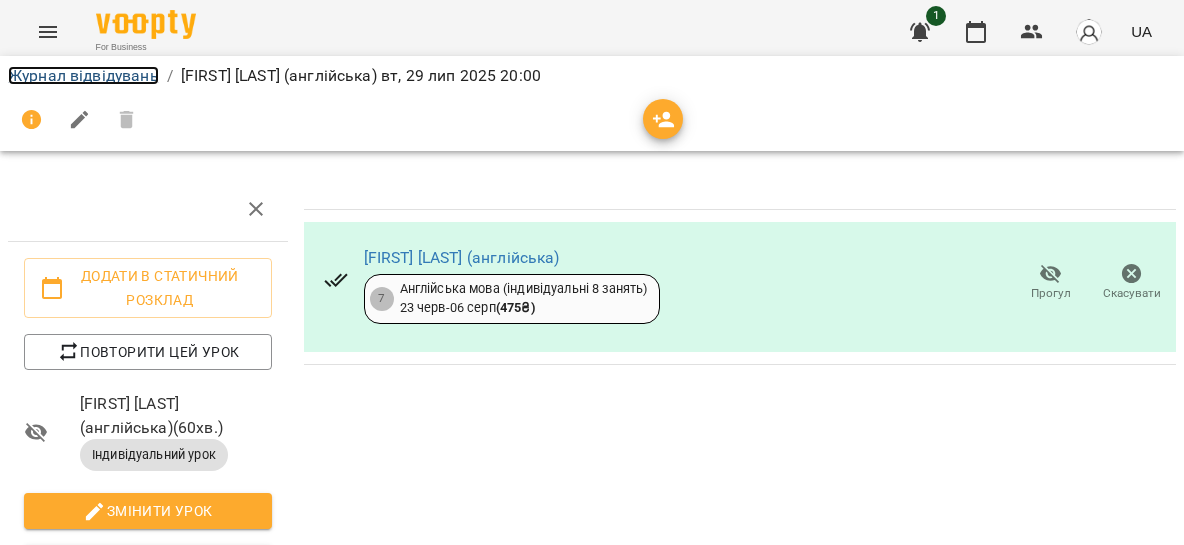 click on "Журнал відвідувань" at bounding box center (83, 75) 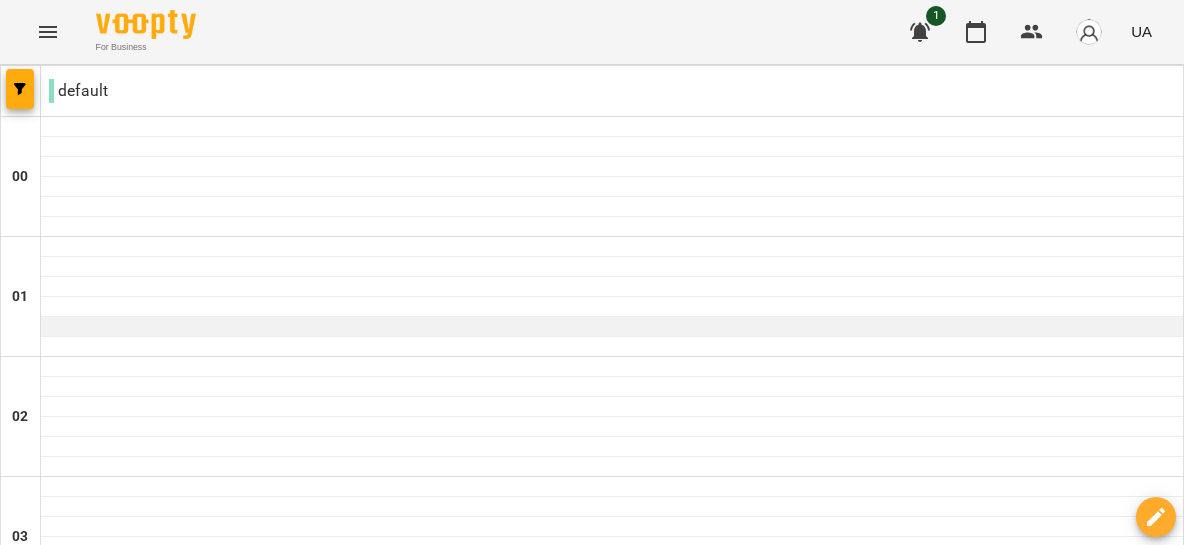scroll, scrollTop: 2020, scrollLeft: 0, axis: vertical 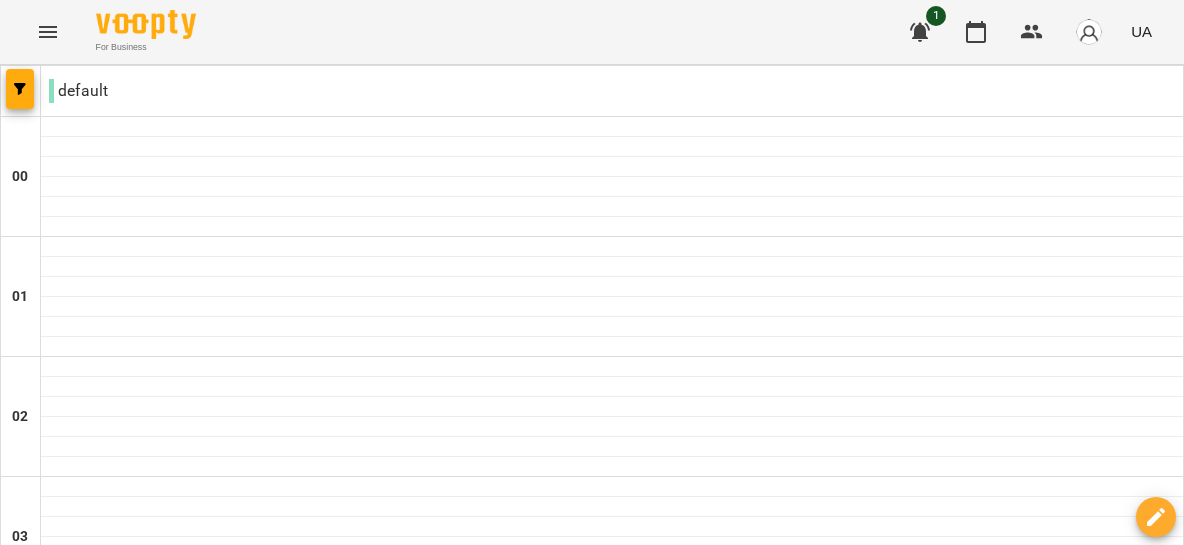 click on "пт" at bounding box center (829, 3023) 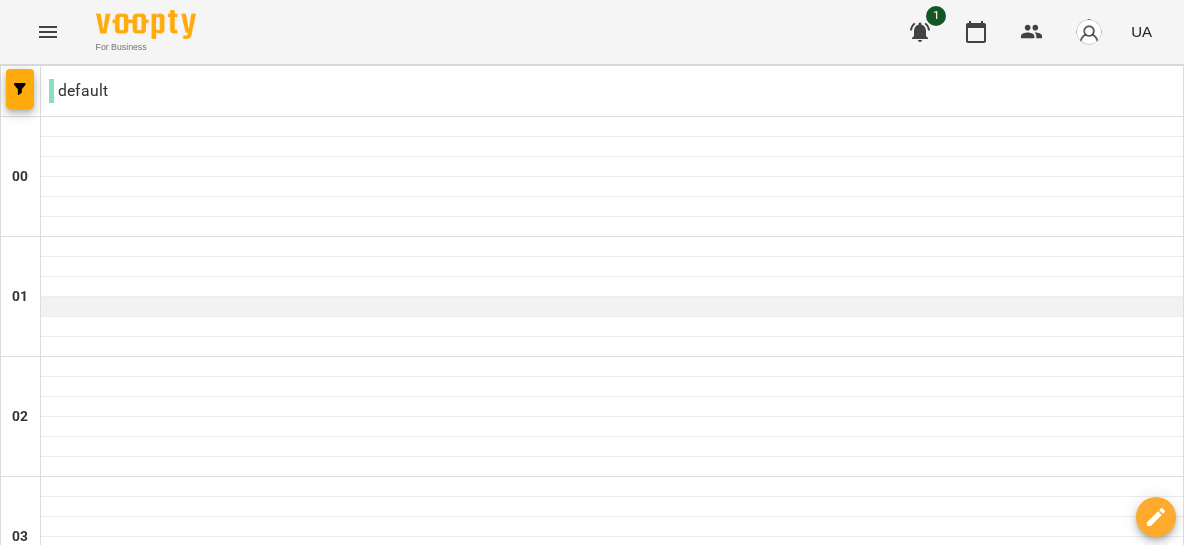 scroll, scrollTop: 2415, scrollLeft: 0, axis: vertical 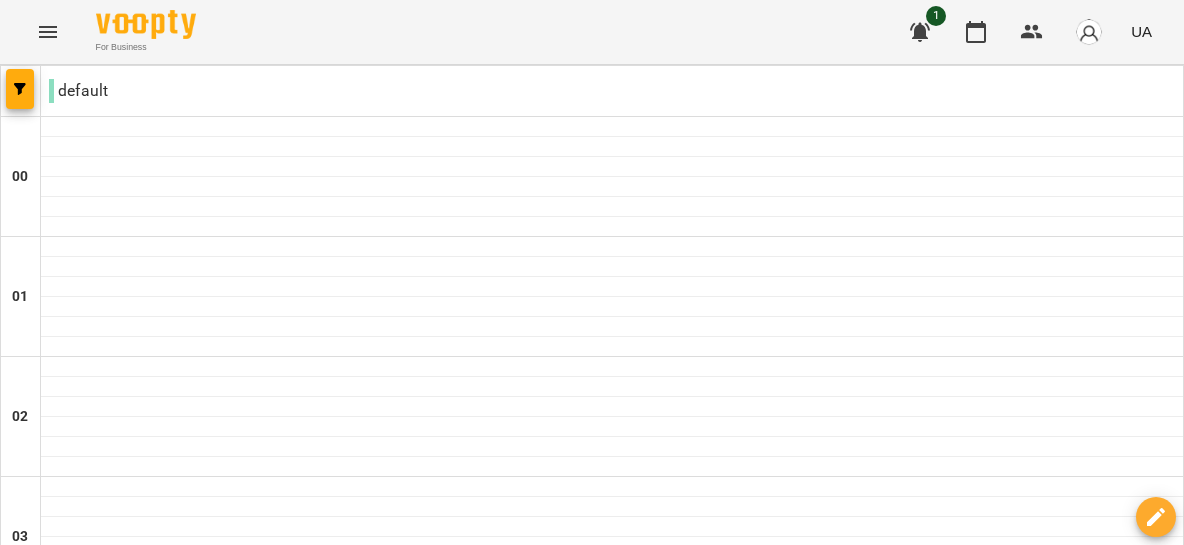 click at bounding box center (612, 2647) 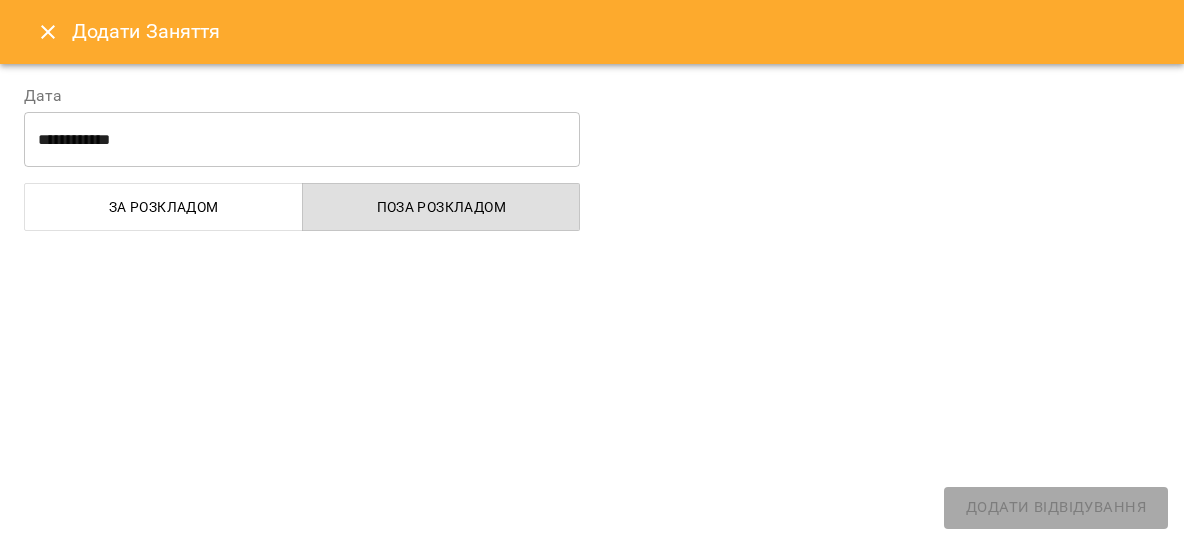 select on "**********" 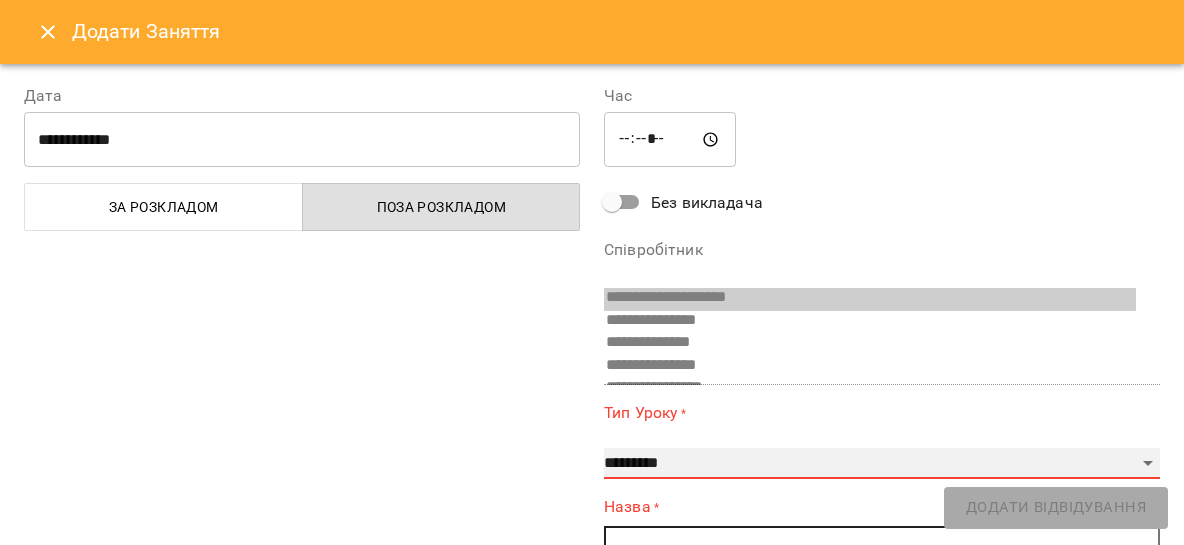 click on "**********" at bounding box center (882, 464) 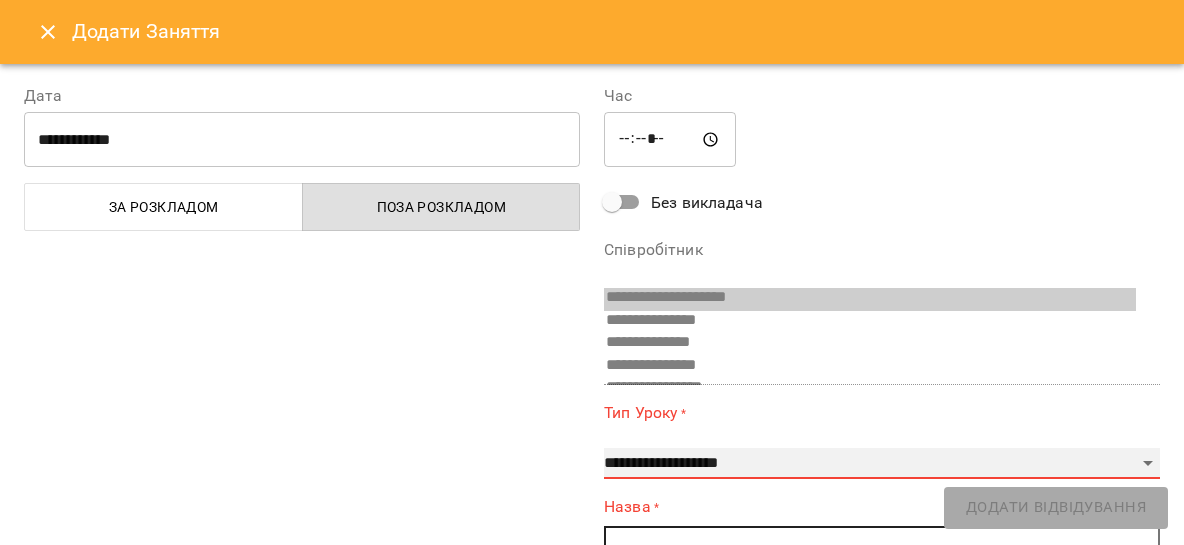 click on "**********" at bounding box center [0, 0] 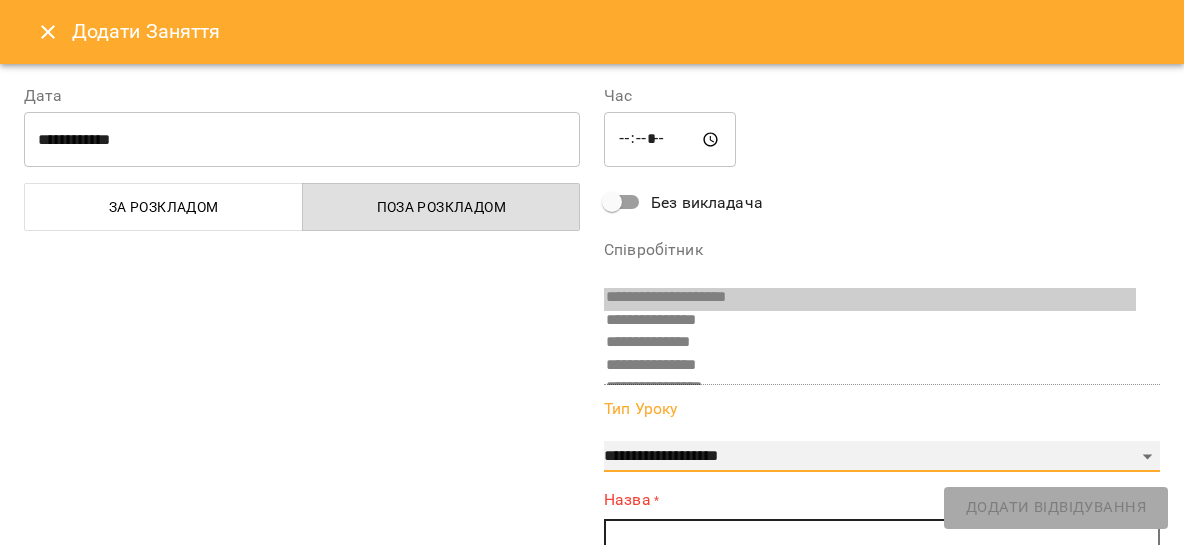 scroll, scrollTop: 175, scrollLeft: 0, axis: vertical 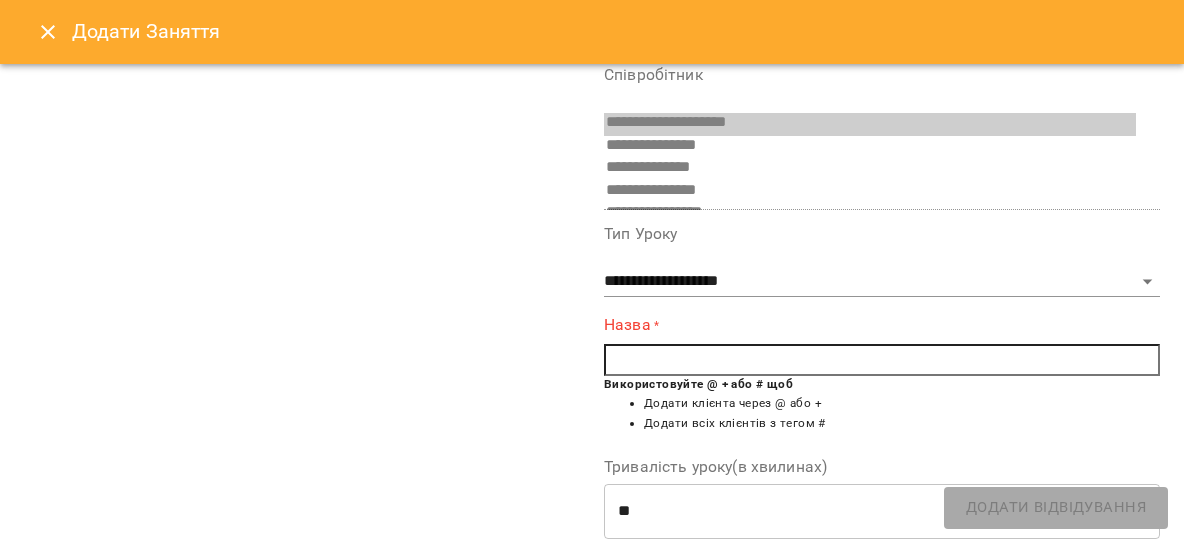click at bounding box center [882, 360] 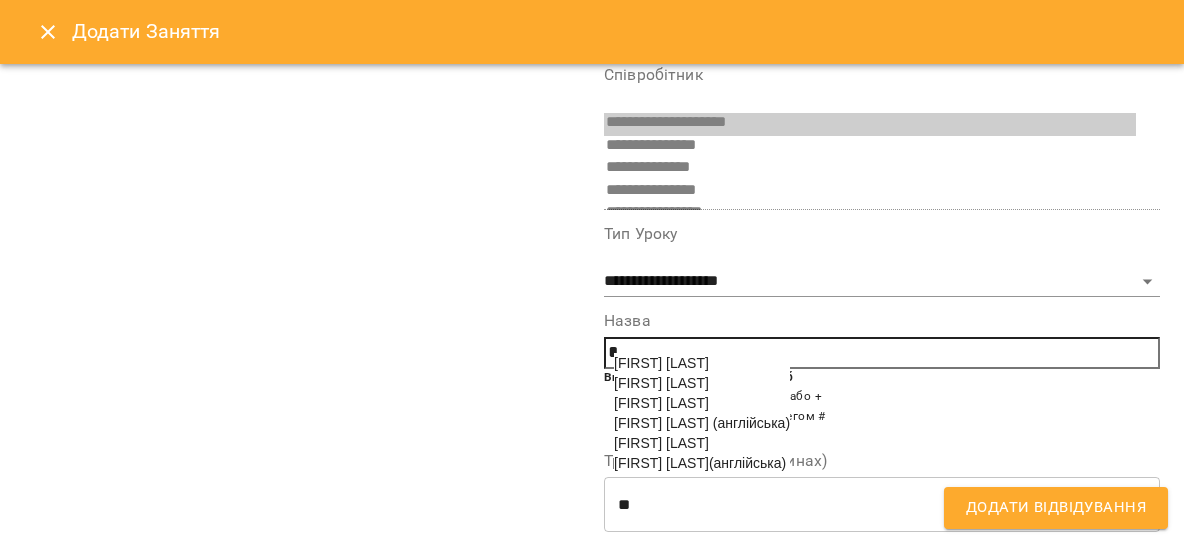 click on "[FIRST] [LAST] (англійська)" at bounding box center (702, 423) 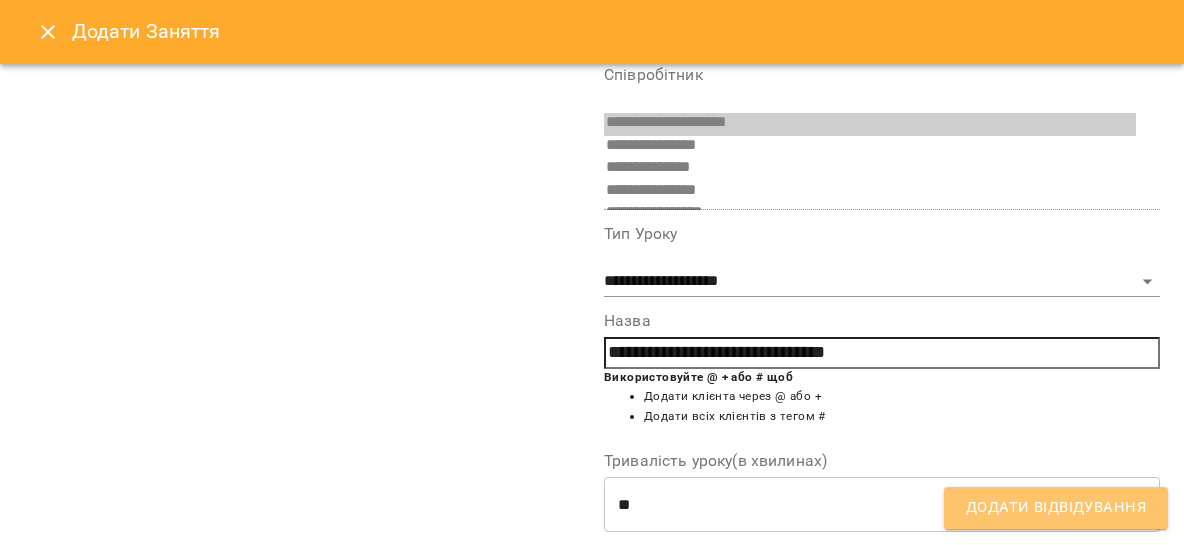click on "Додати Відвідування" at bounding box center (1056, 508) 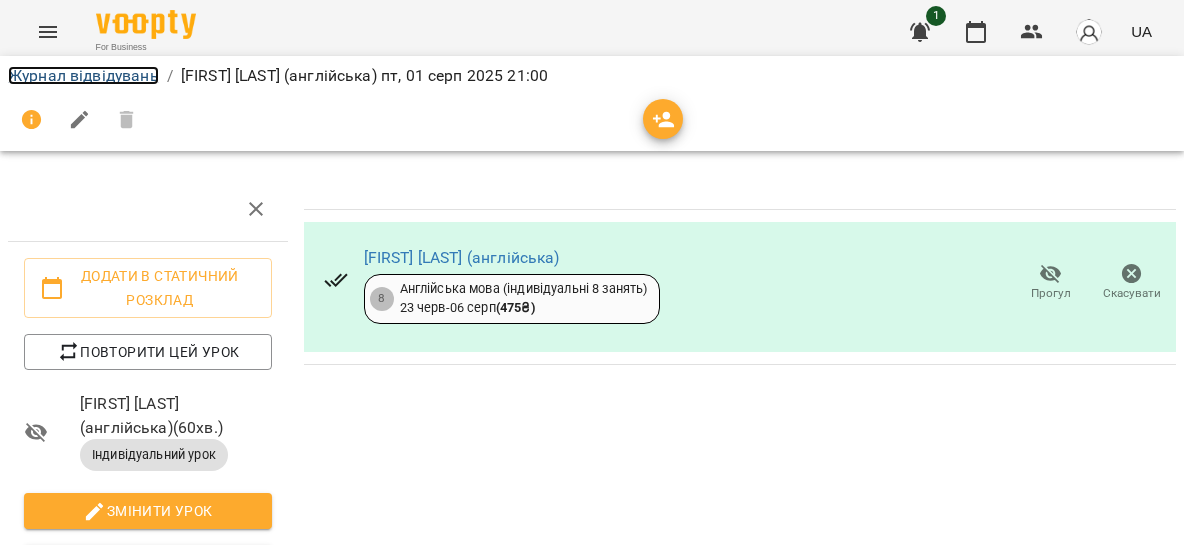 click on "Журнал відвідувань" at bounding box center (83, 75) 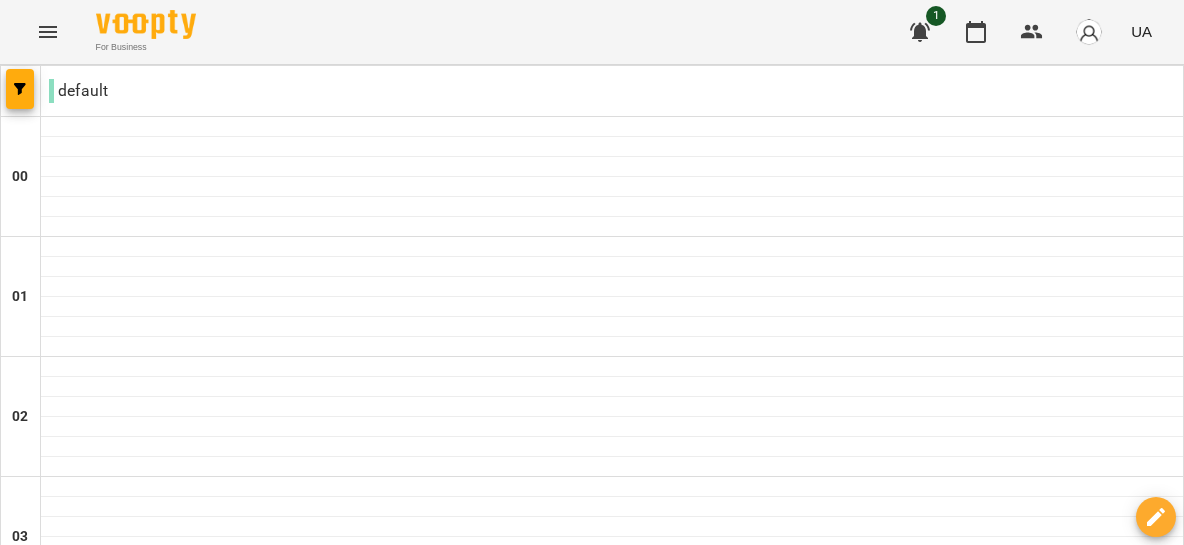 click at bounding box center (711, 3088) 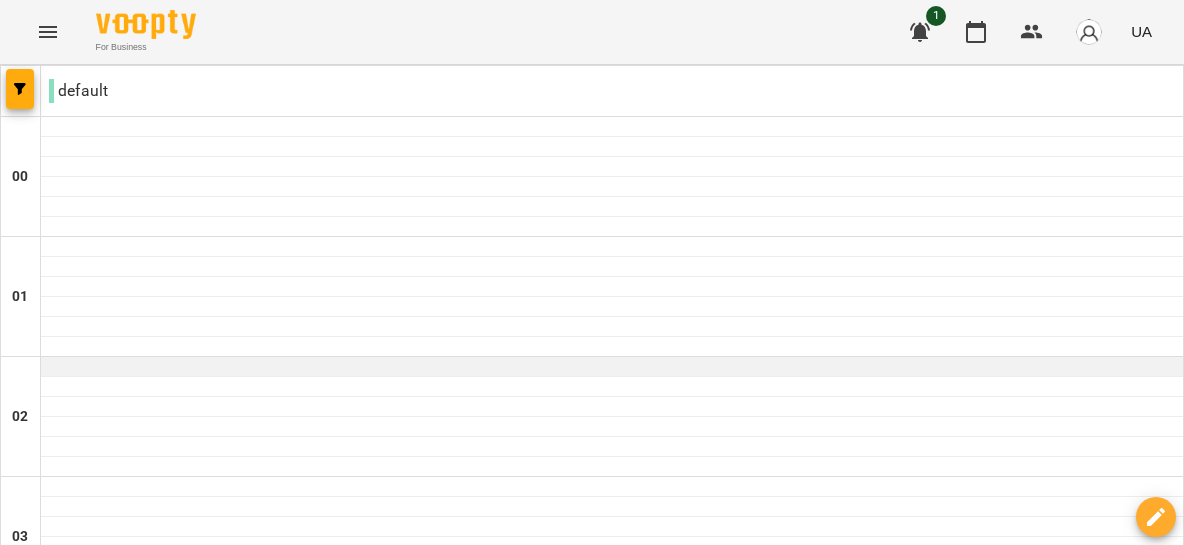 scroll, scrollTop: 2319, scrollLeft: 0, axis: vertical 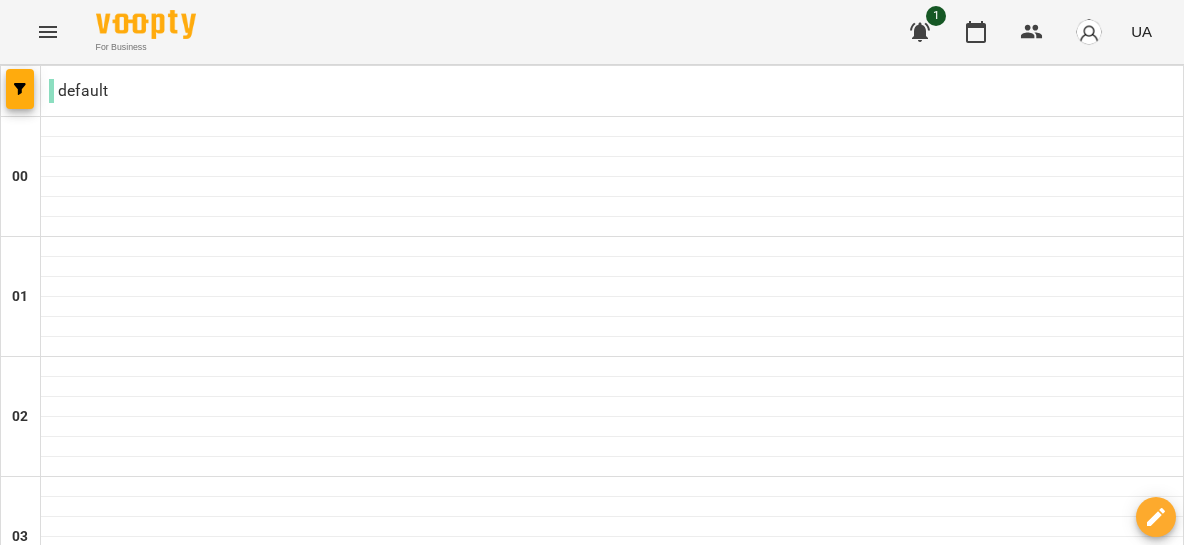 click at bounding box center (612, 2527) 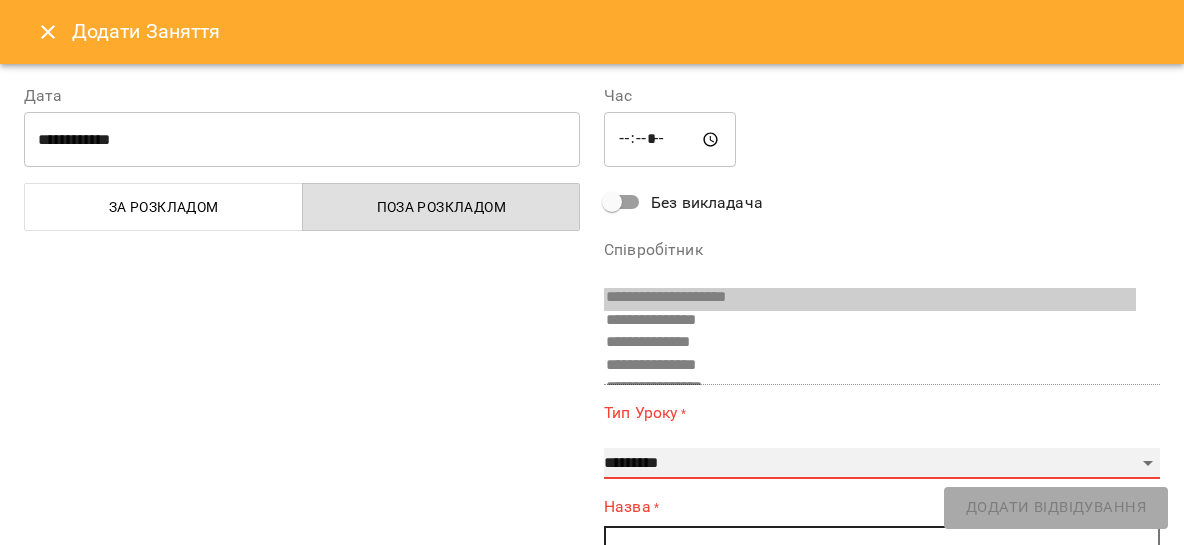 click on "**********" at bounding box center [882, 464] 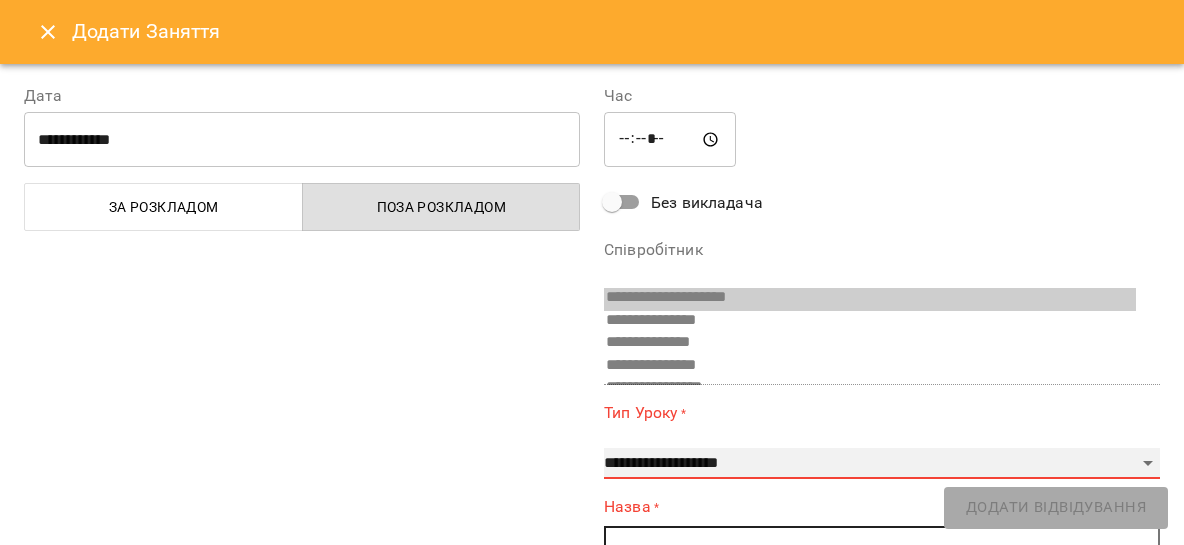 click on "**********" at bounding box center [0, 0] 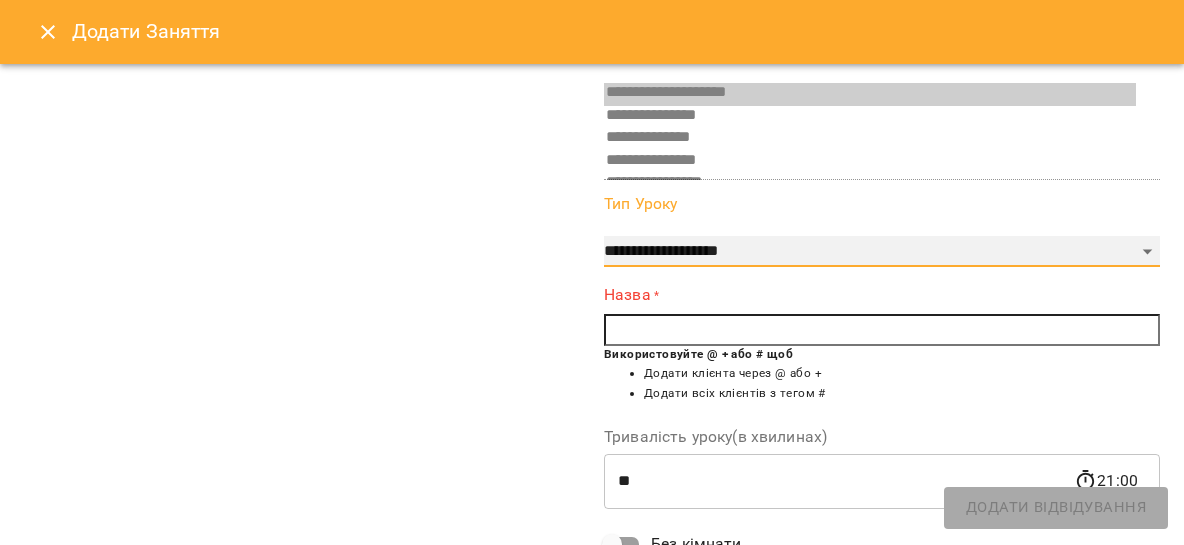 scroll, scrollTop: 227, scrollLeft: 0, axis: vertical 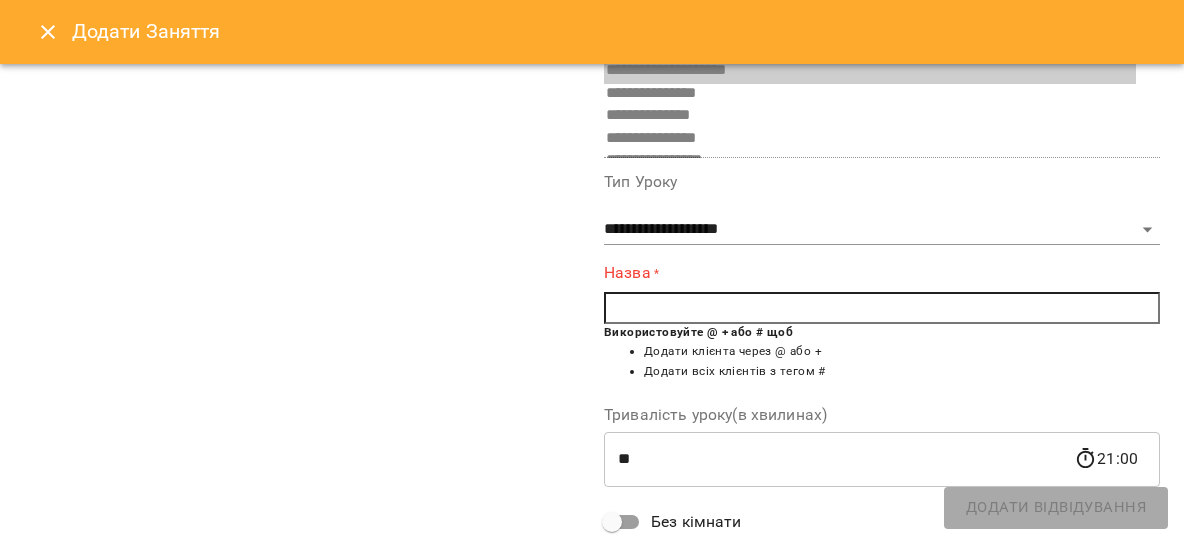 click at bounding box center [882, 308] 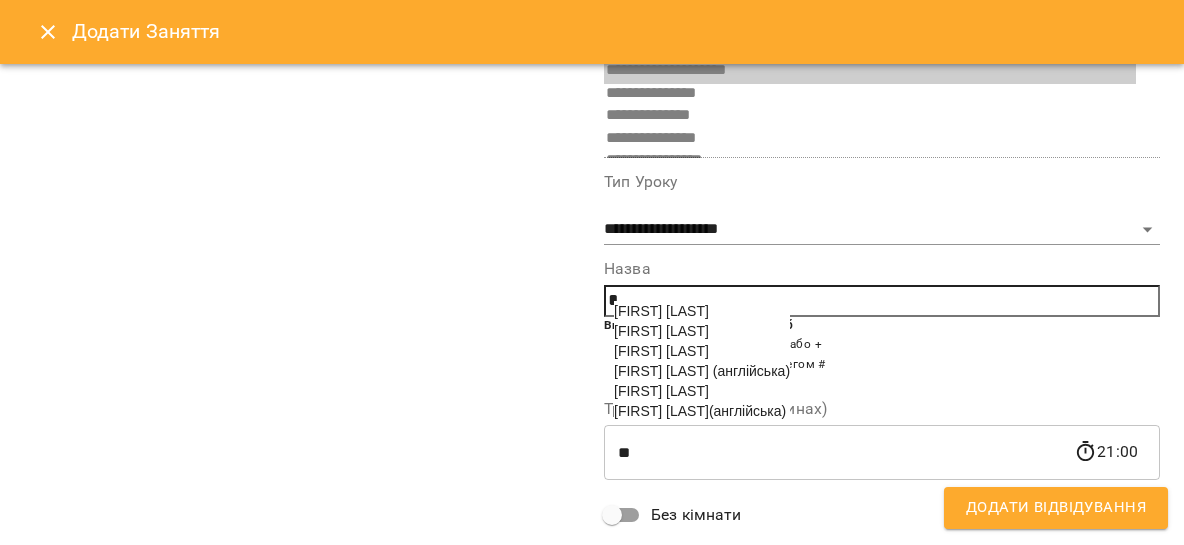 click on "[FIRST] [LAST]" at bounding box center [702, 351] 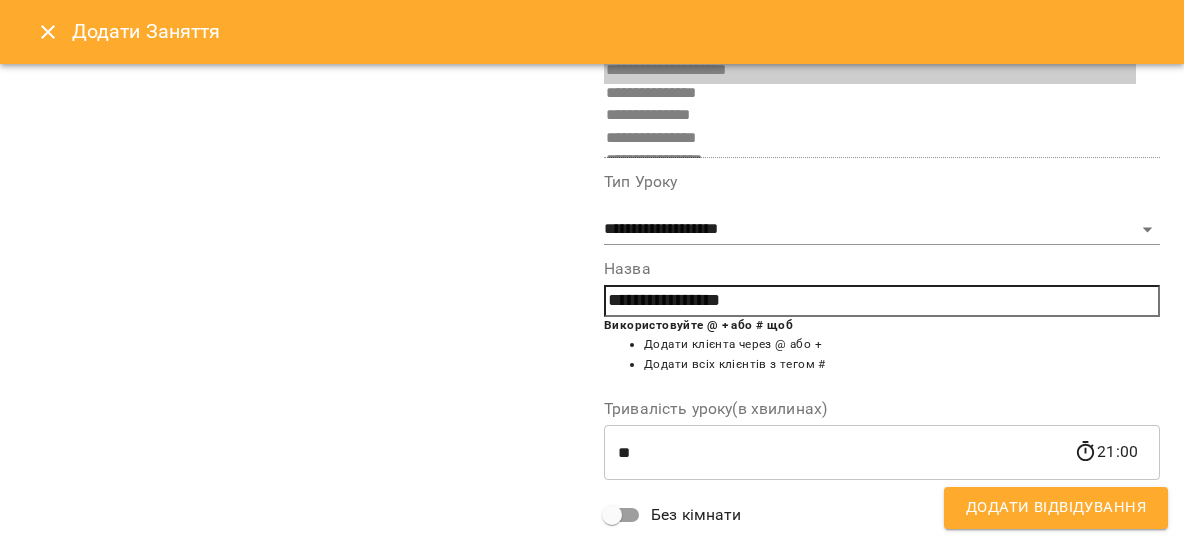 scroll, scrollTop: 420, scrollLeft: 0, axis: vertical 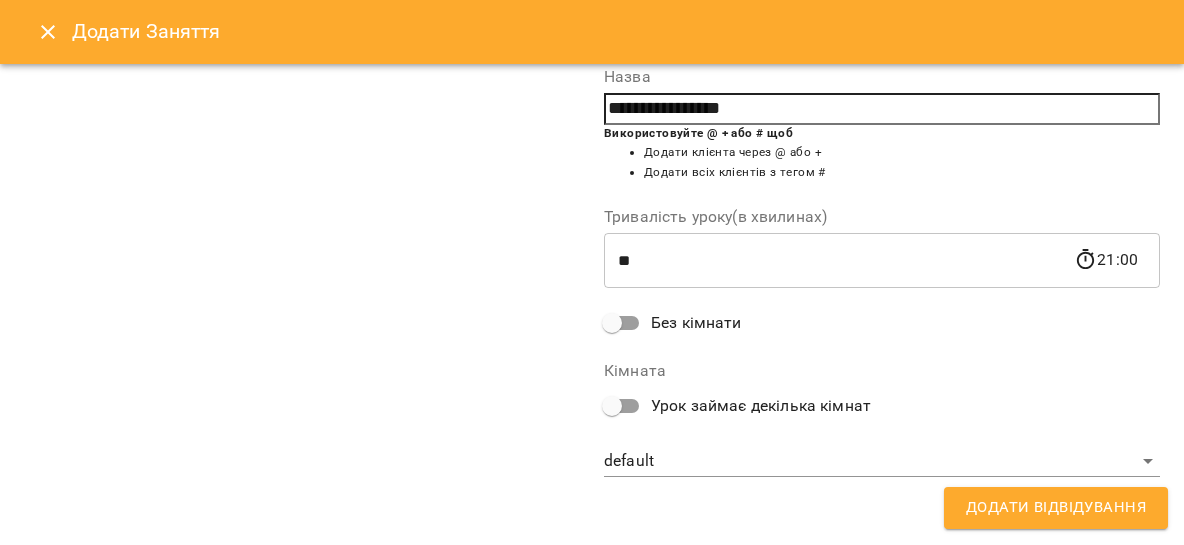 type on "**********" 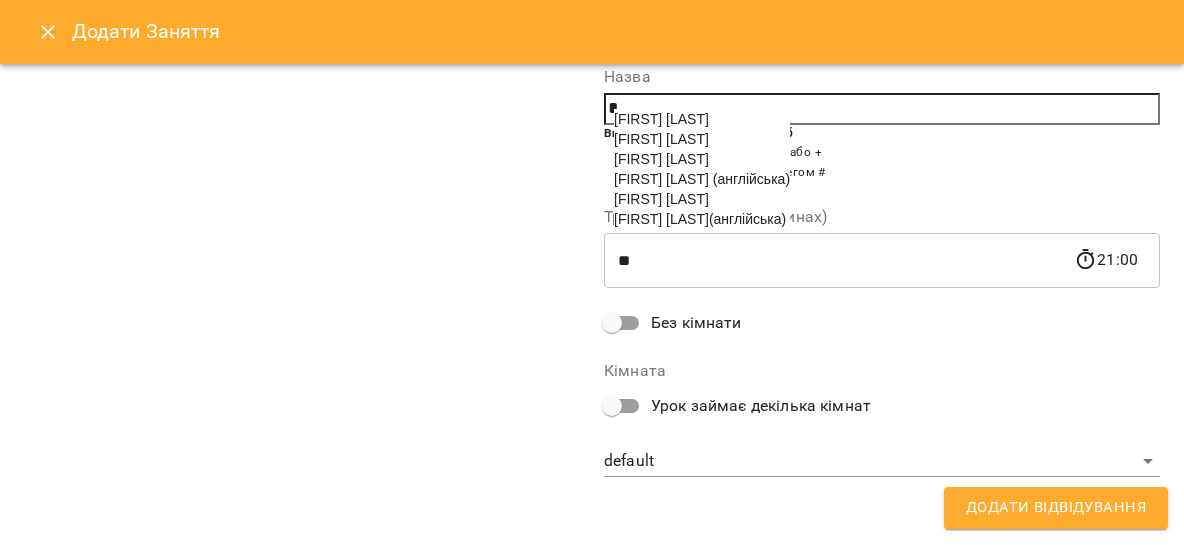 click on "[FIRST] [LAST] (англійська)" at bounding box center (702, 179) 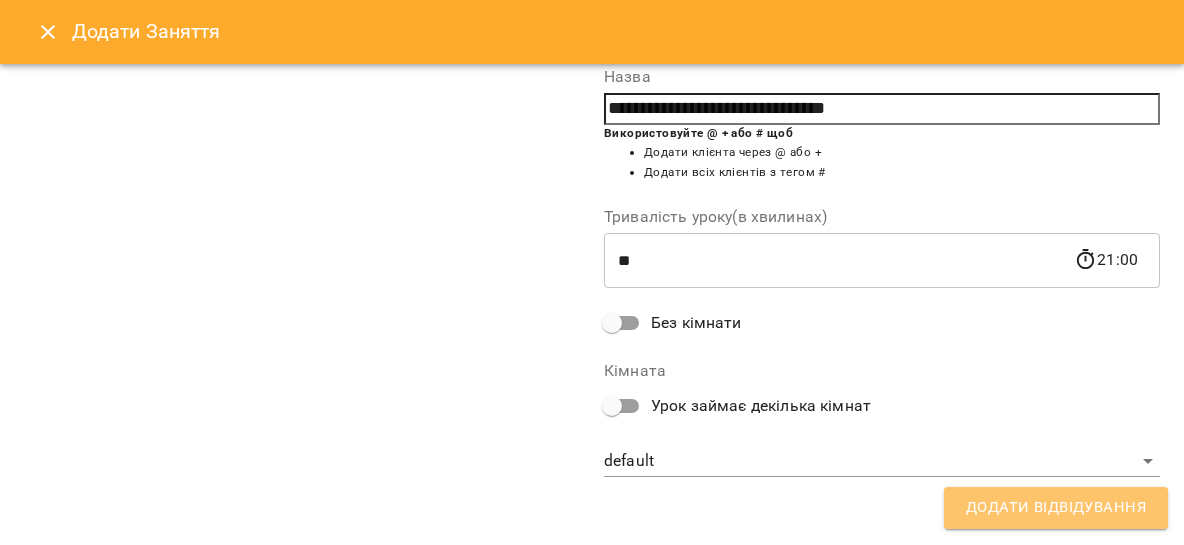 click on "Додати Відвідування" at bounding box center (1056, 508) 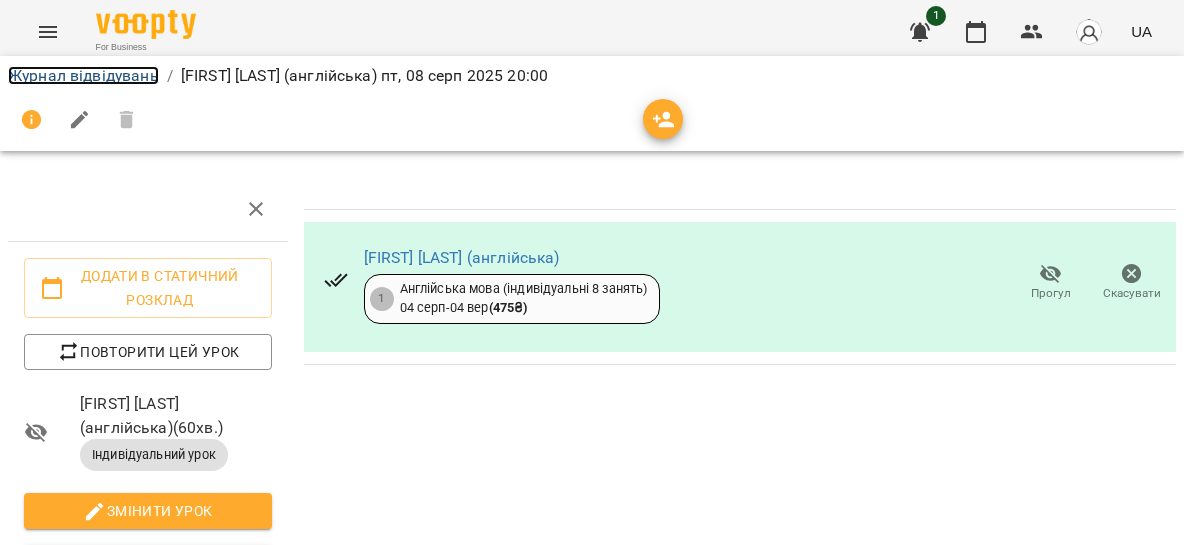 click on "Журнал відвідувань" at bounding box center [83, 75] 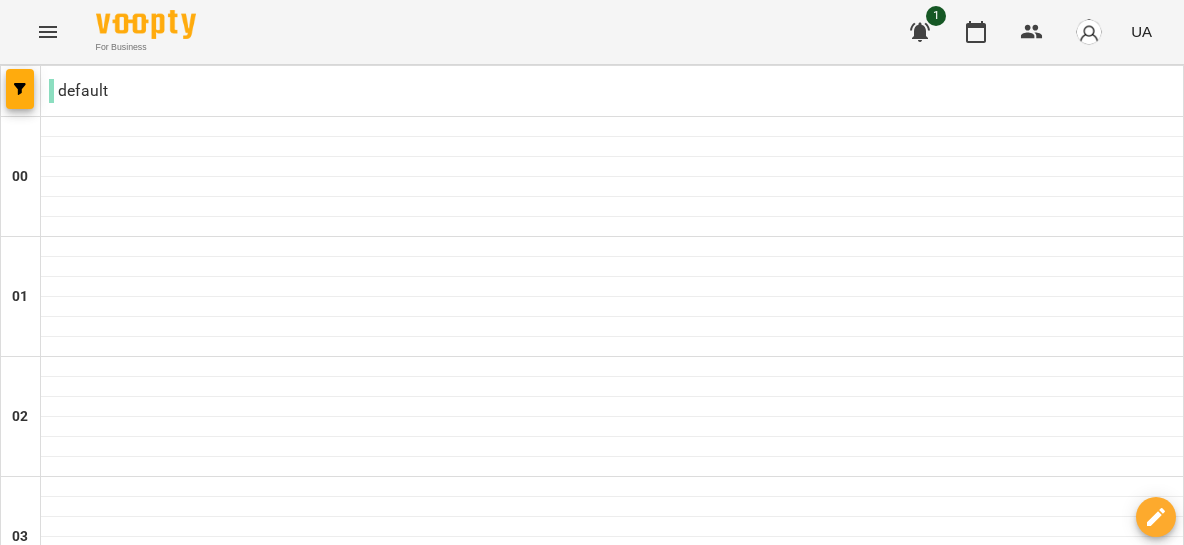 click at bounding box center [472, 3088] 